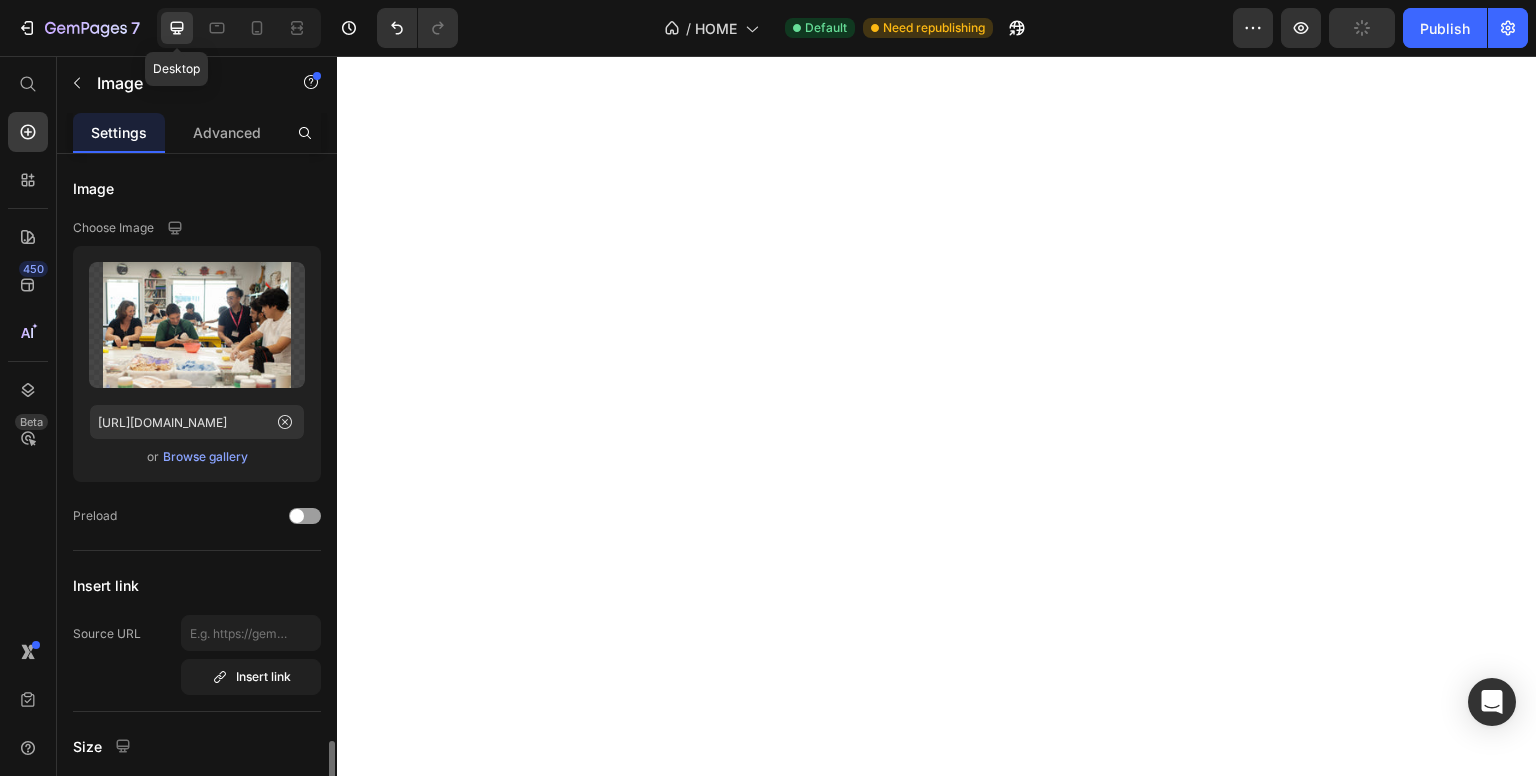 scroll, scrollTop: 0, scrollLeft: 0, axis: both 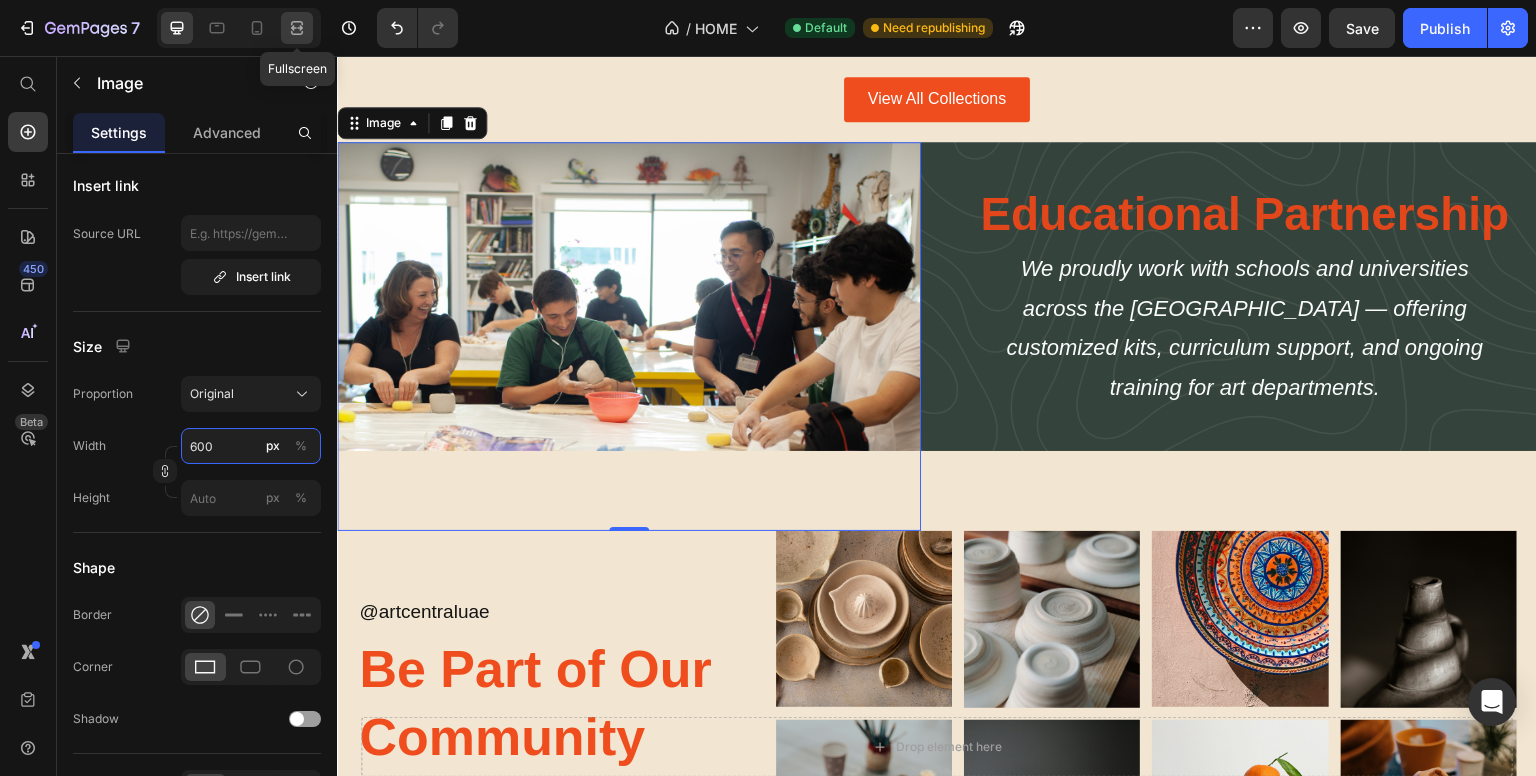 type on "600" 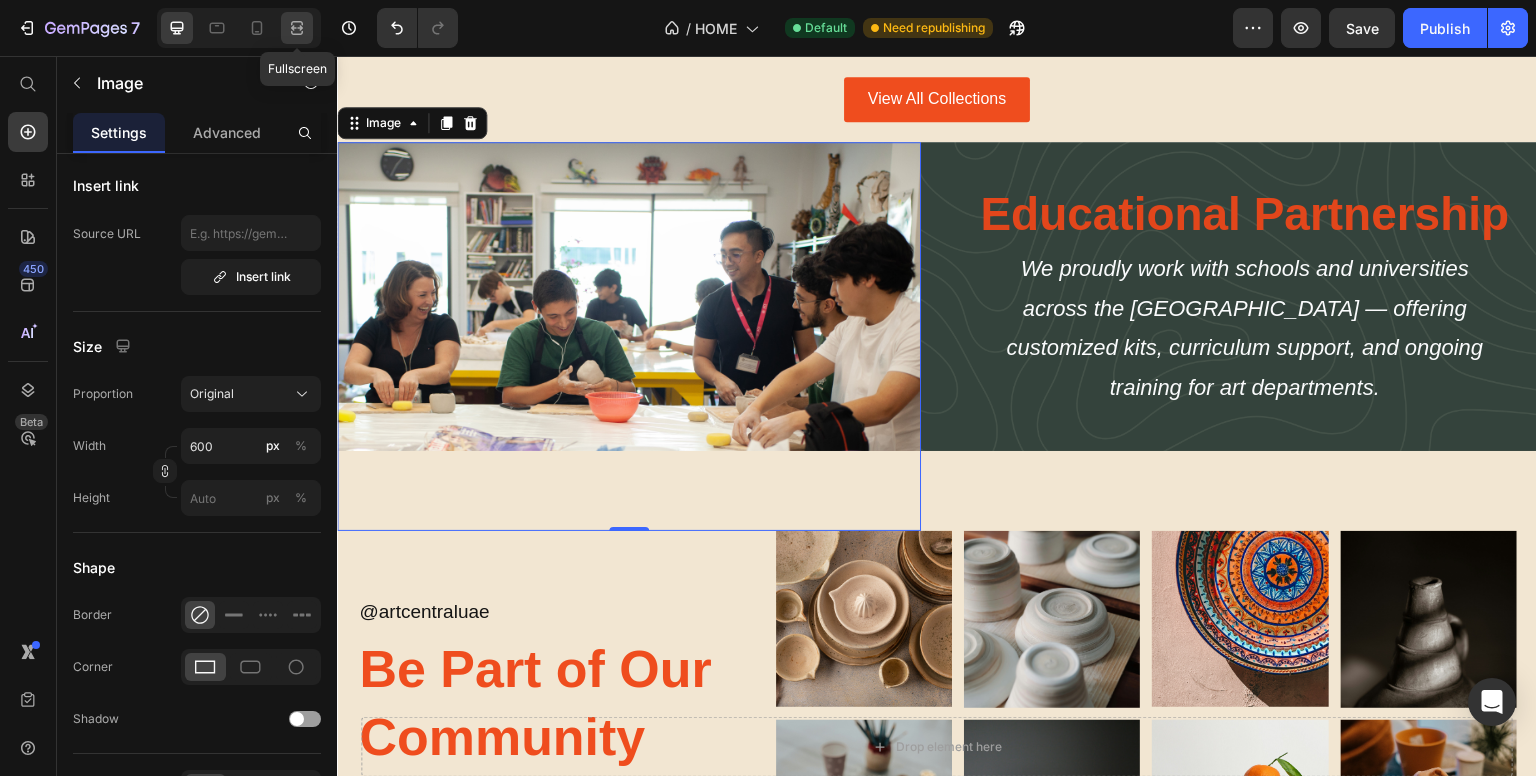 click 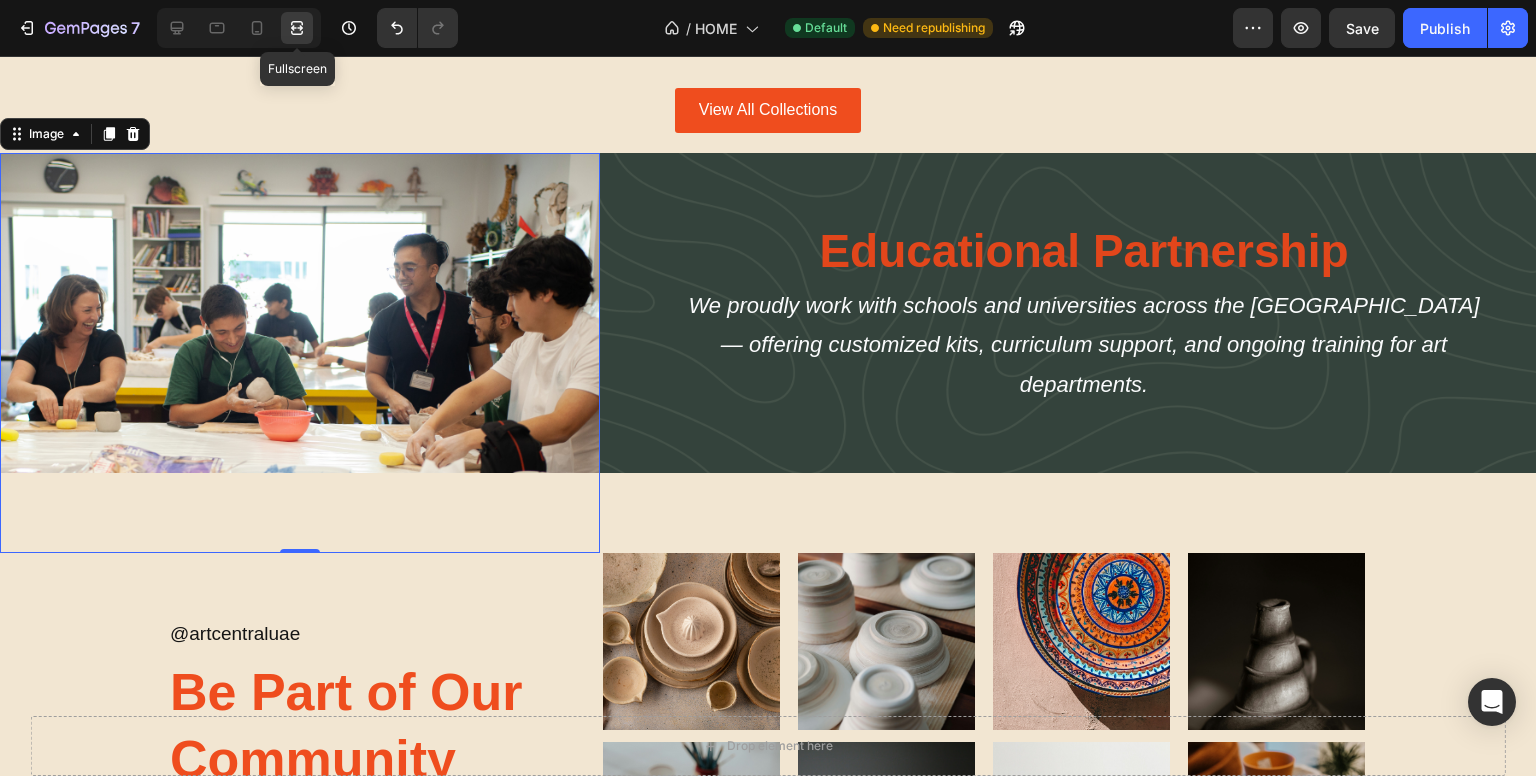 scroll, scrollTop: 2879, scrollLeft: 0, axis: vertical 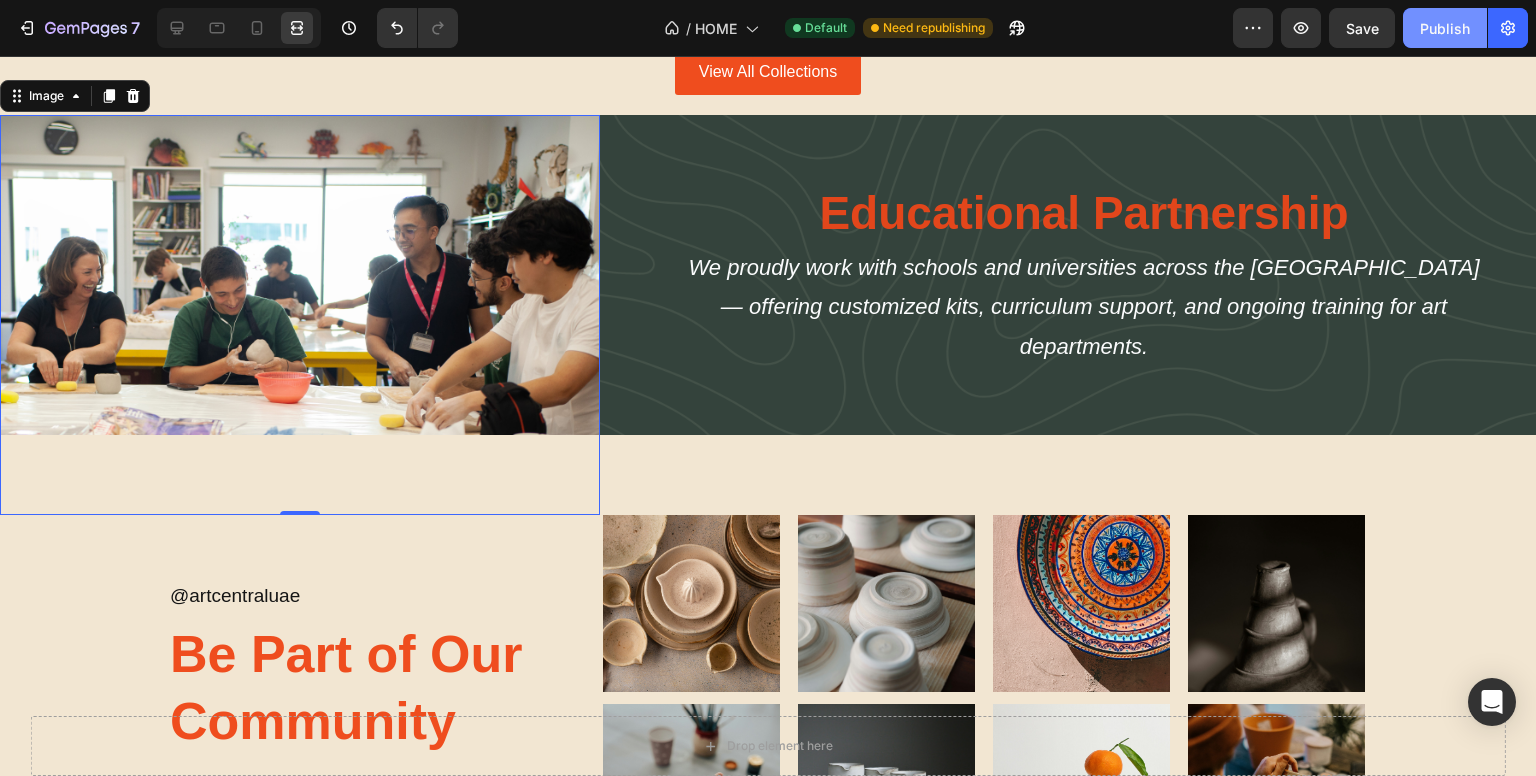 click on "Publish" 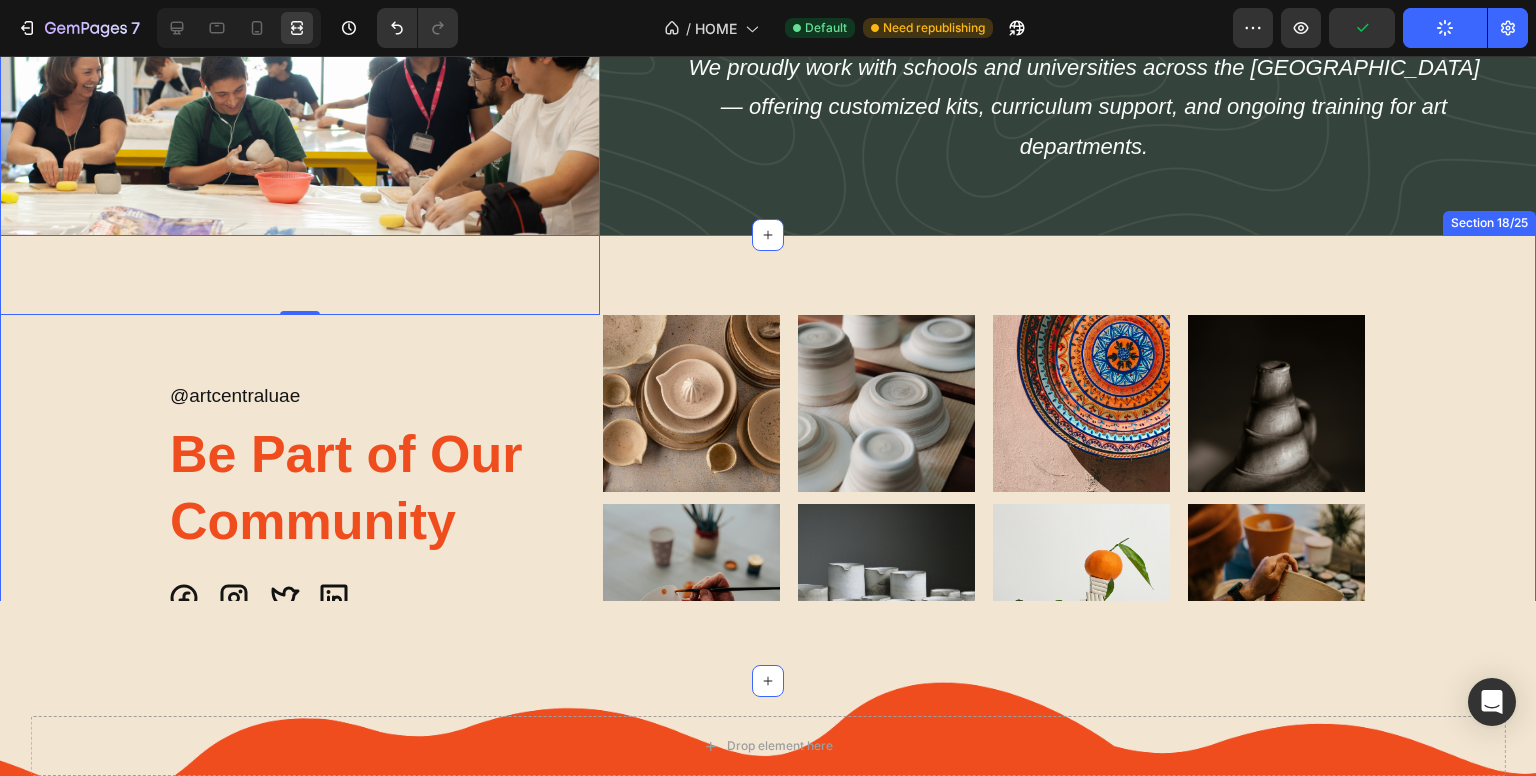 scroll, scrollTop: 2879, scrollLeft: 0, axis: vertical 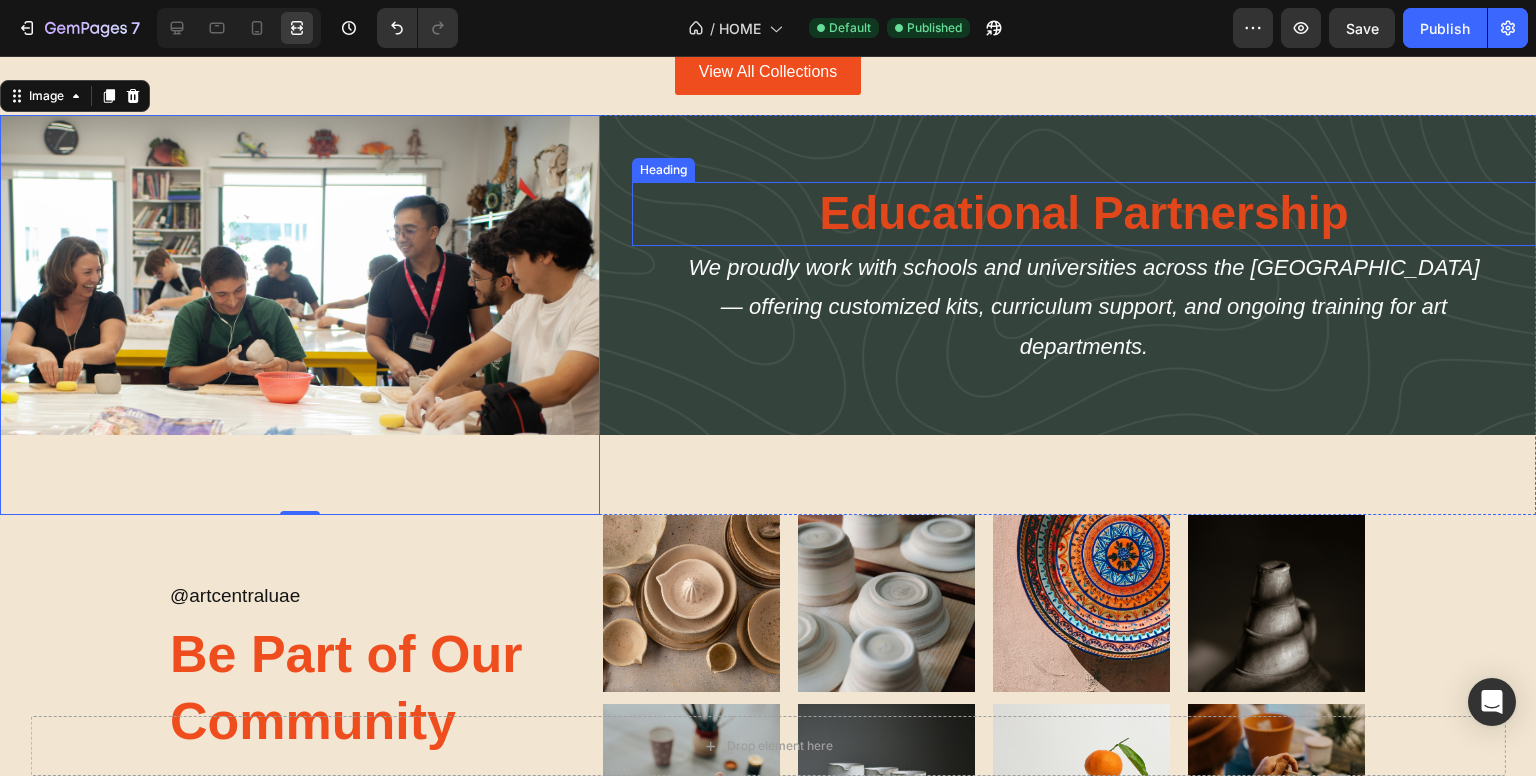 click on "Educational Partnership" at bounding box center (1084, 214) 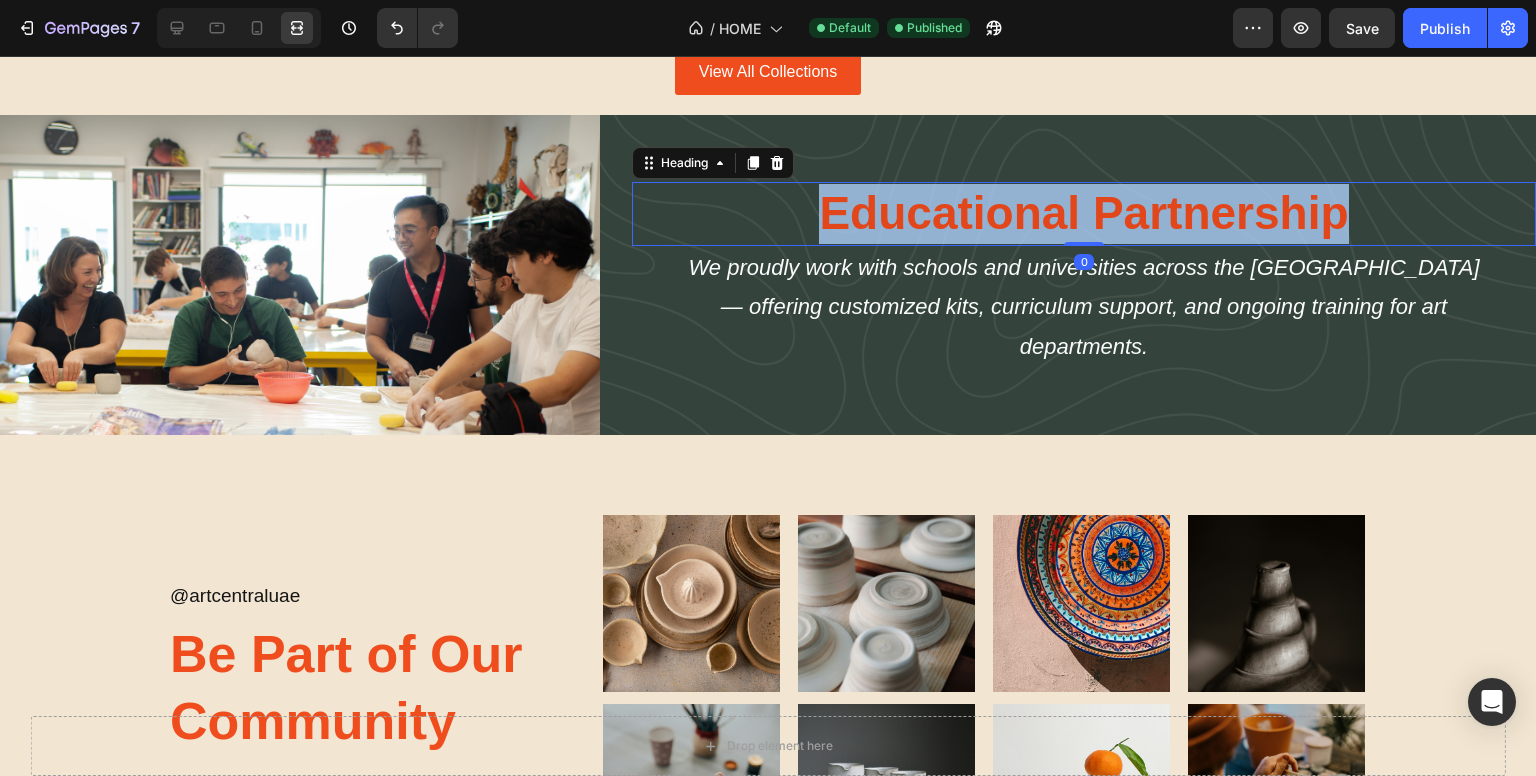 click on "Educational Partnership" at bounding box center (1084, 214) 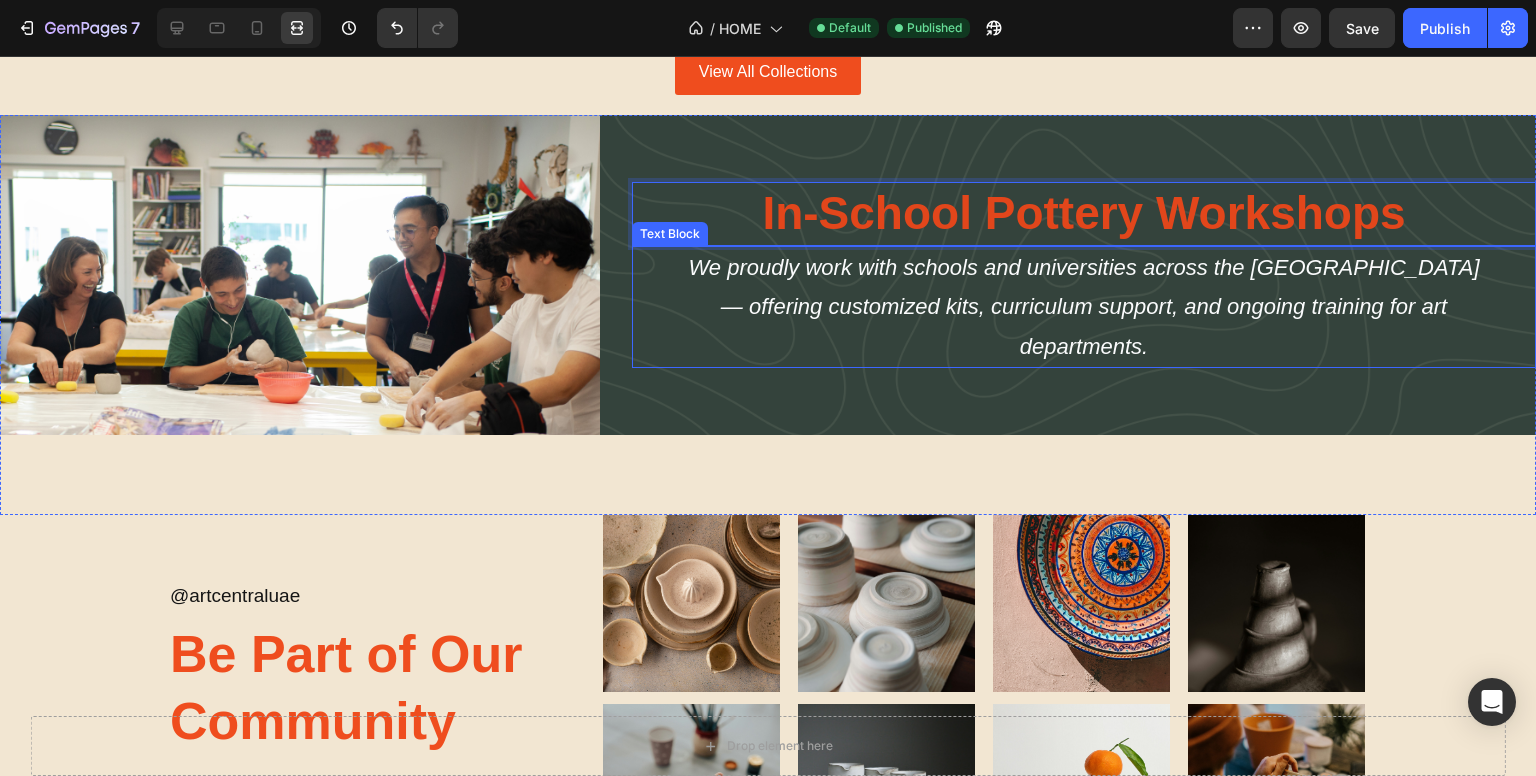 click on "We proudly work with schools and universities across the [GEOGRAPHIC_DATA] — offering customized kits, curriculum support, and ongoing training for art departments. Text Block" at bounding box center [1084, 307] 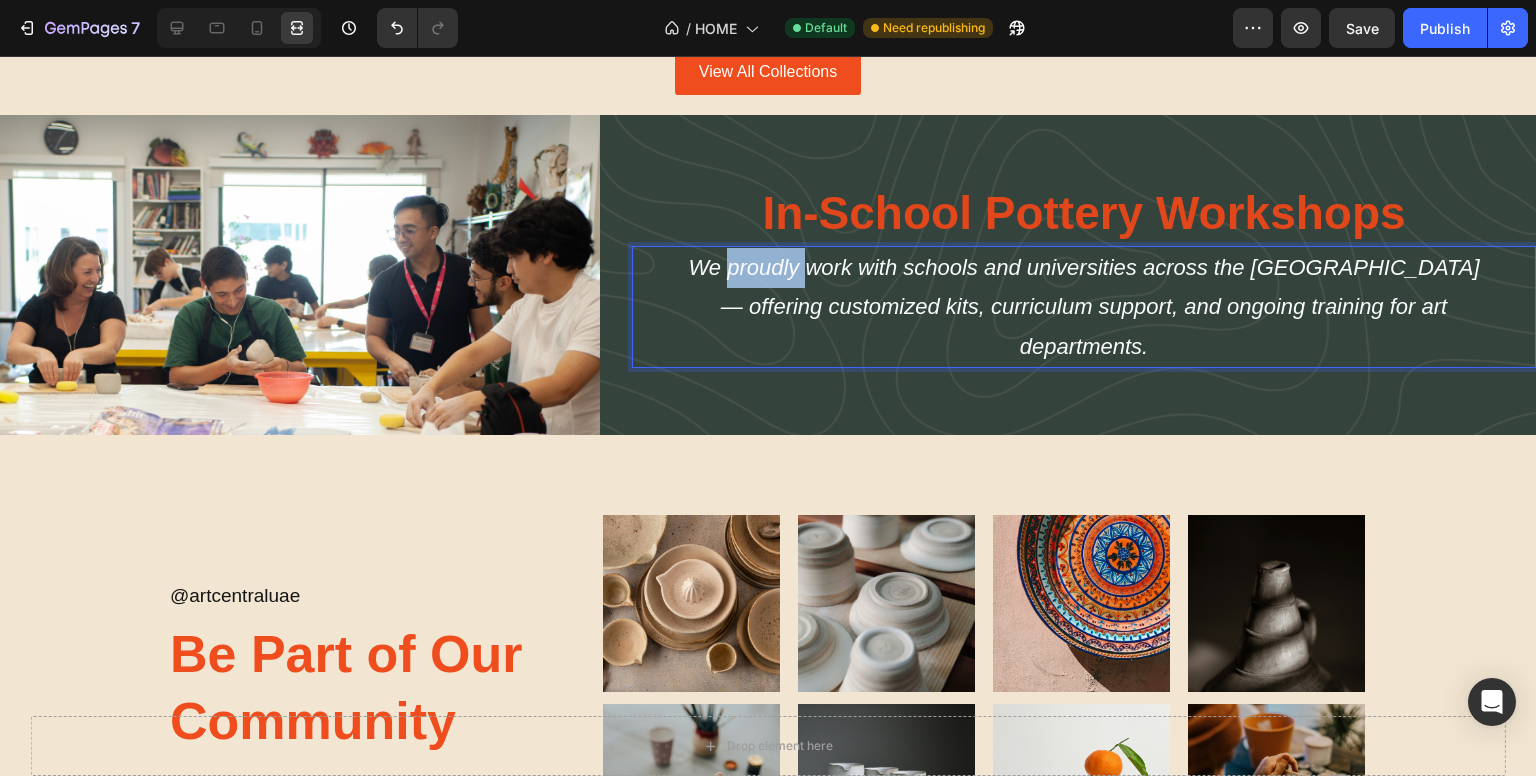 click on "We proudly work with schools and universities across the [GEOGRAPHIC_DATA] — offering customized kits, curriculum support, and ongoing training for art departments." at bounding box center [1084, 307] 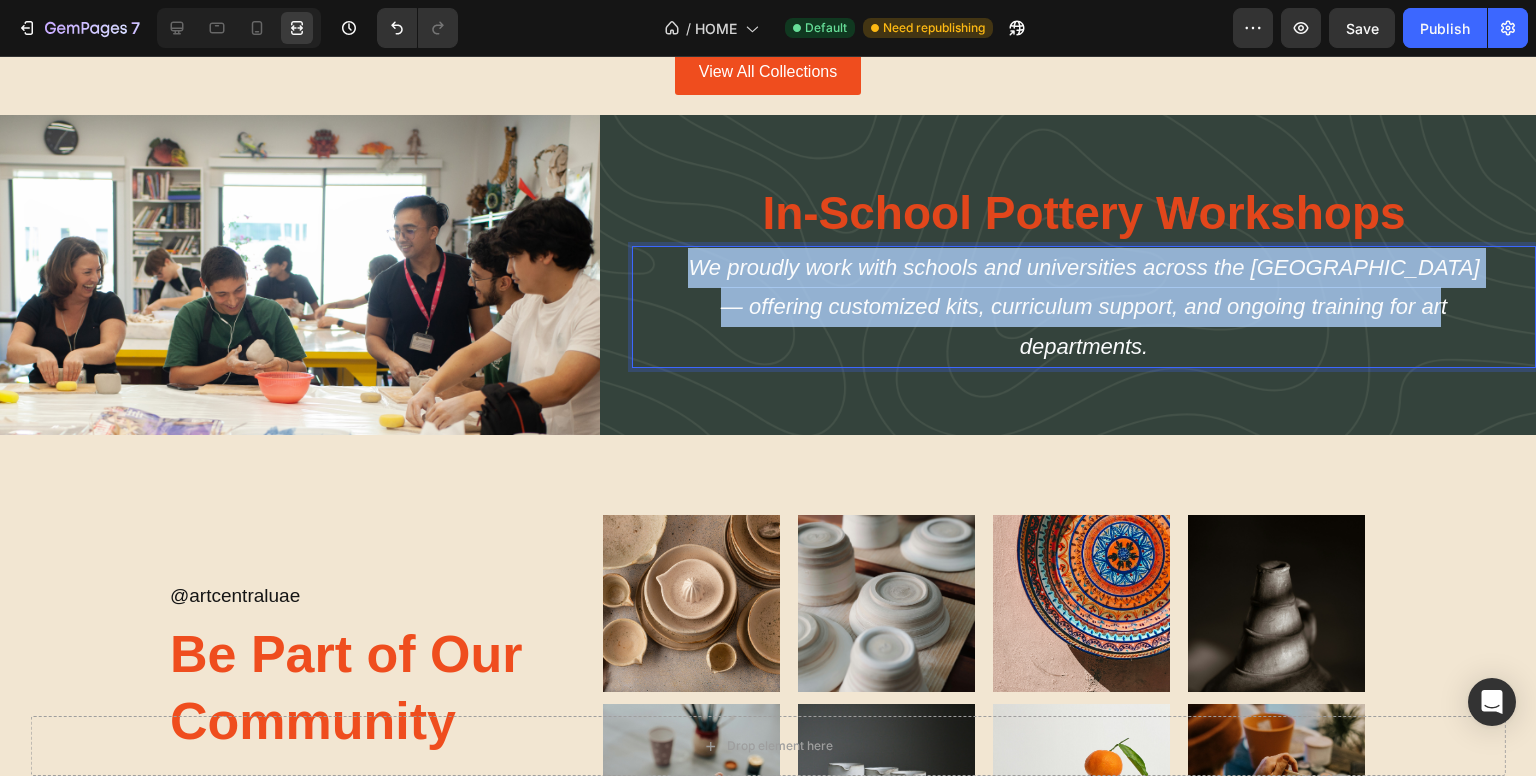 click on "We proudly work with schools and universities across the [GEOGRAPHIC_DATA] — offering customized kits, curriculum support, and ongoing training for art departments." at bounding box center (1084, 307) 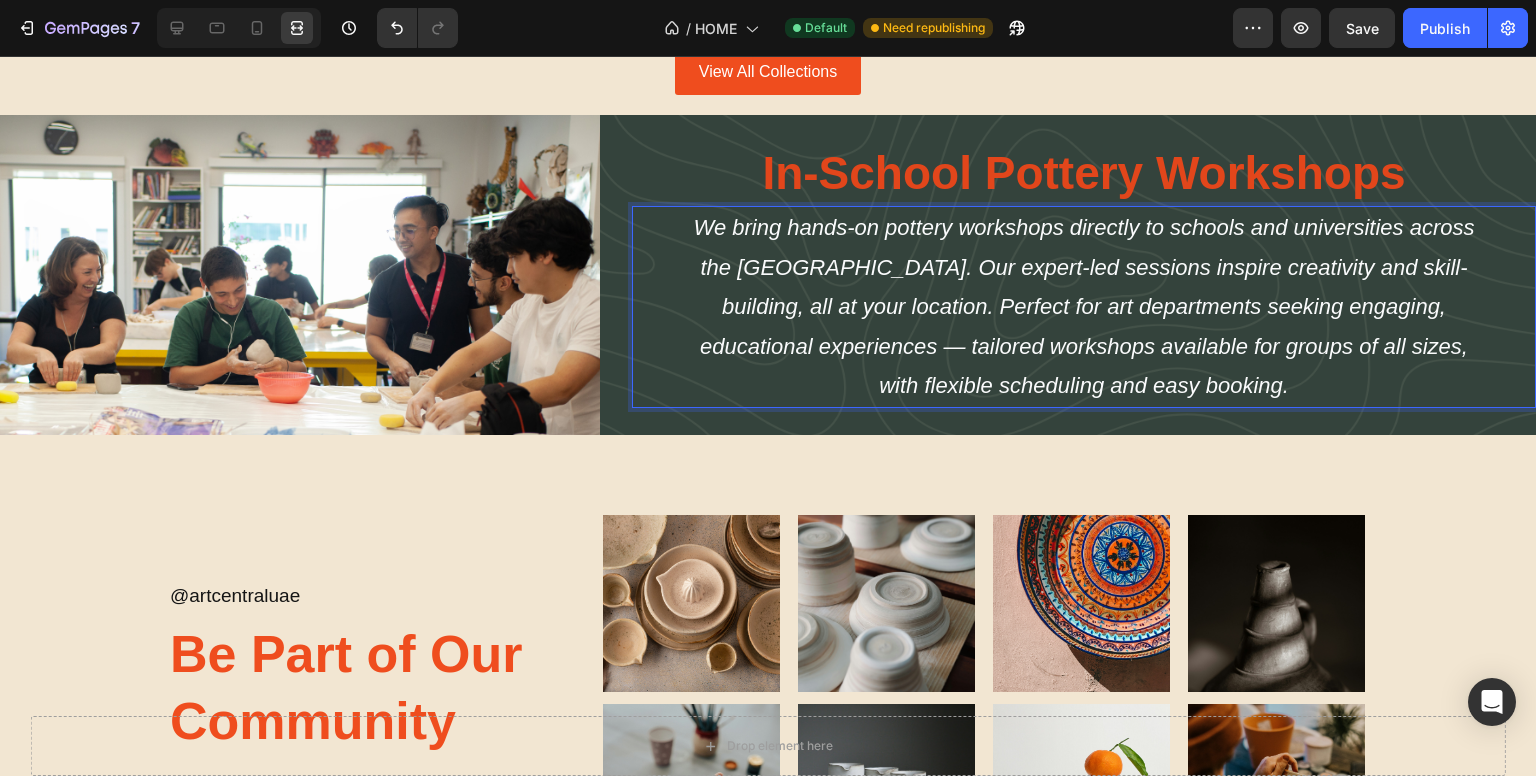 scroll, scrollTop: 2820, scrollLeft: 0, axis: vertical 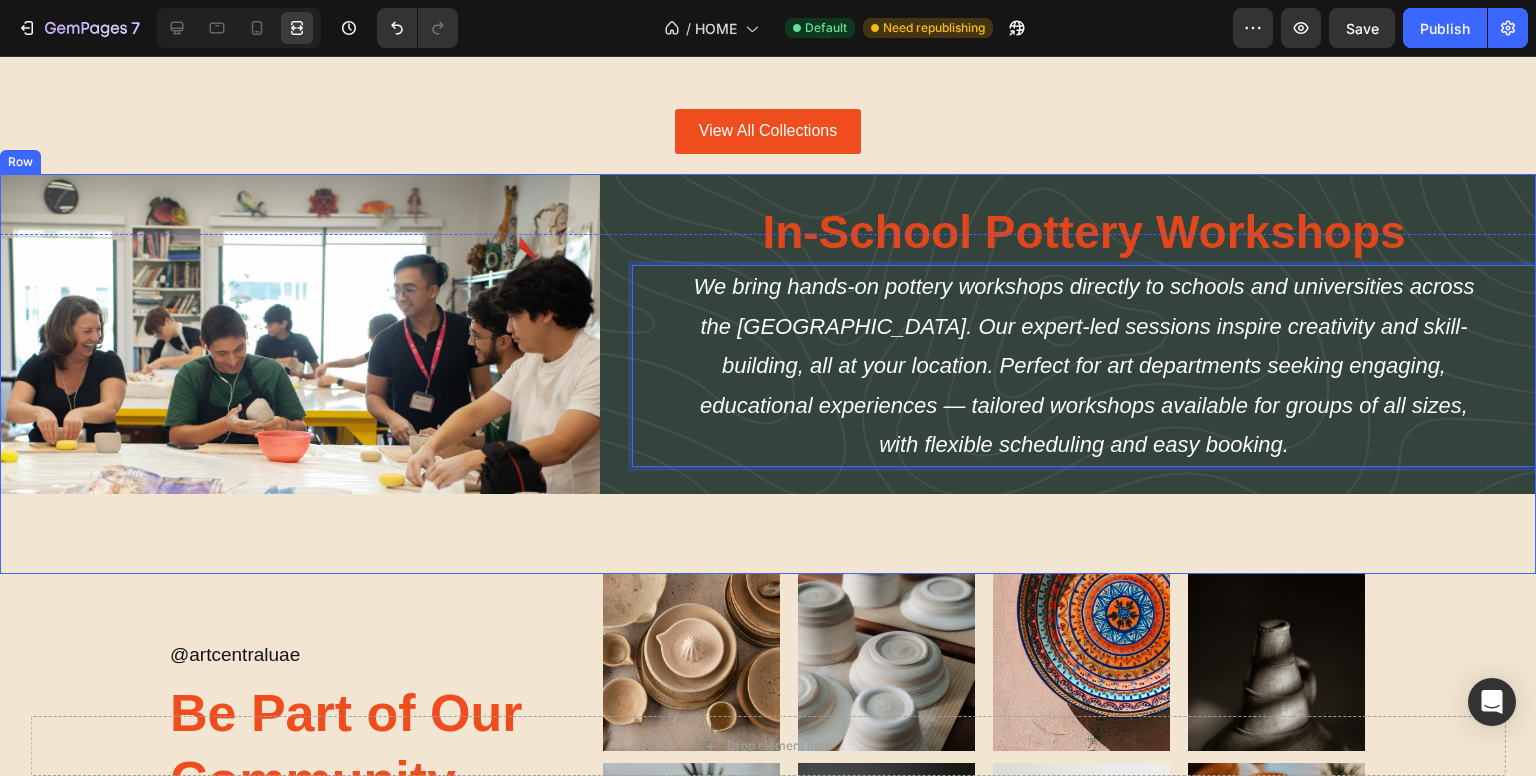 click on "In-School Pottery Workshops Heading We bring hands-on pottery workshops directly to schools and universities across the [GEOGRAPHIC_DATA]. Our expert-led sessions inspire creativity and skill-building, all at your location. Perfect for art departments seeking engaging, educational experiences — tailored workshops available for groups of all sizes, with flexible scheduling and easy booking. Text Block   0" at bounding box center [1084, 374] 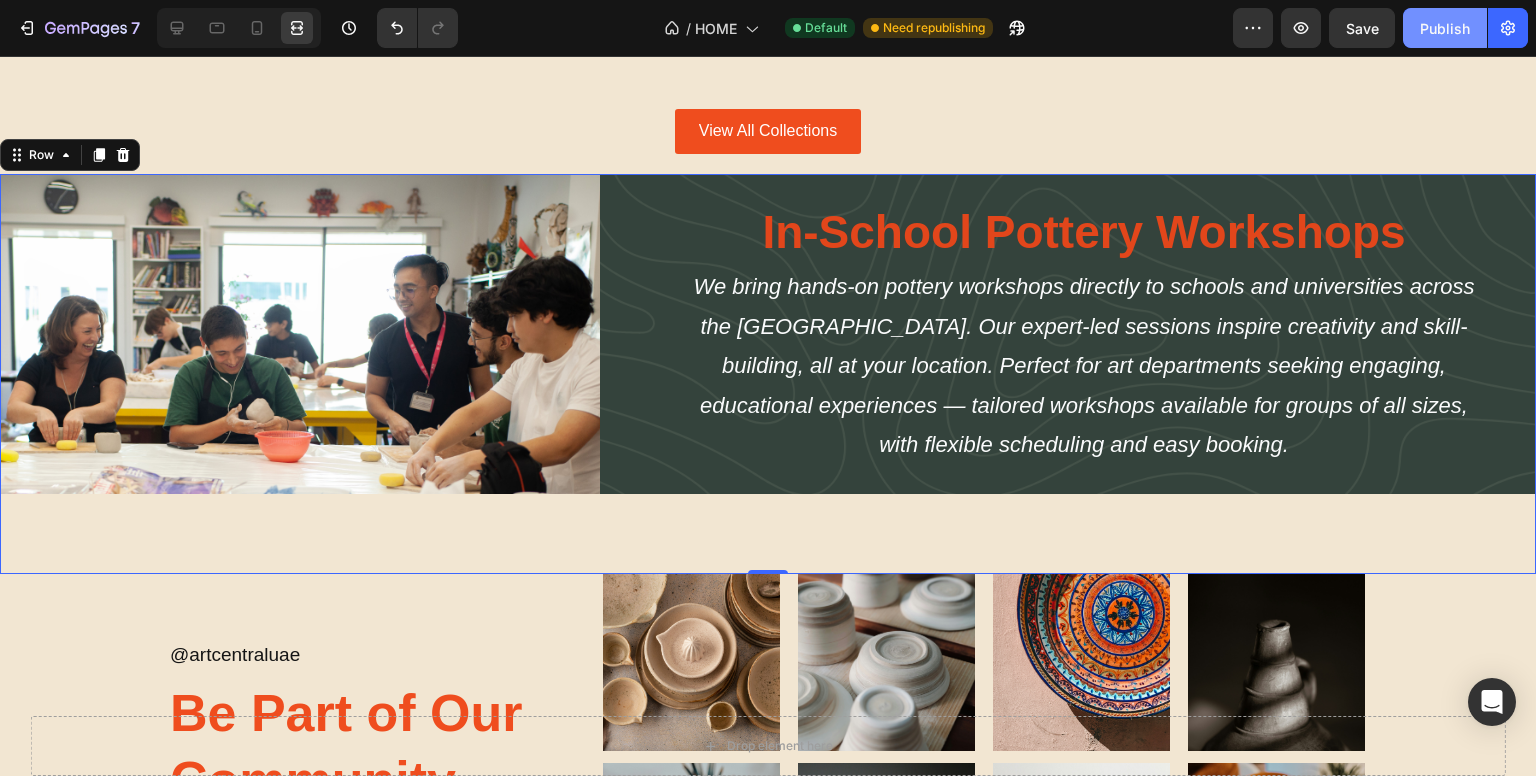 click on "Publish" 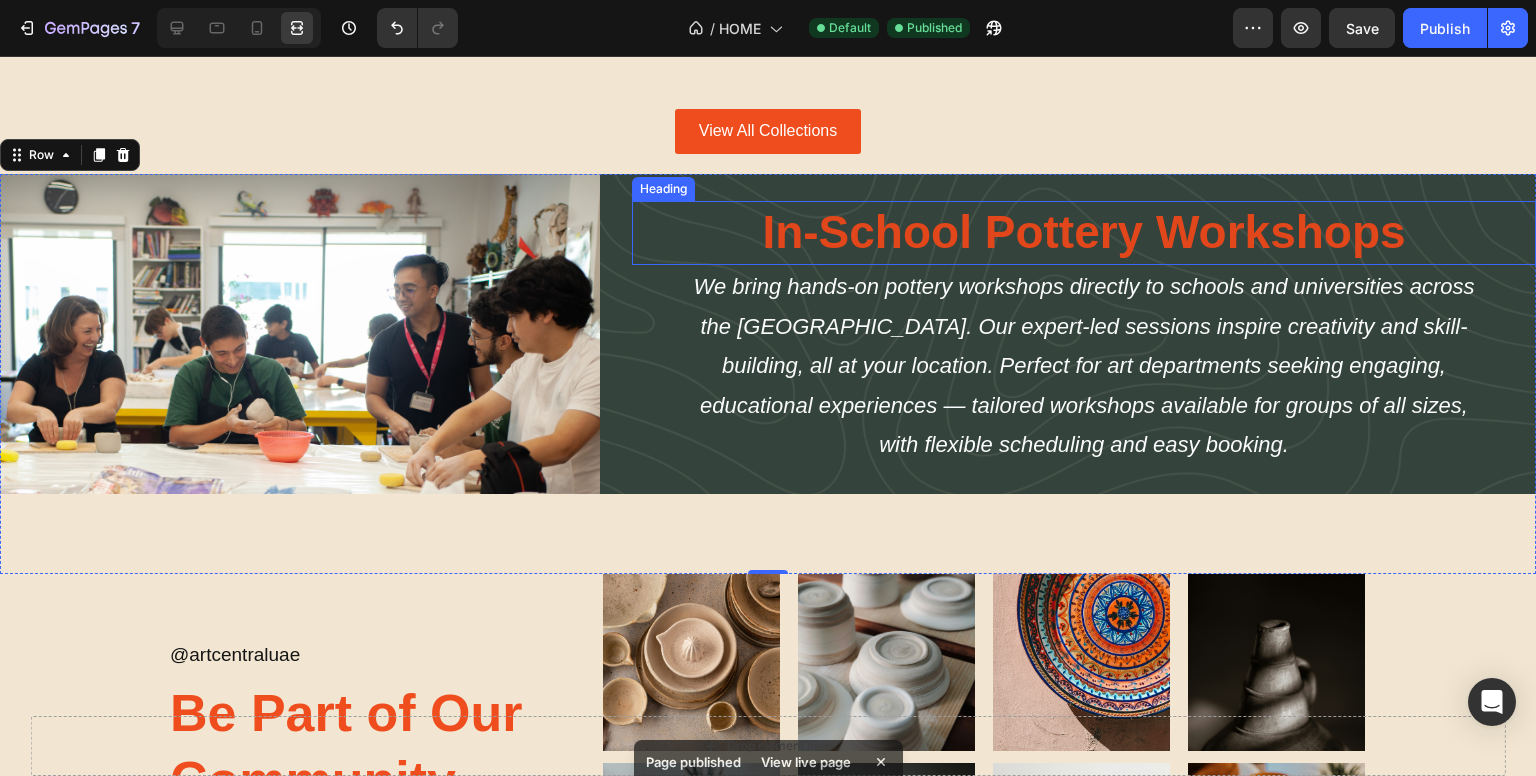 click on "In-School Pottery Workshops" at bounding box center [1084, 233] 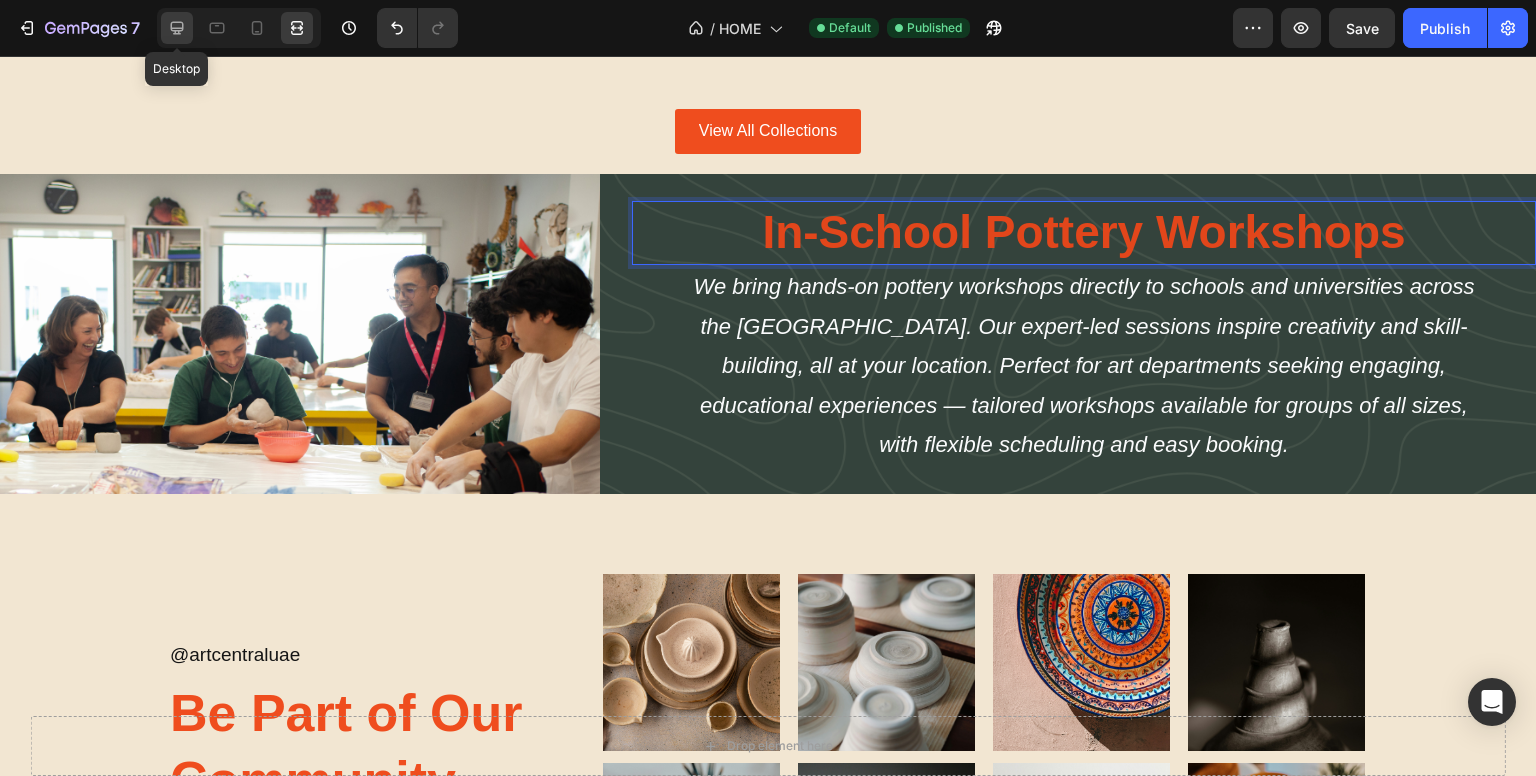 click 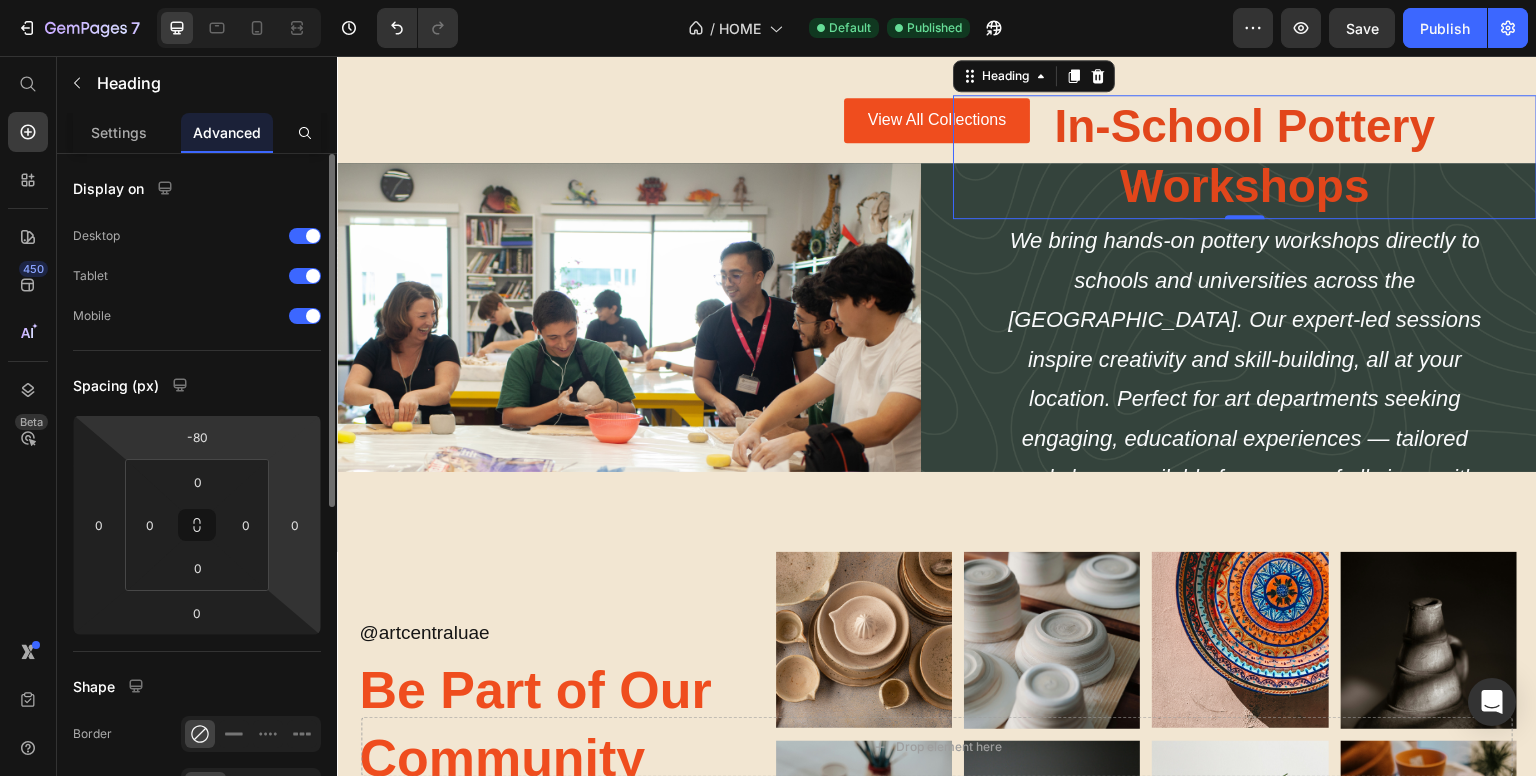 scroll, scrollTop: 2765, scrollLeft: 0, axis: vertical 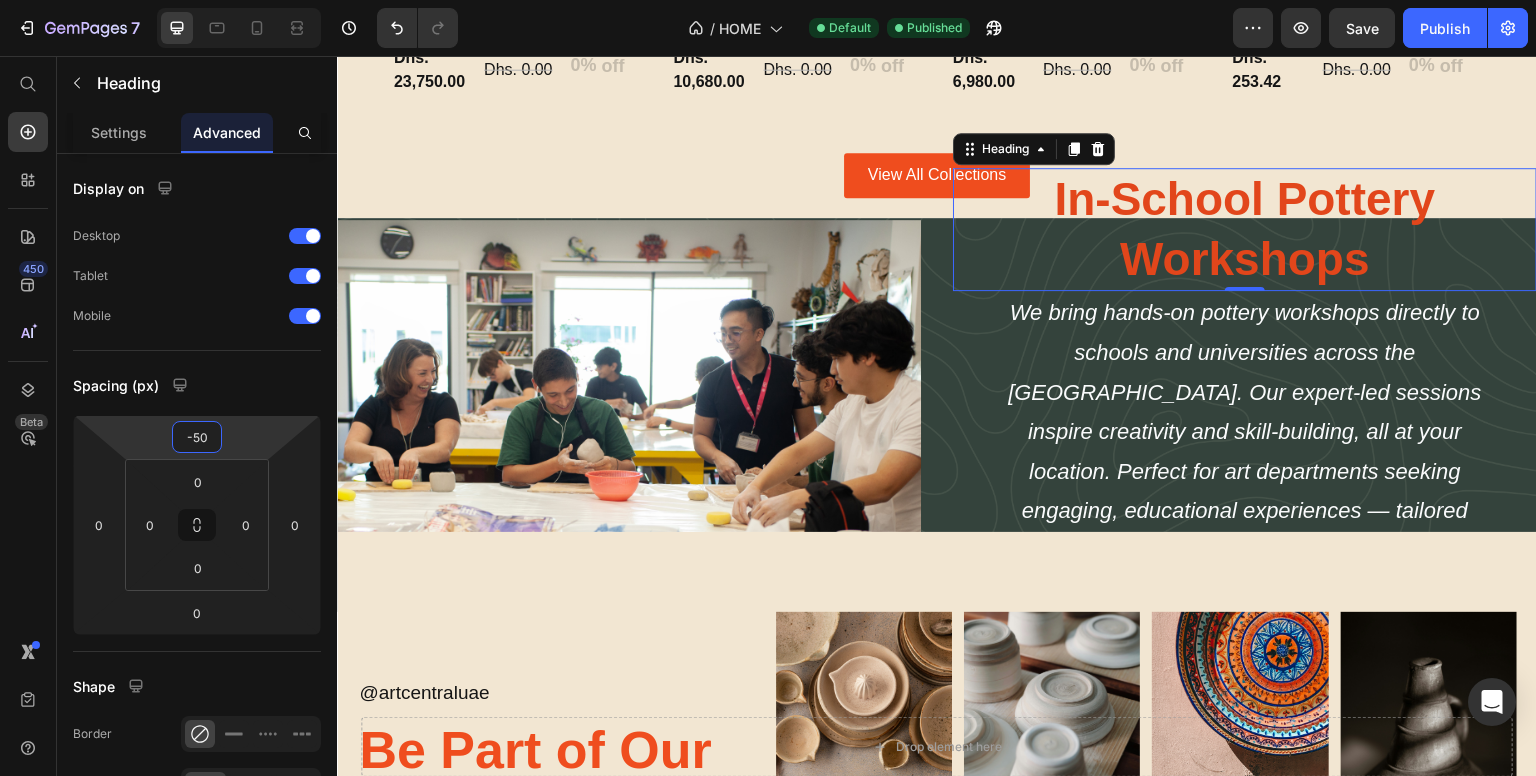 drag, startPoint x: 264, startPoint y: 431, endPoint x: 257, endPoint y: 416, distance: 16.552946 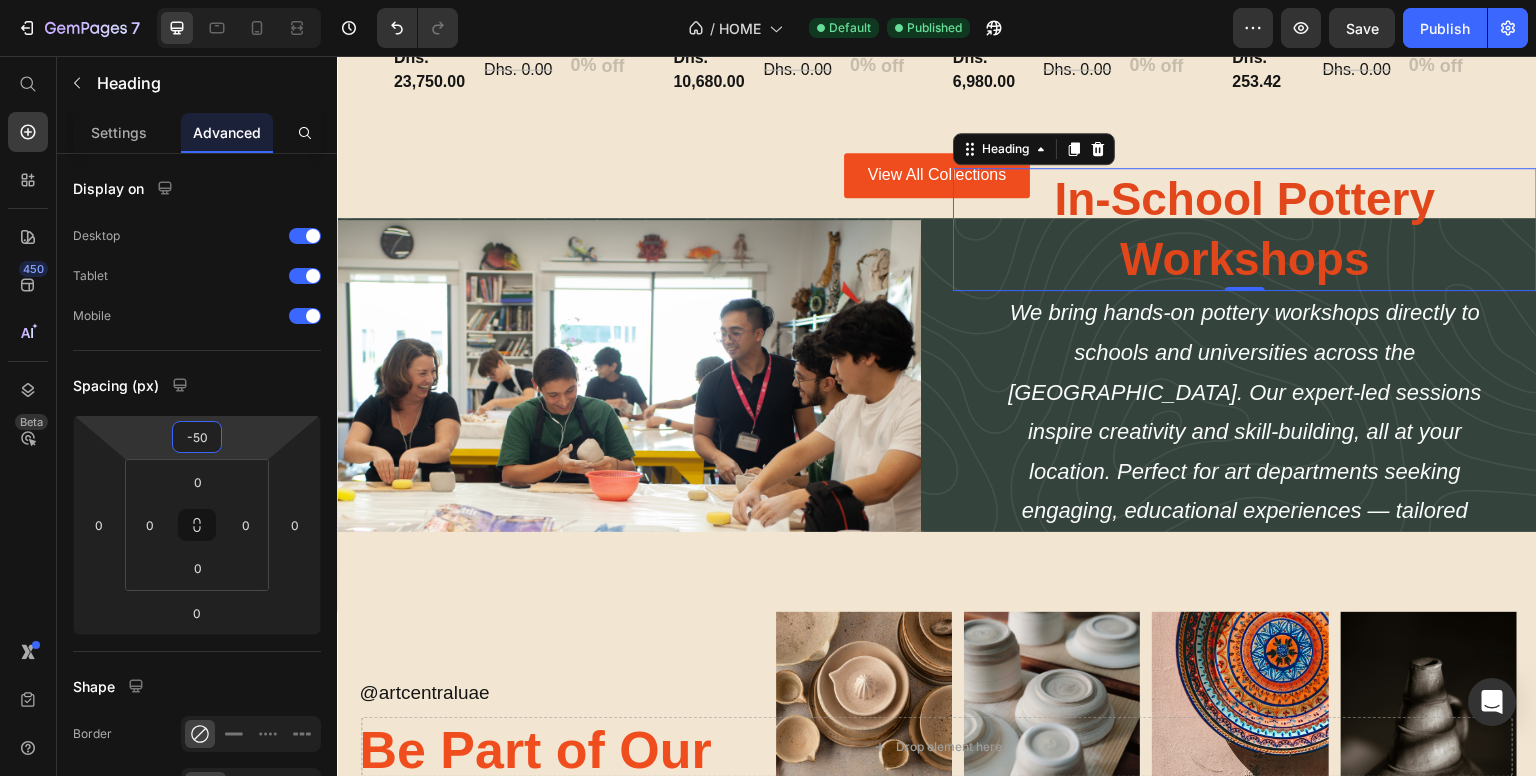 click on "7   /  HOME Default Published Preview  Save   Publish  450 Beta Start with Sections Elements Hero Section Product Detail Brands Trusted Badges Guarantee Product Breakdown How to use Testimonials Compare Bundle FAQs Social Proof Brand Story Product List Collection Blog List Contact Sticky Add to Cart Custom Footer Browse Library 450 Layout
Row
Row
Row
Row Text
Heading
Text Block Button
Button
Button
Sticky Back to top Media
Image
Image" at bounding box center [768, 0] 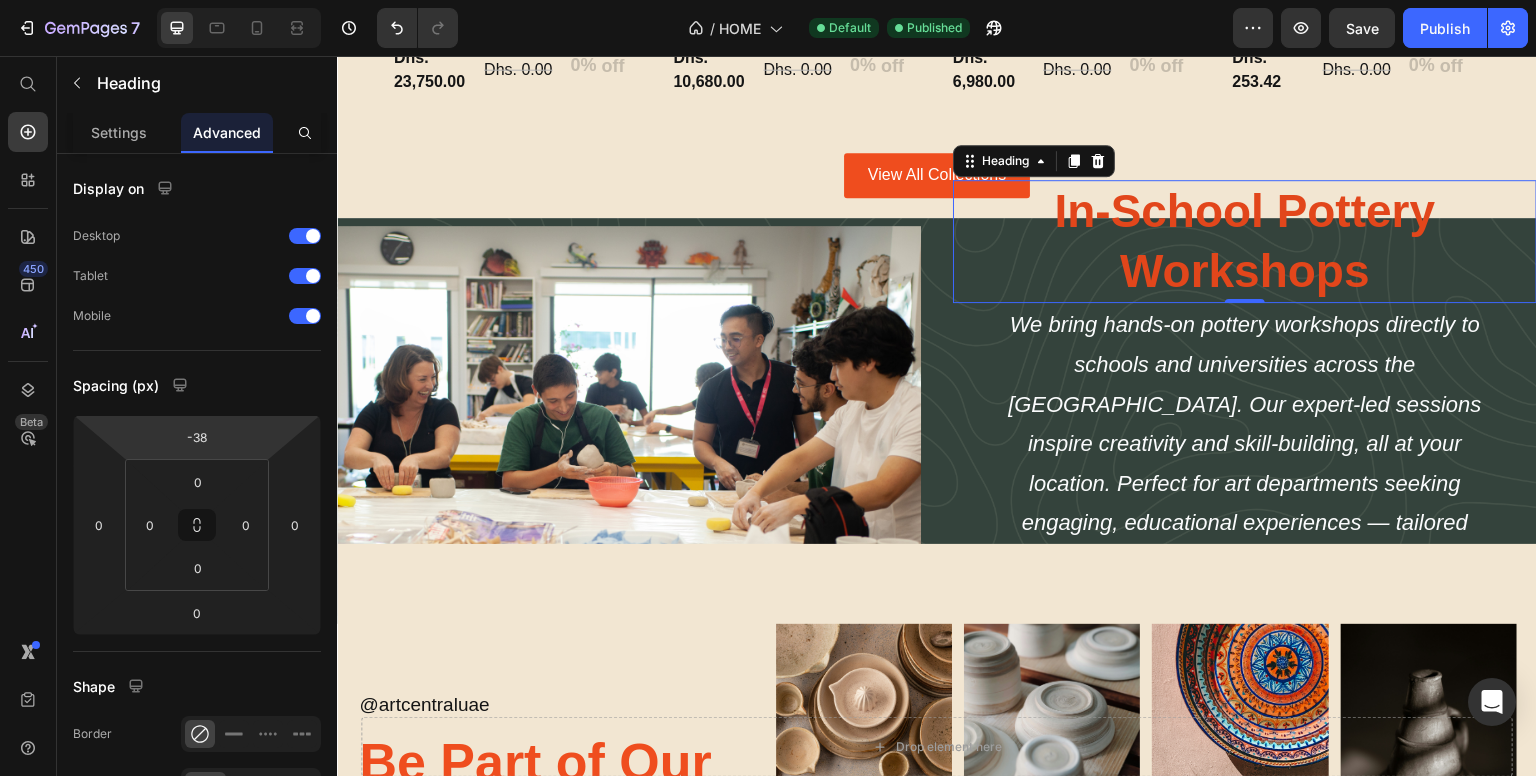 type on "-40" 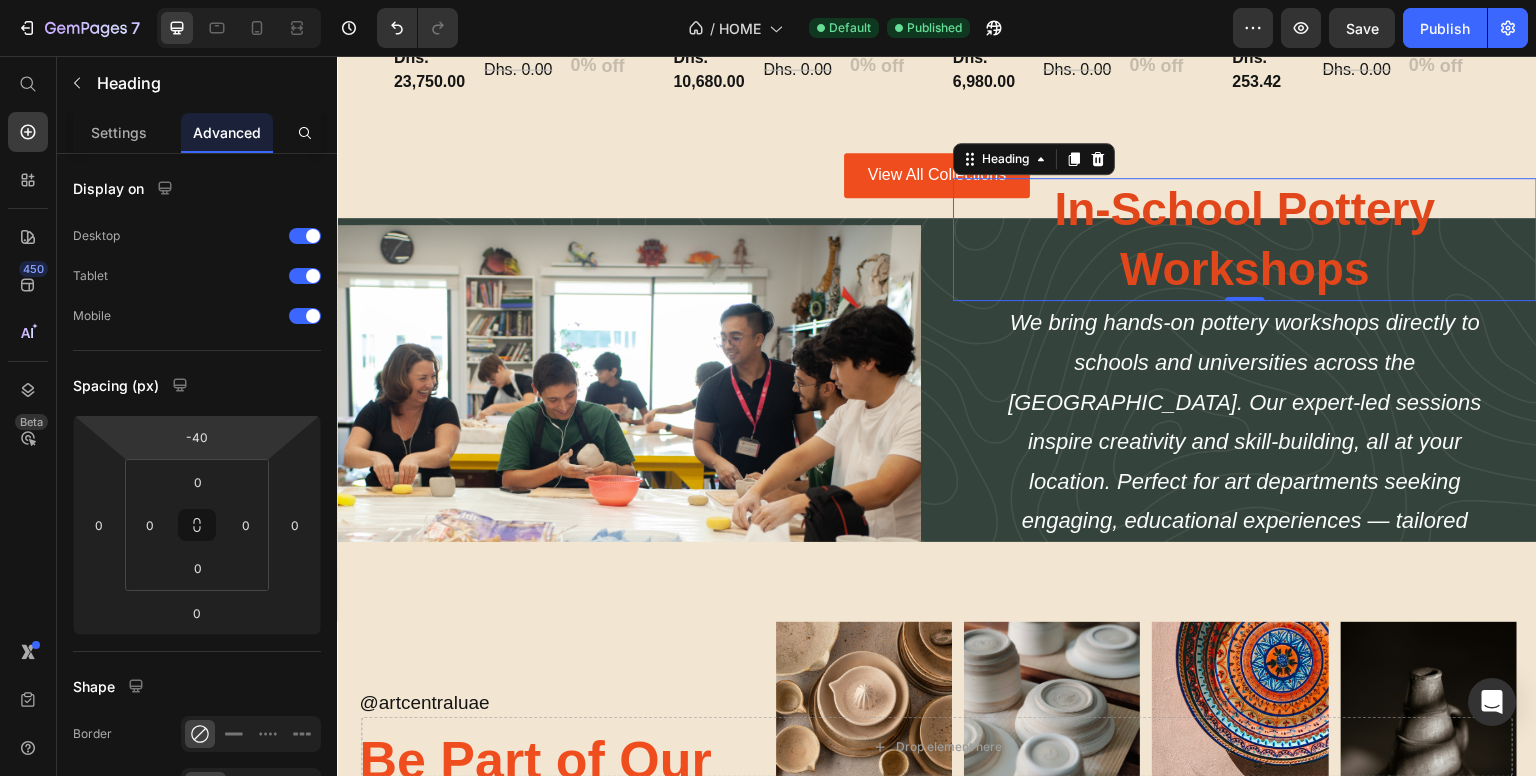 click on "7   /  HOME Default Published Preview  Save   Publish  450 Beta Start with Sections Elements Hero Section Product Detail Brands Trusted Badges Guarantee Product Breakdown How to use Testimonials Compare Bundle FAQs Social Proof Brand Story Product List Collection Blog List Contact Sticky Add to Cart Custom Footer Browse Library 450 Layout
Row
Row
Row
Row Text
Heading
Text Block Button
Button
Button
Sticky Back to top Media
Image
Image" at bounding box center (768, 0) 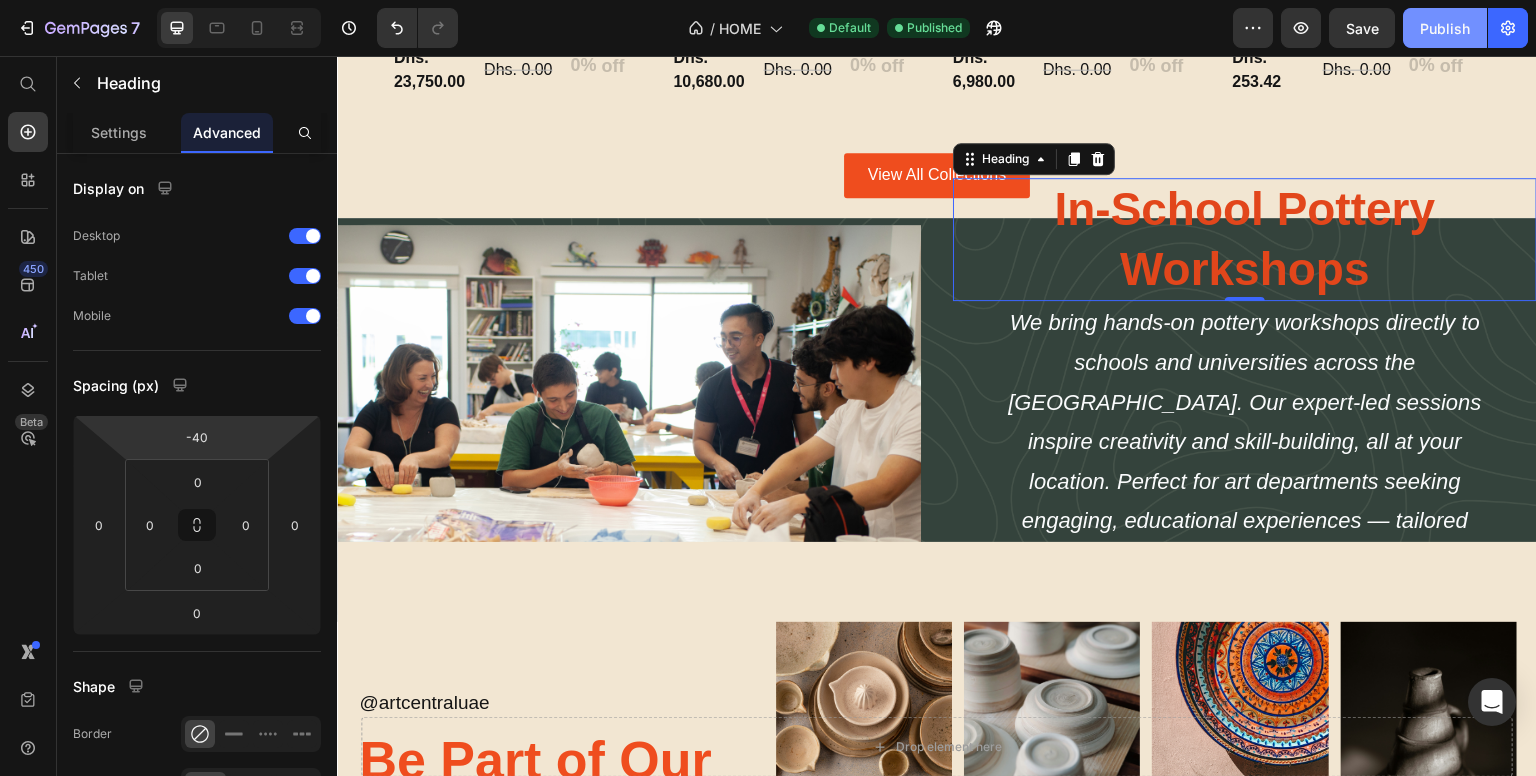 click on "Publish" at bounding box center [1445, 28] 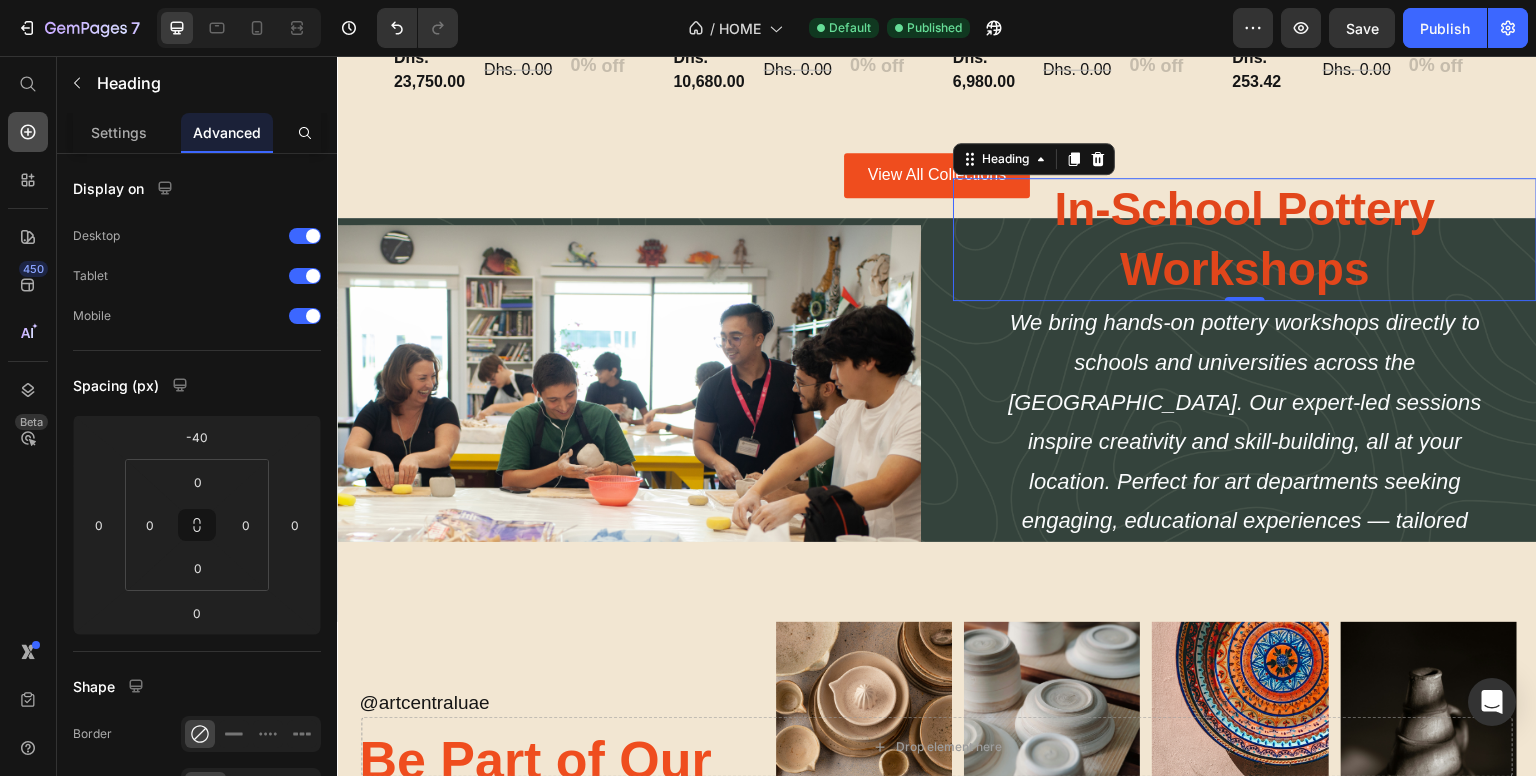 click 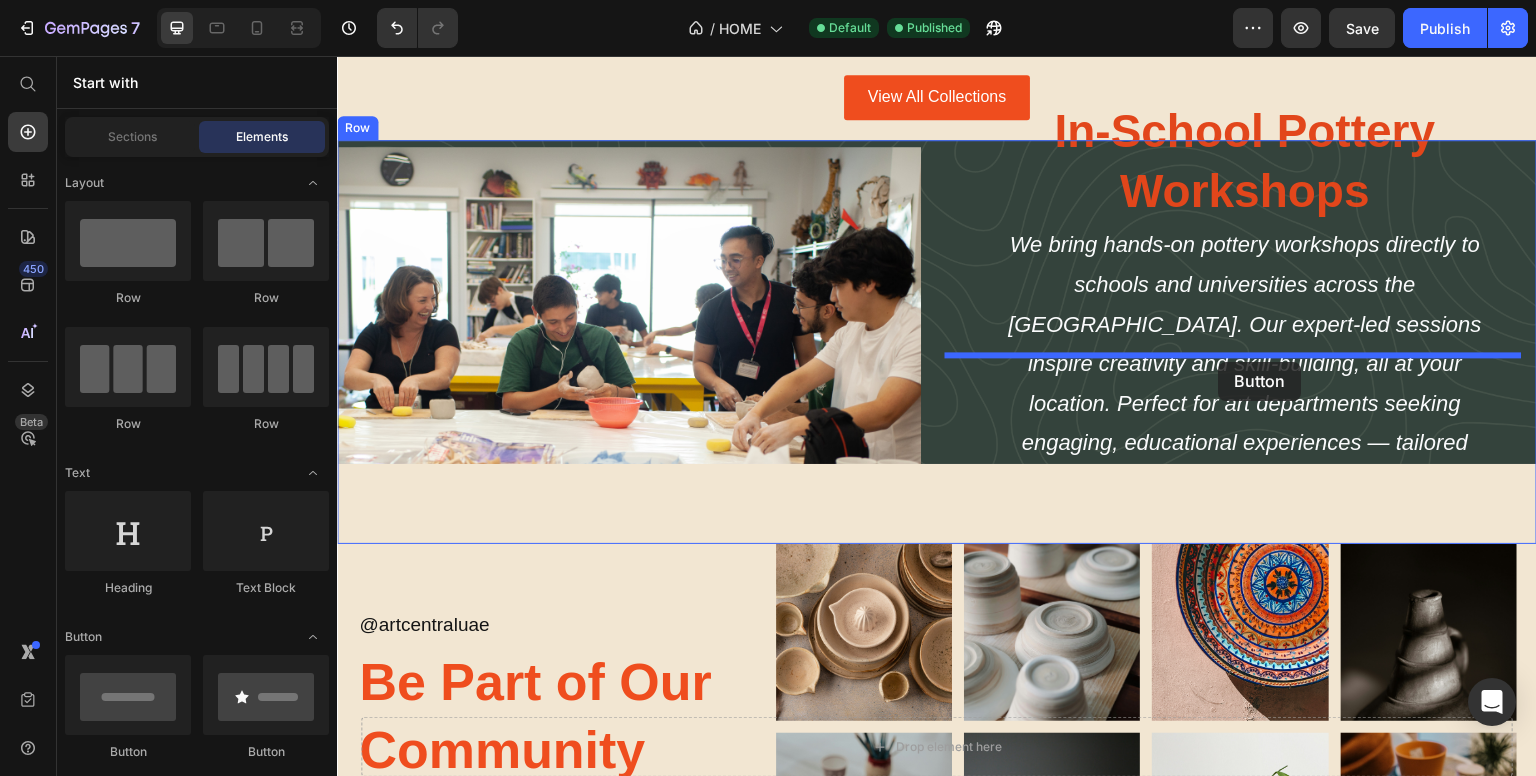 scroll, scrollTop: 2865, scrollLeft: 0, axis: vertical 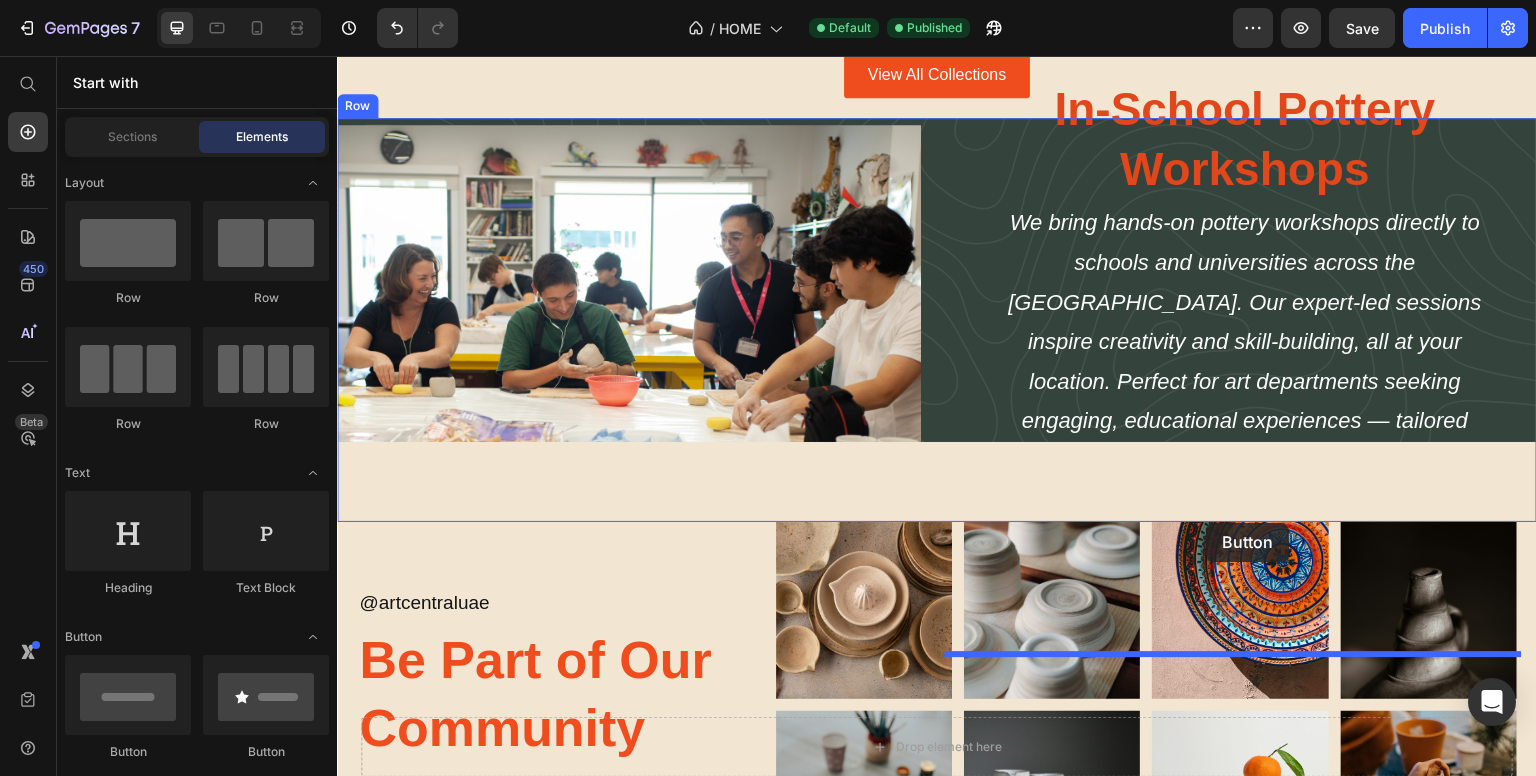 drag, startPoint x: 444, startPoint y: 571, endPoint x: 1207, endPoint y: 523, distance: 764.50836 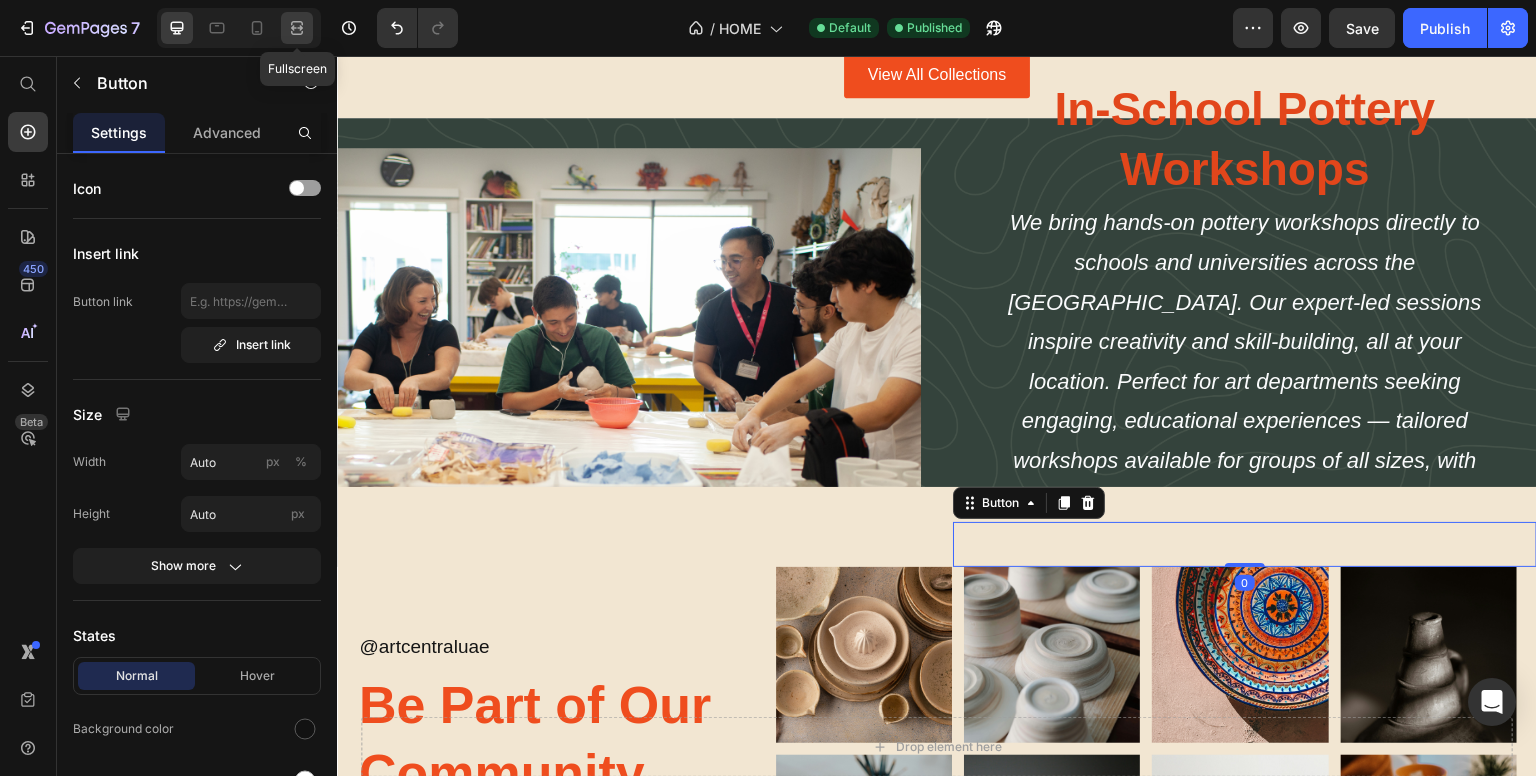 click 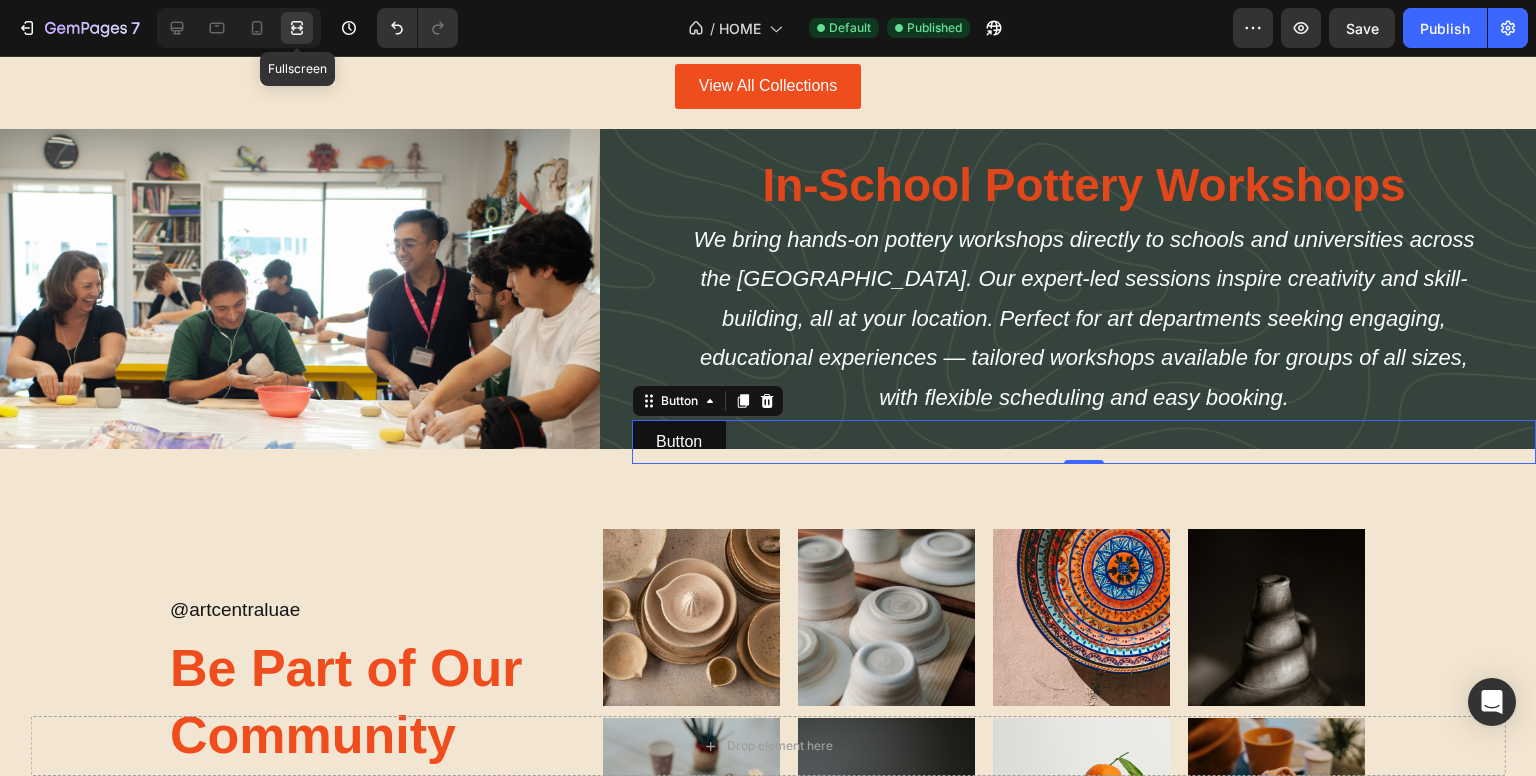 scroll, scrollTop: 2903, scrollLeft: 0, axis: vertical 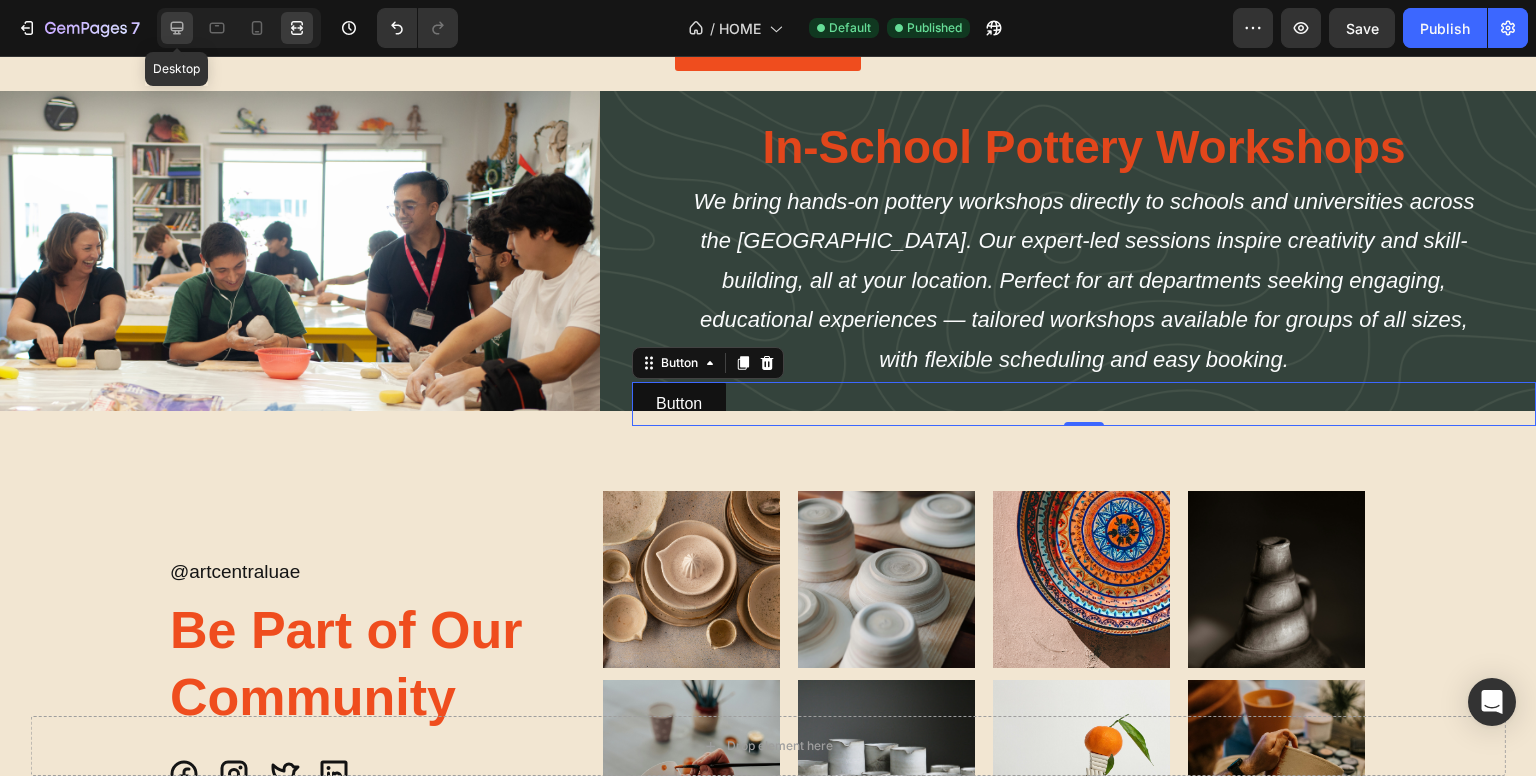 click 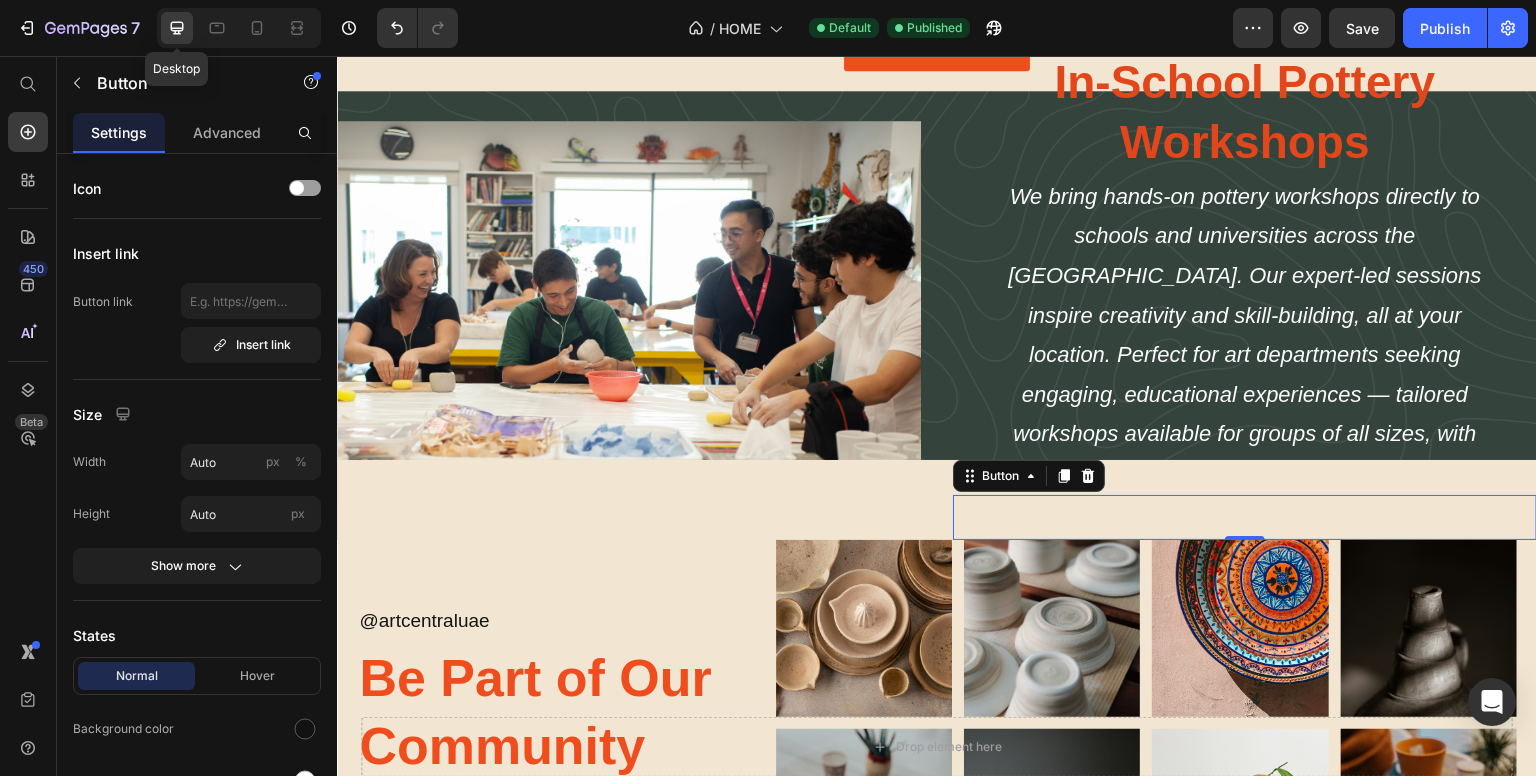 scroll, scrollTop: 2855, scrollLeft: 0, axis: vertical 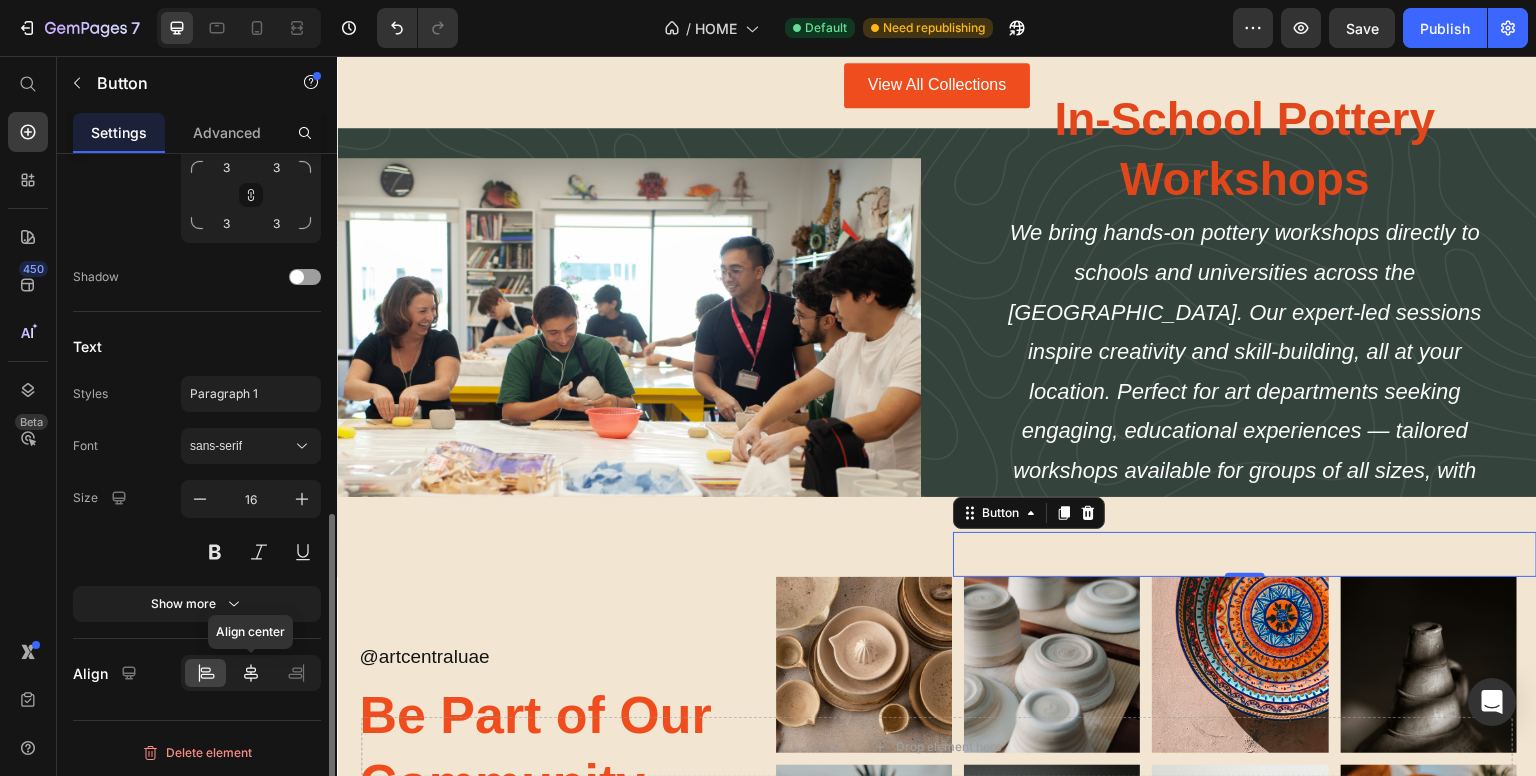click 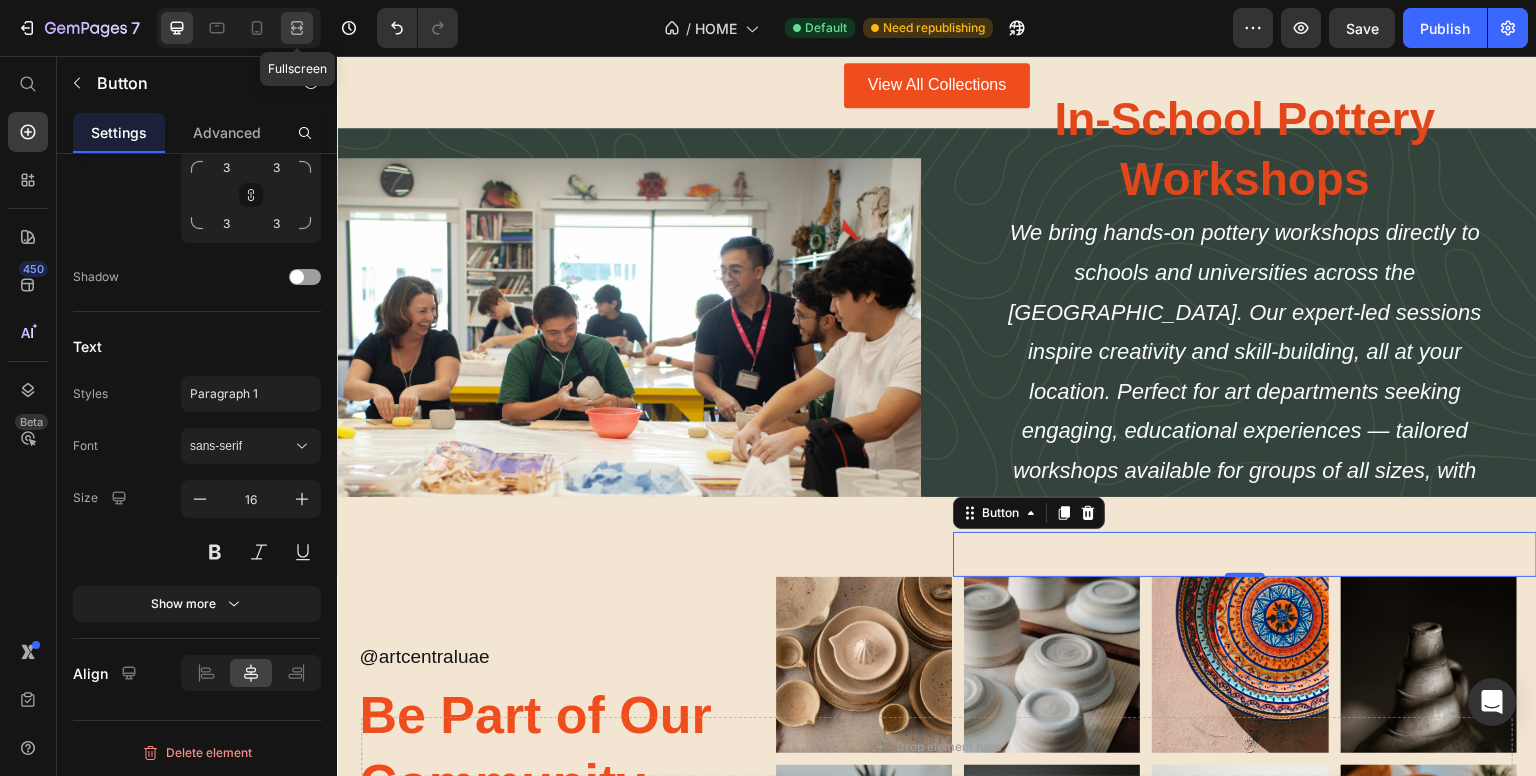 click 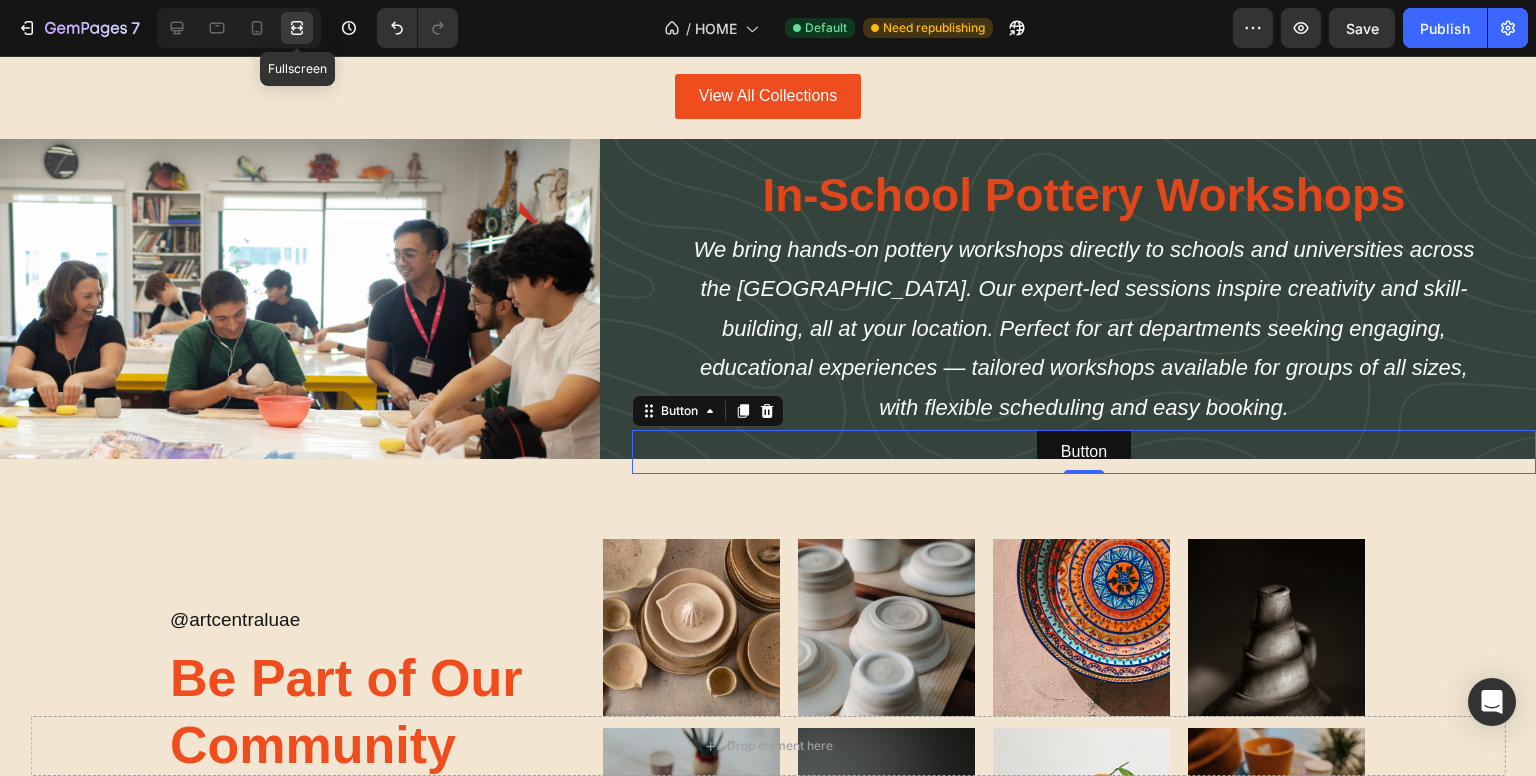 scroll, scrollTop: 728, scrollLeft: 0, axis: vertical 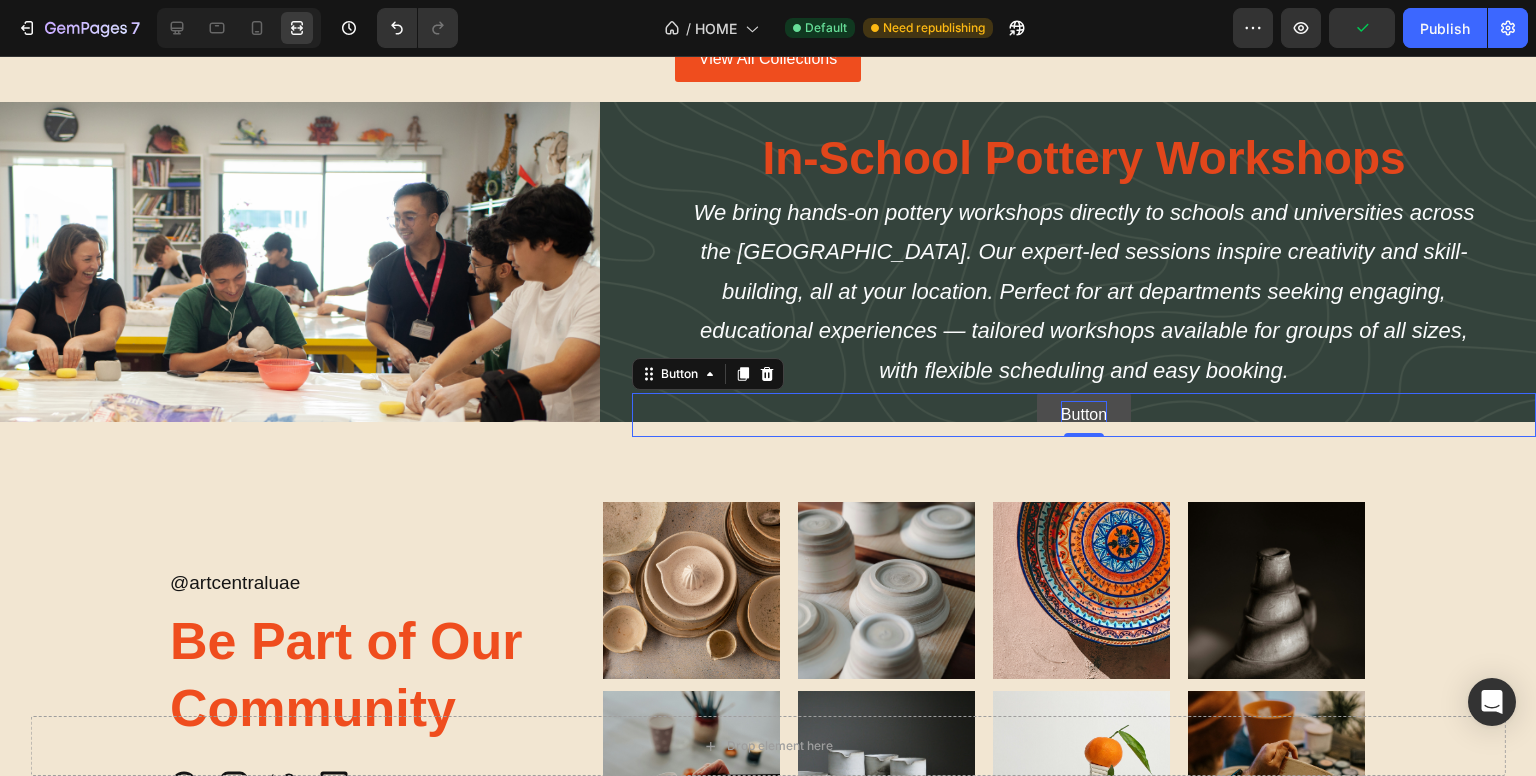click on "Button" at bounding box center [1084, 415] 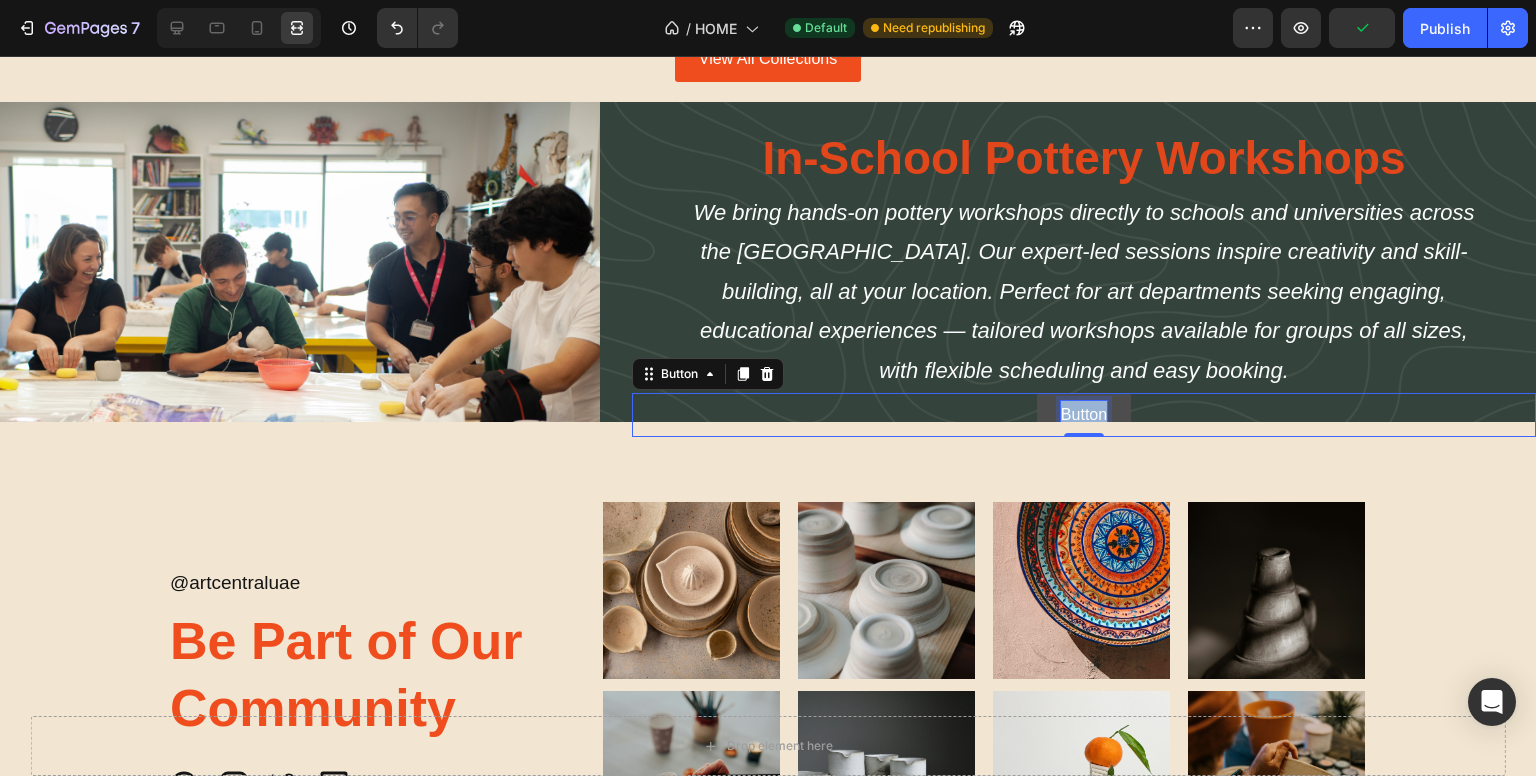 click on "Button" at bounding box center [1084, 415] 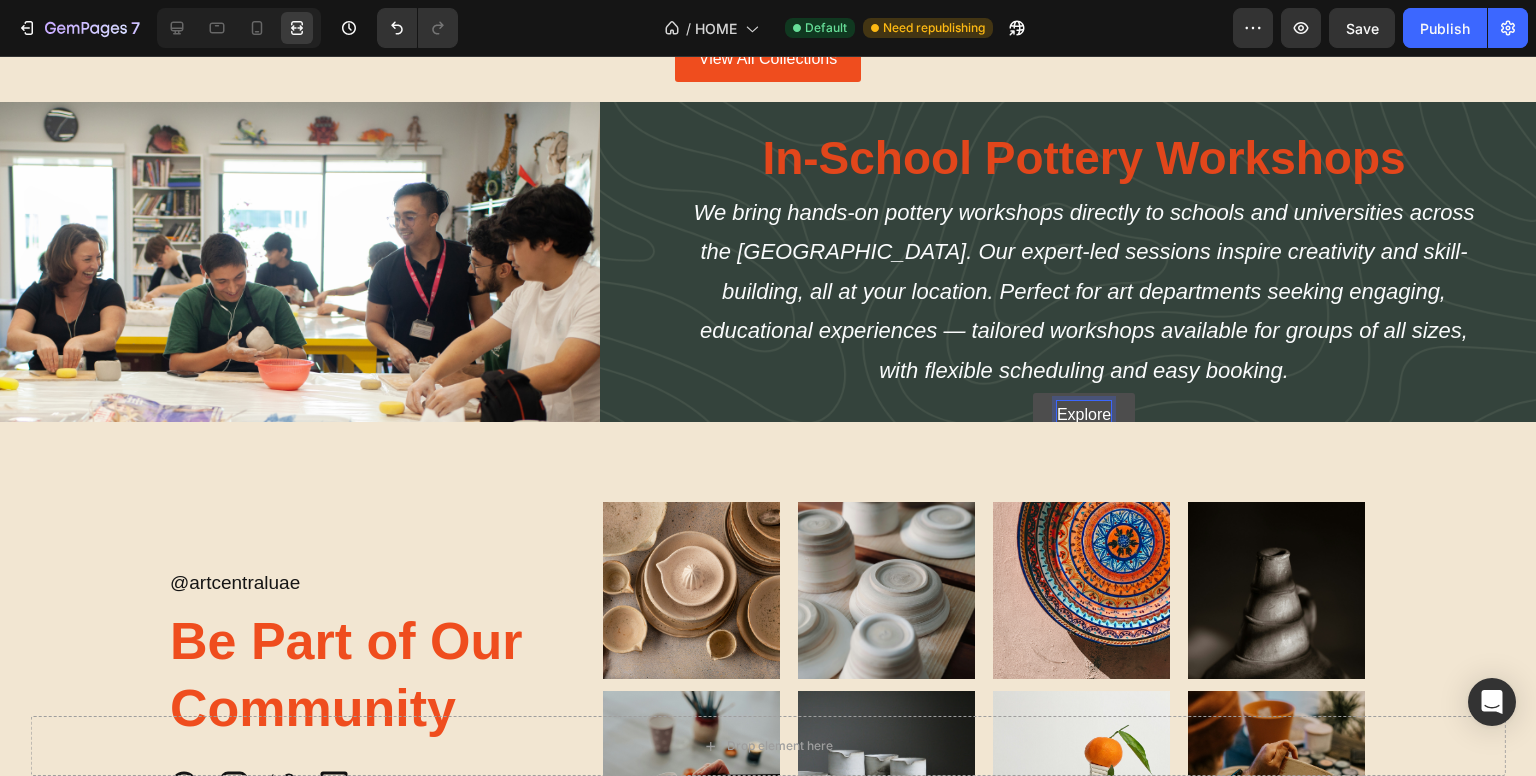 click on "Explore" at bounding box center (1084, 415) 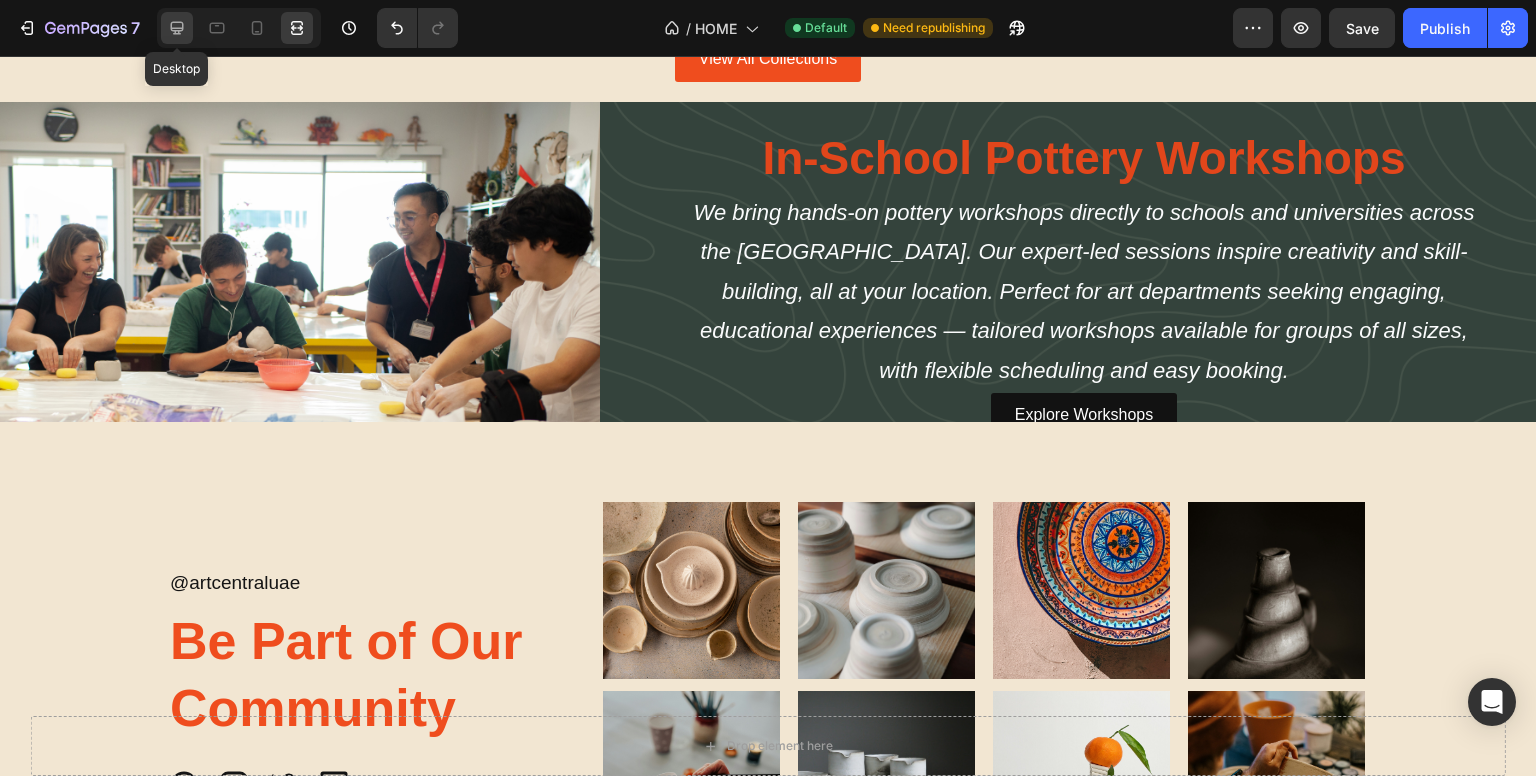 click 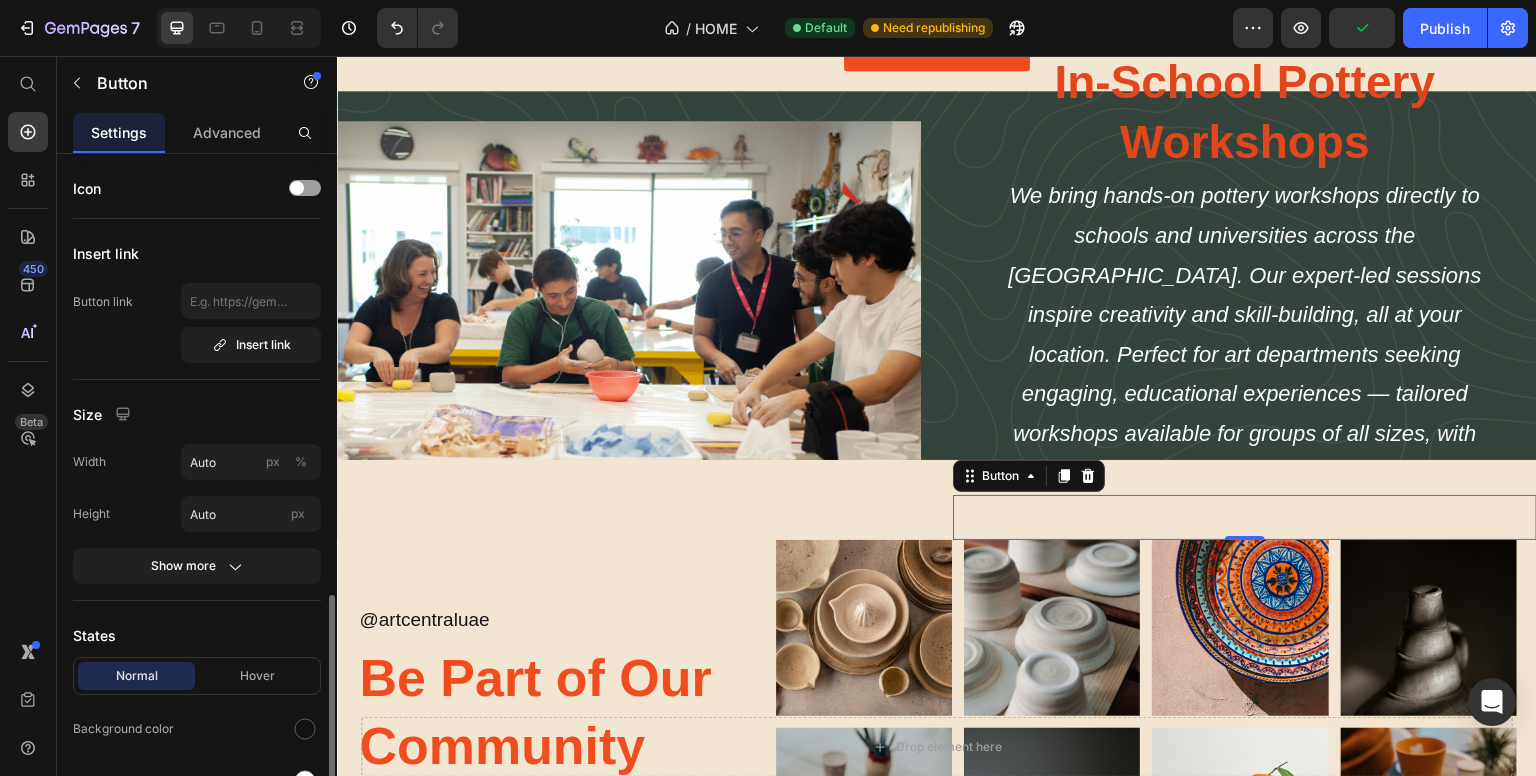 scroll, scrollTop: 400, scrollLeft: 0, axis: vertical 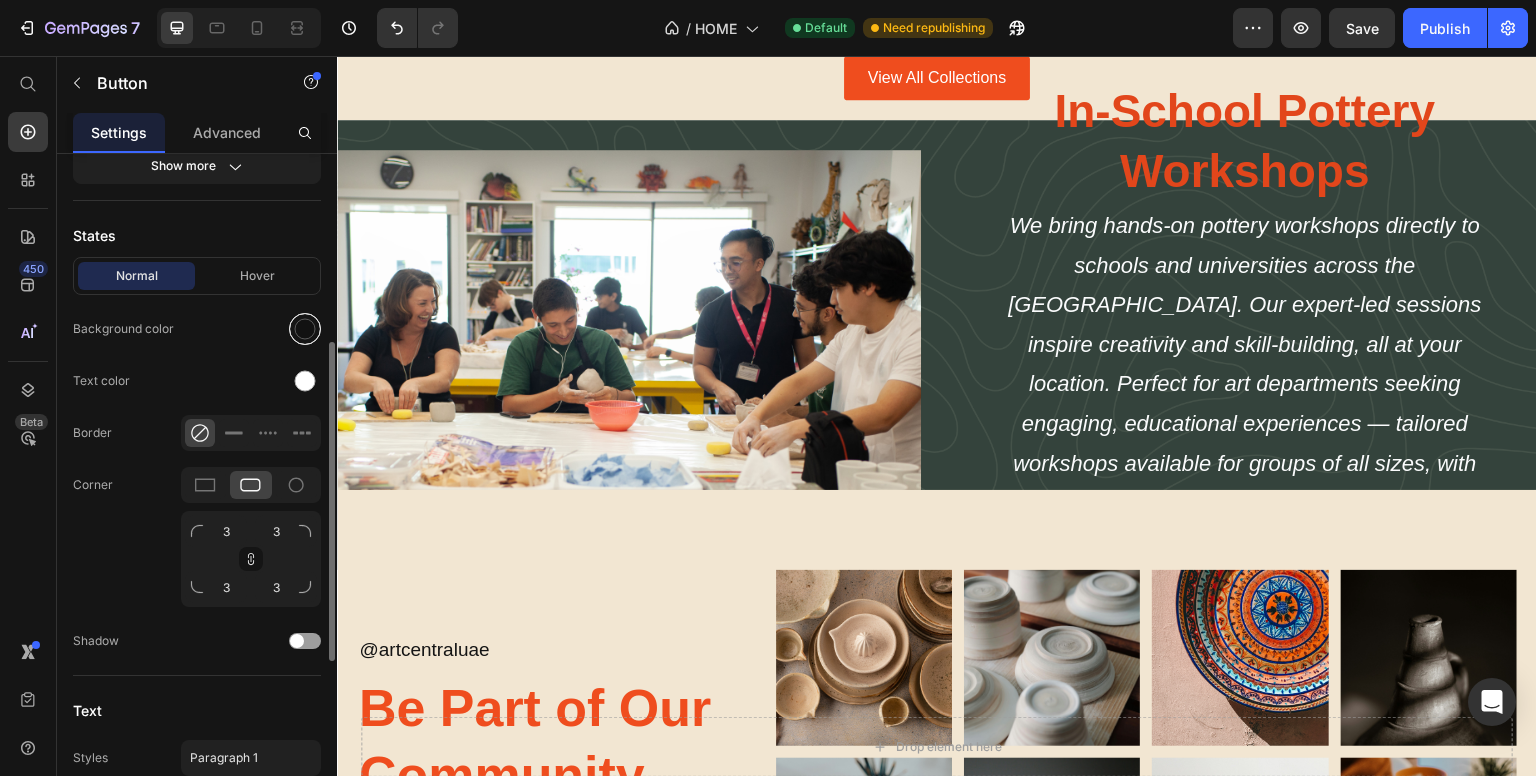 click at bounding box center [305, 329] 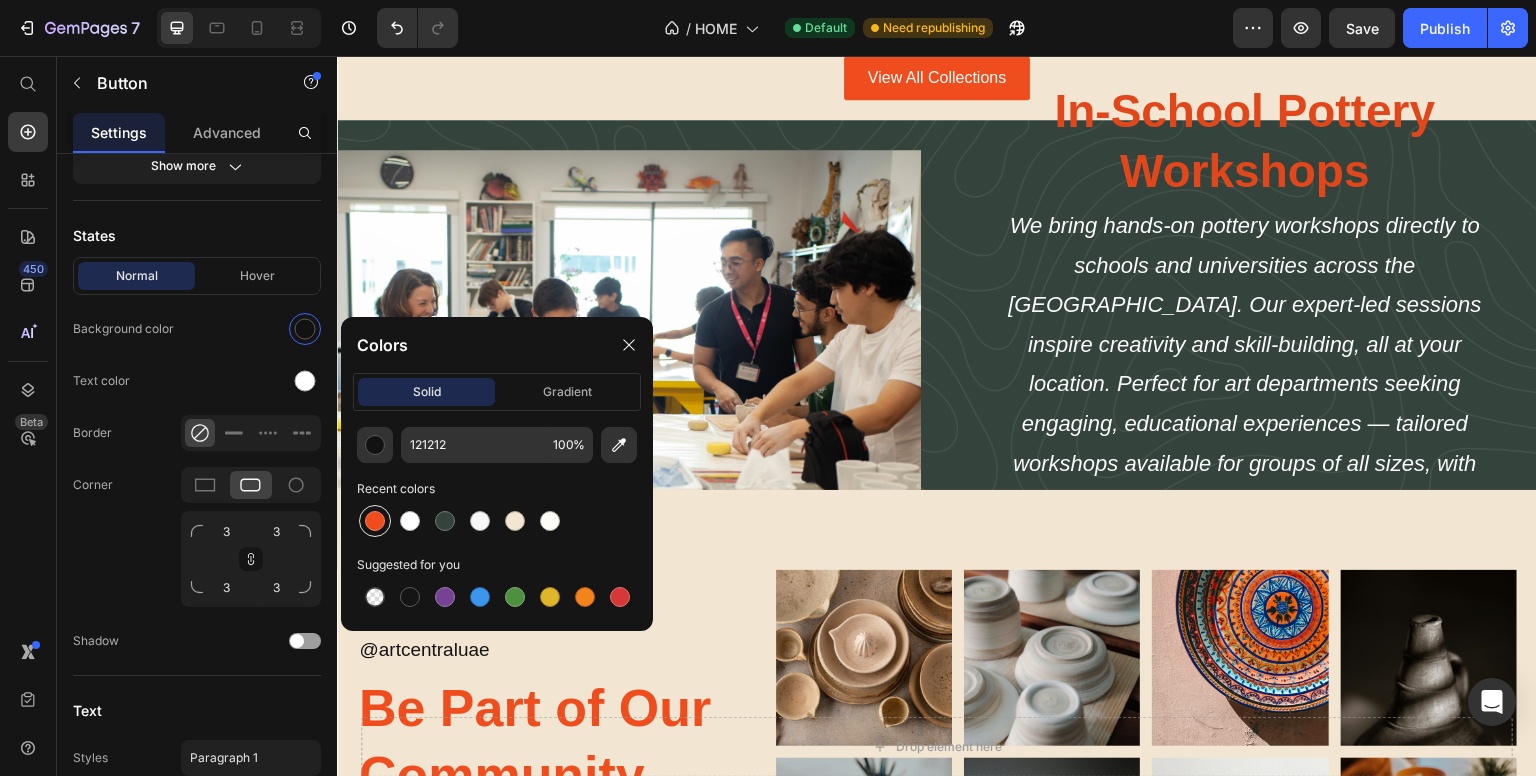 click at bounding box center (375, 521) 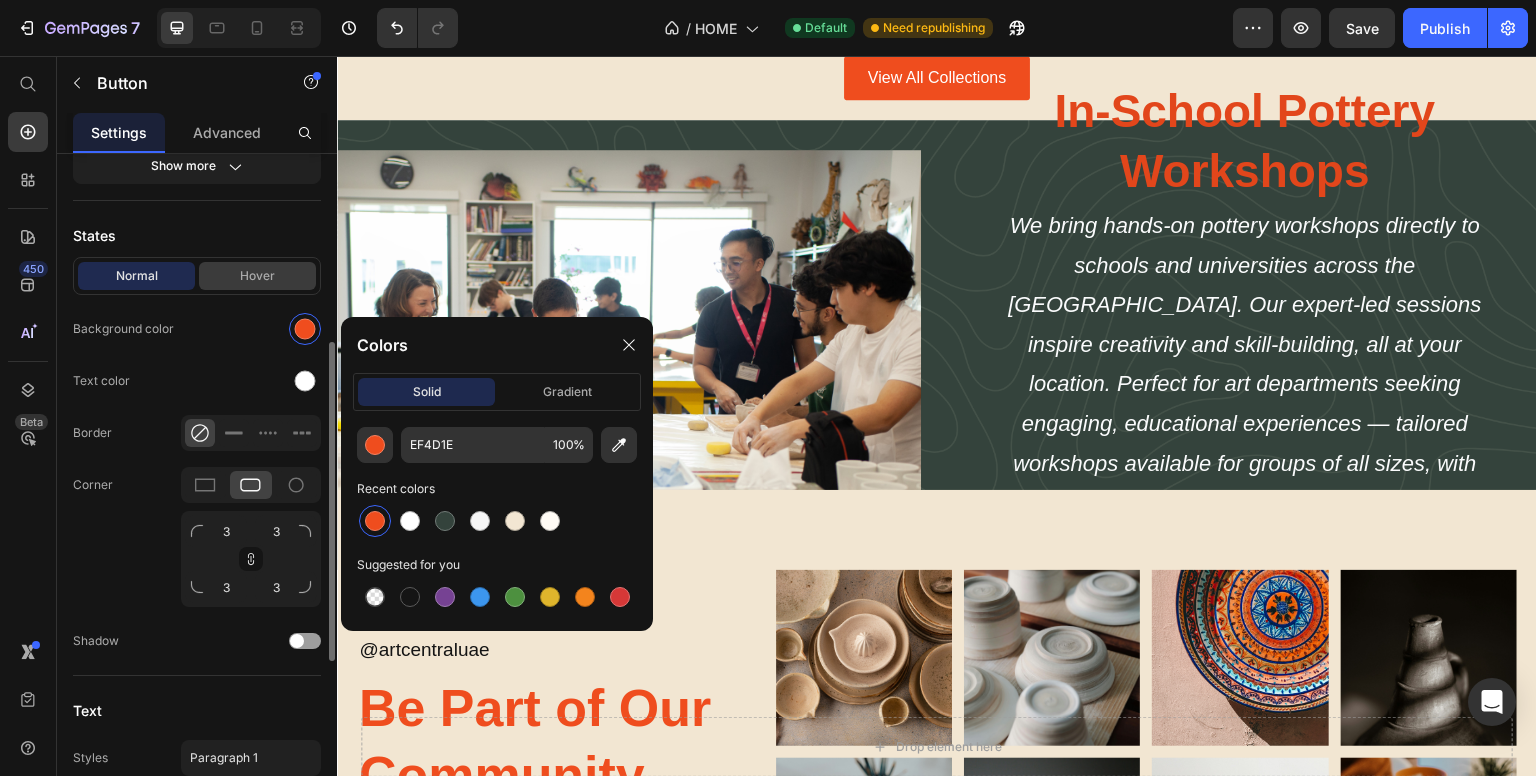click on "Hover" at bounding box center (257, 276) 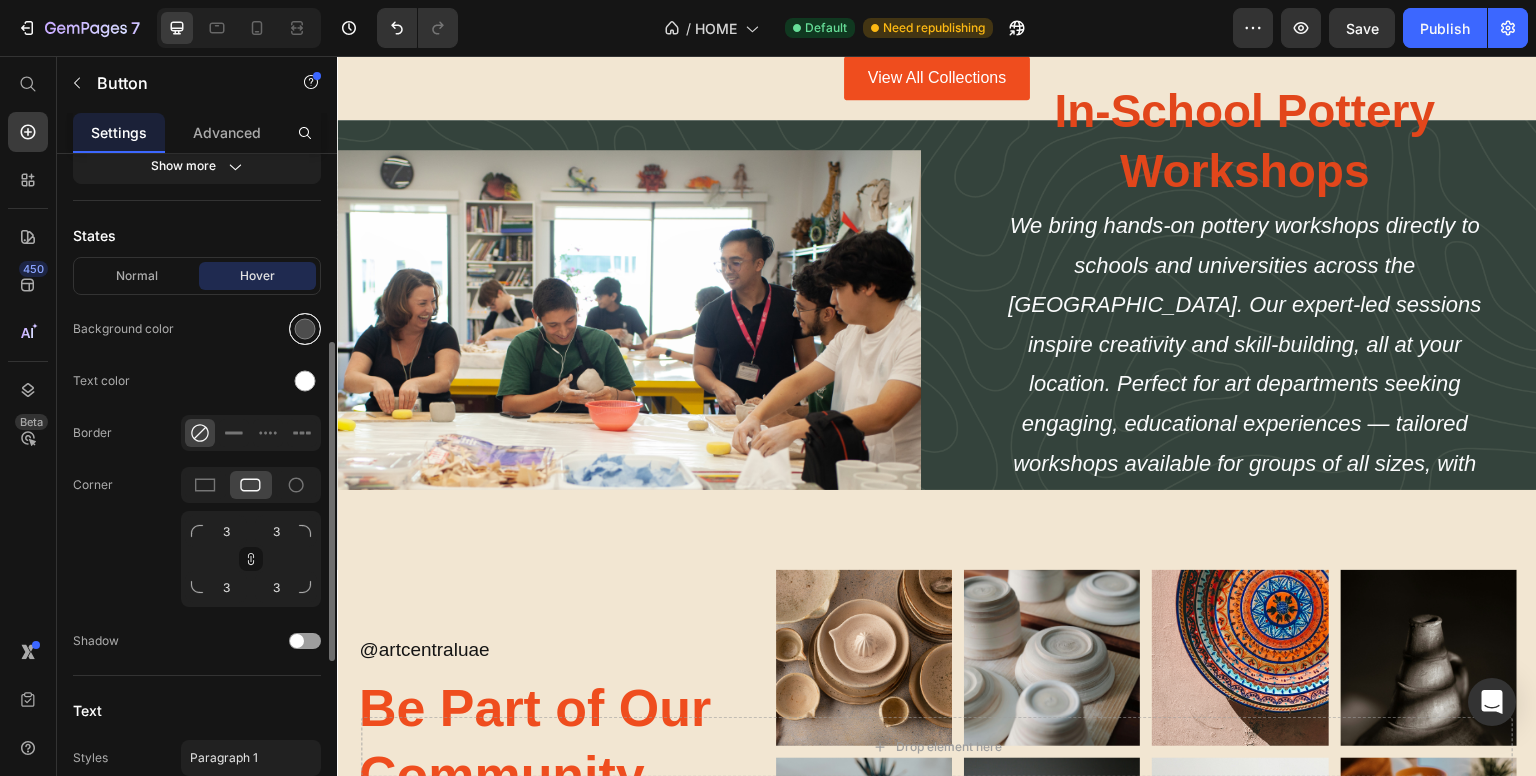 click at bounding box center [305, 329] 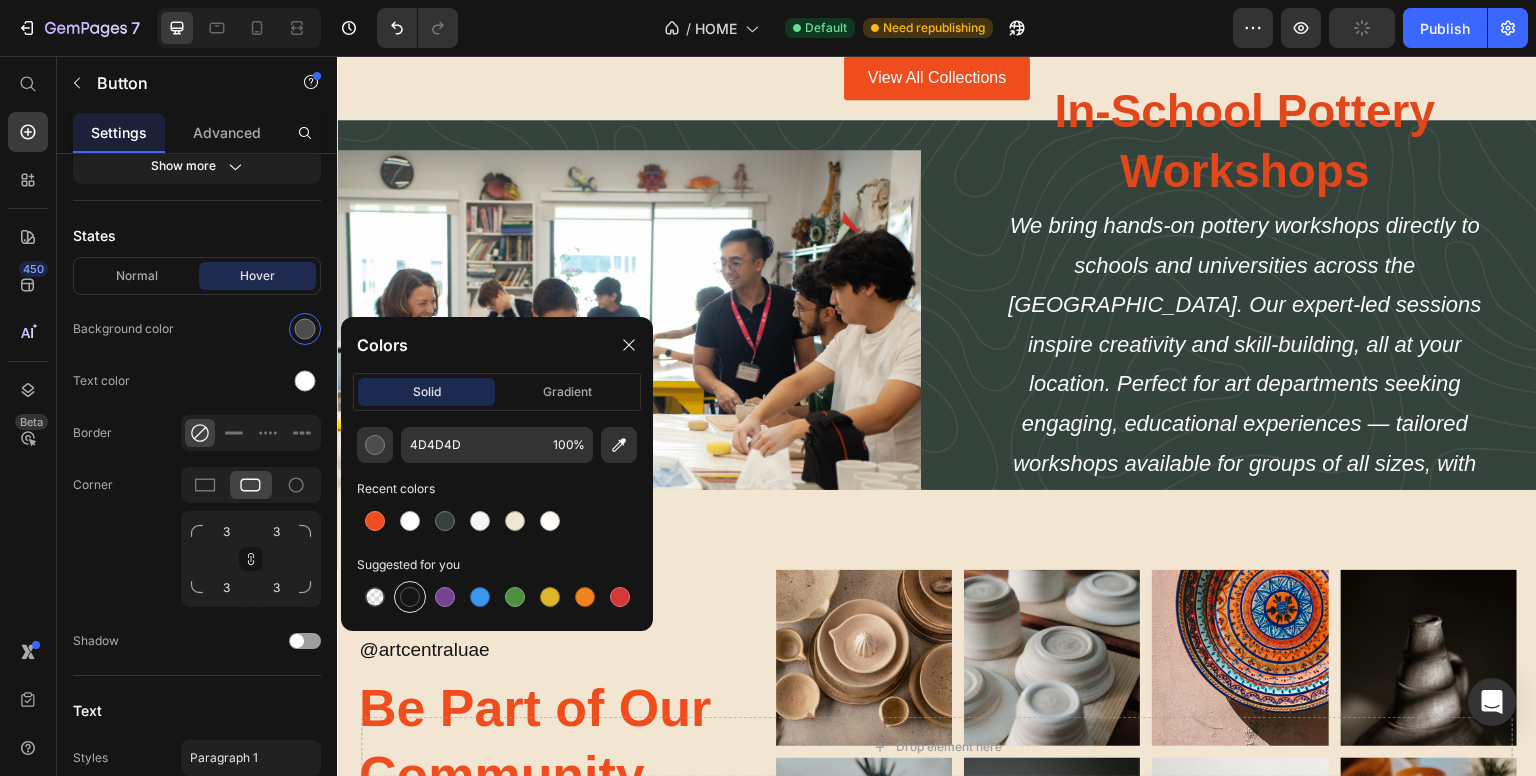 click at bounding box center [410, 597] 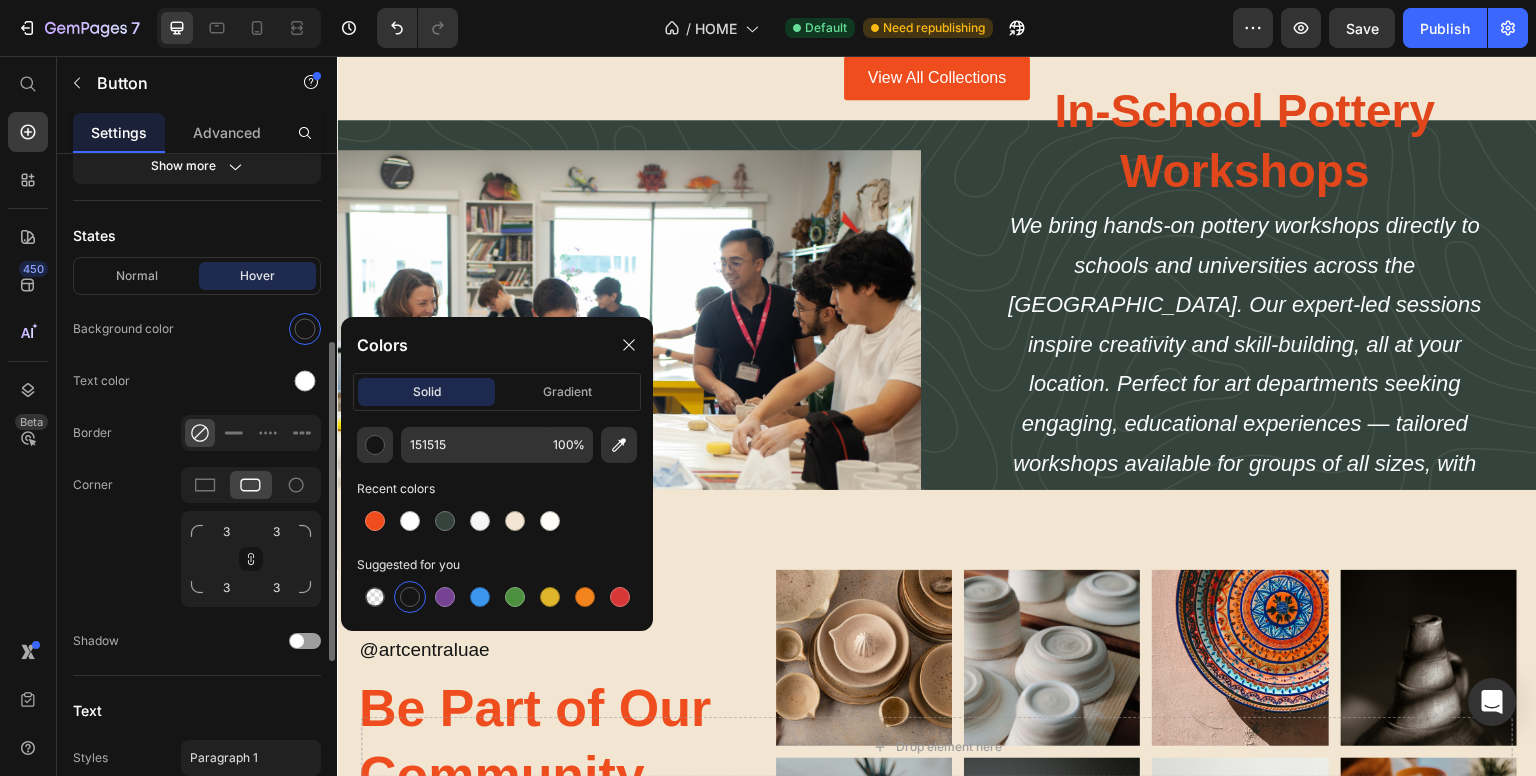click on "States" at bounding box center (197, 235) 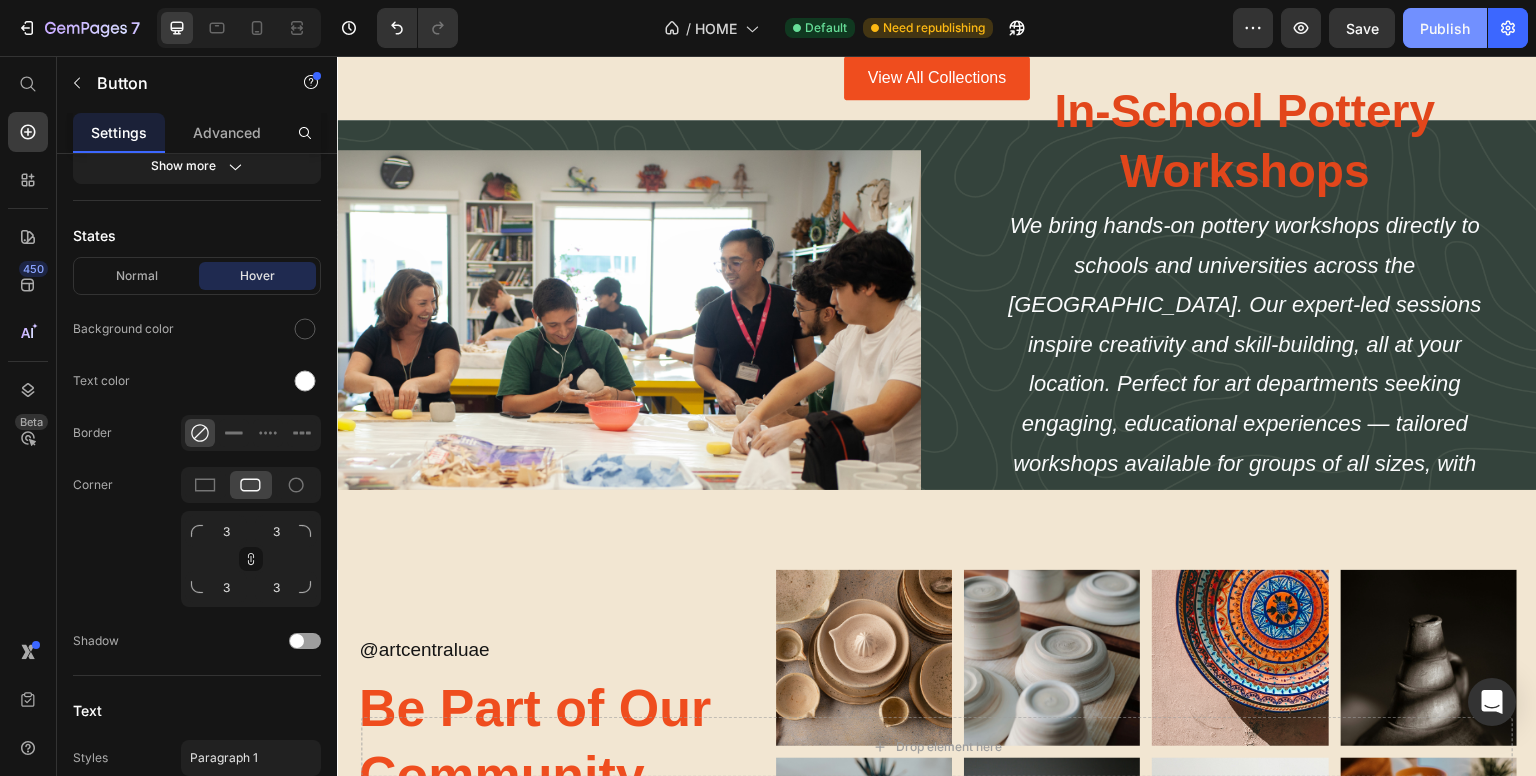 click on "Publish" at bounding box center (1445, 28) 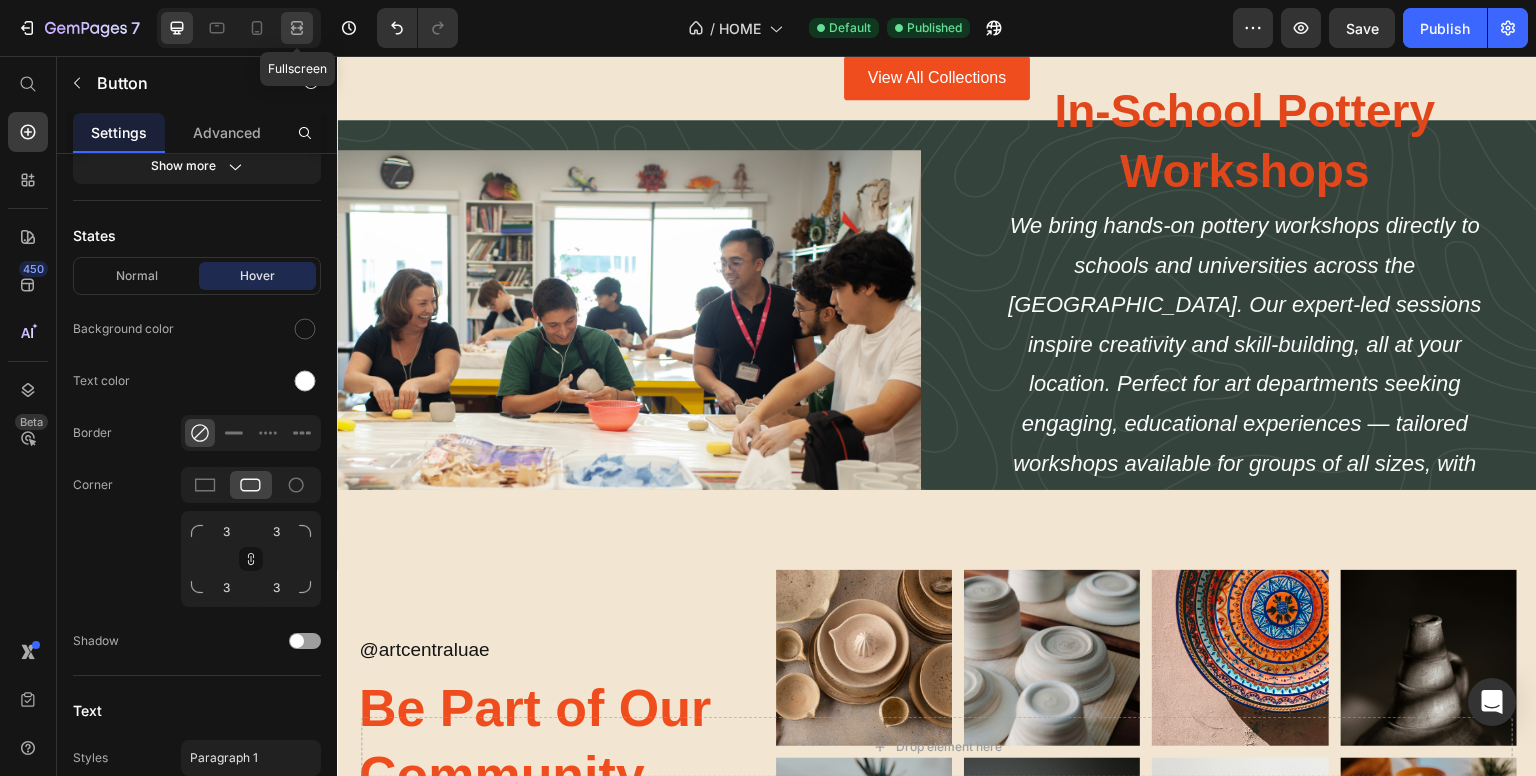 click 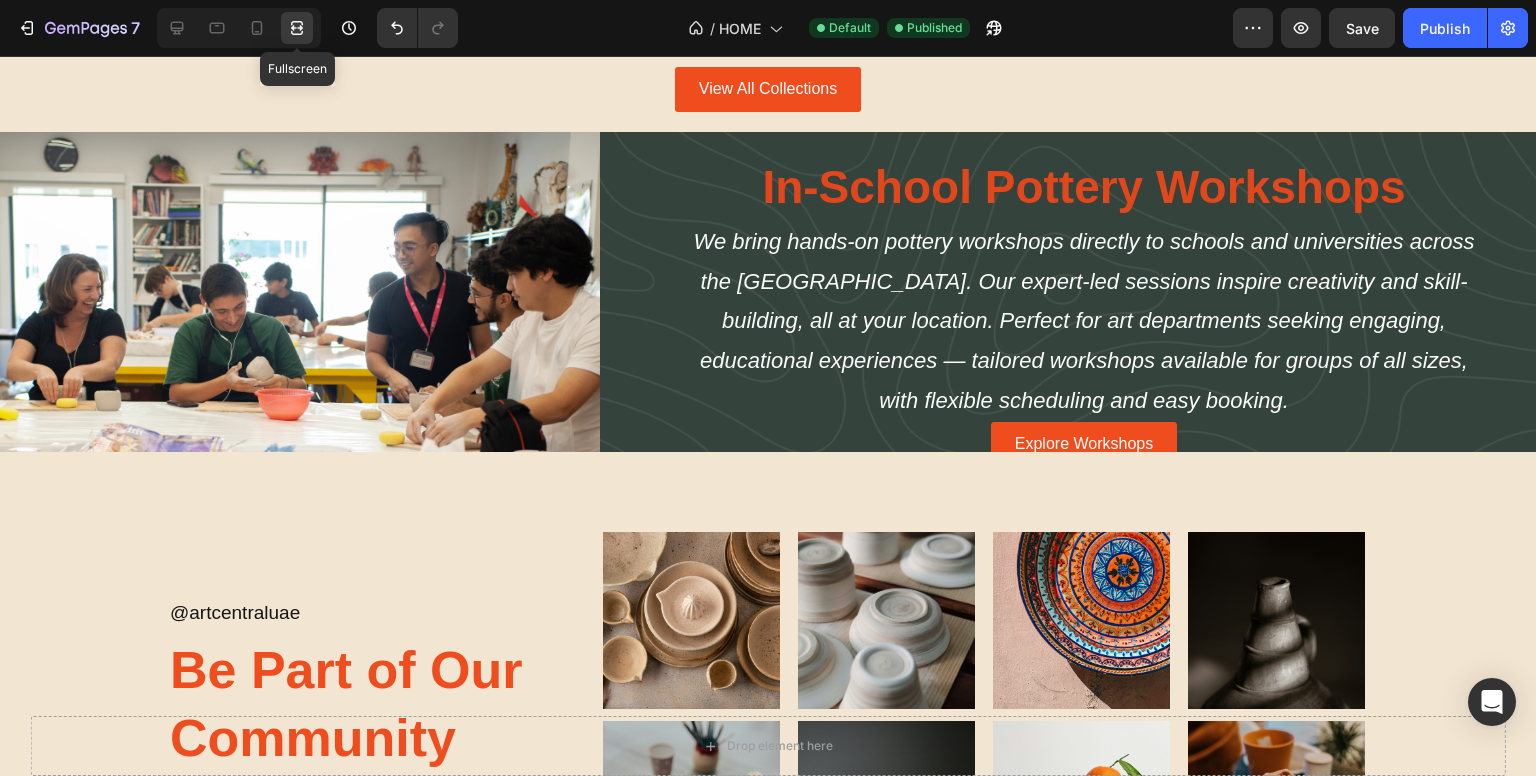 scroll, scrollTop: 3257, scrollLeft: 0, axis: vertical 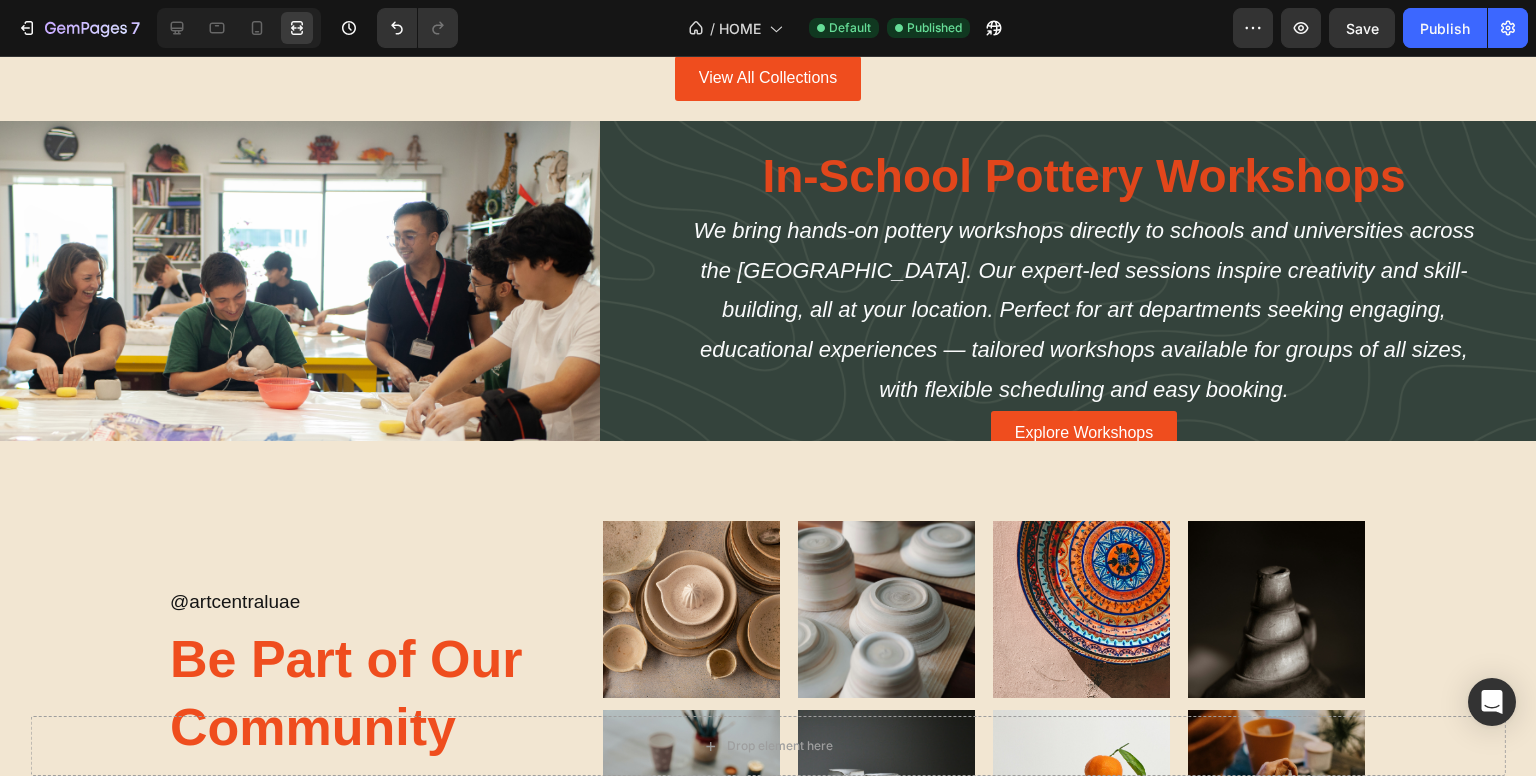 click on "Explore Workshops Button" at bounding box center (1084, 433) 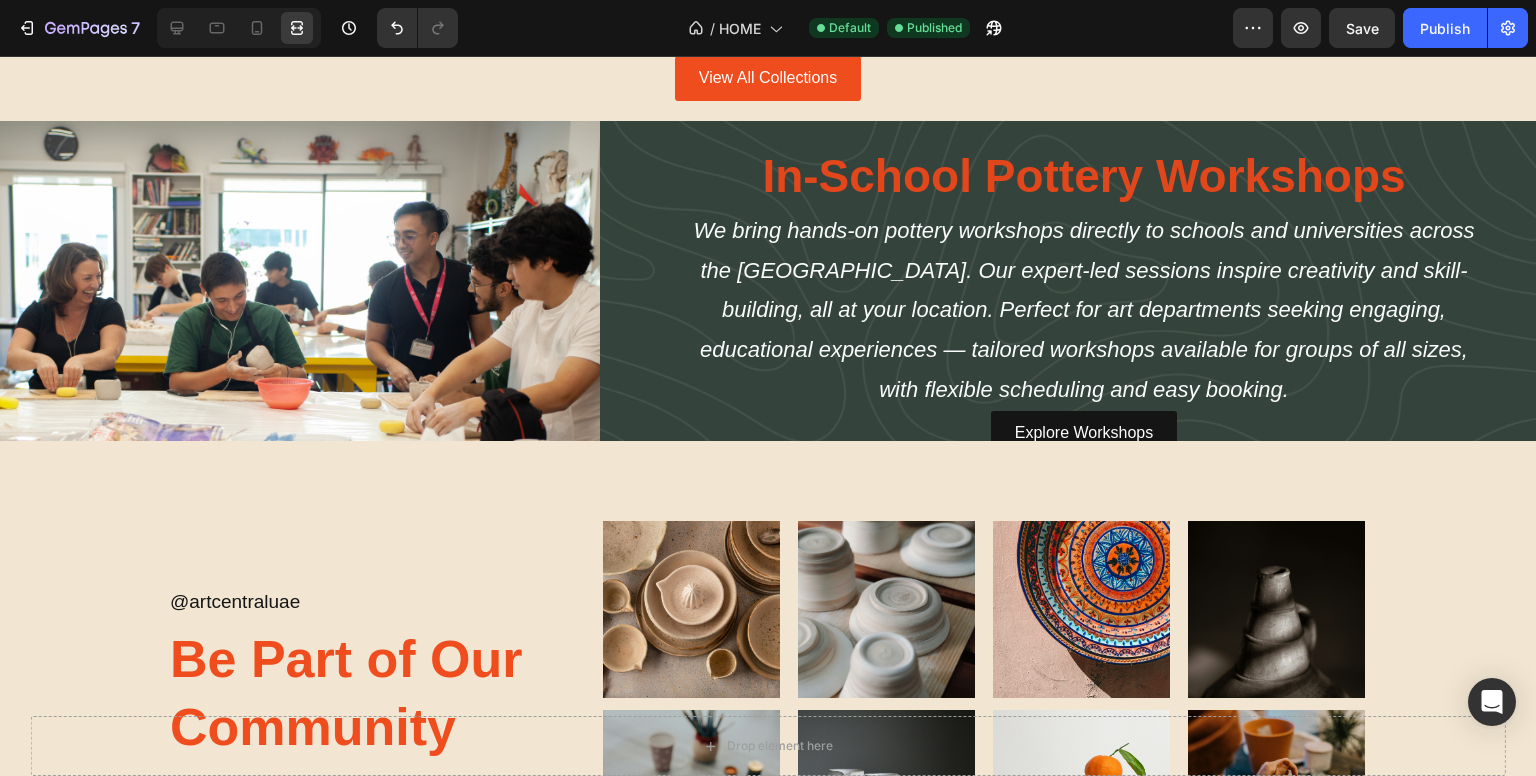 click on "Explore Workshops" at bounding box center [1084, 433] 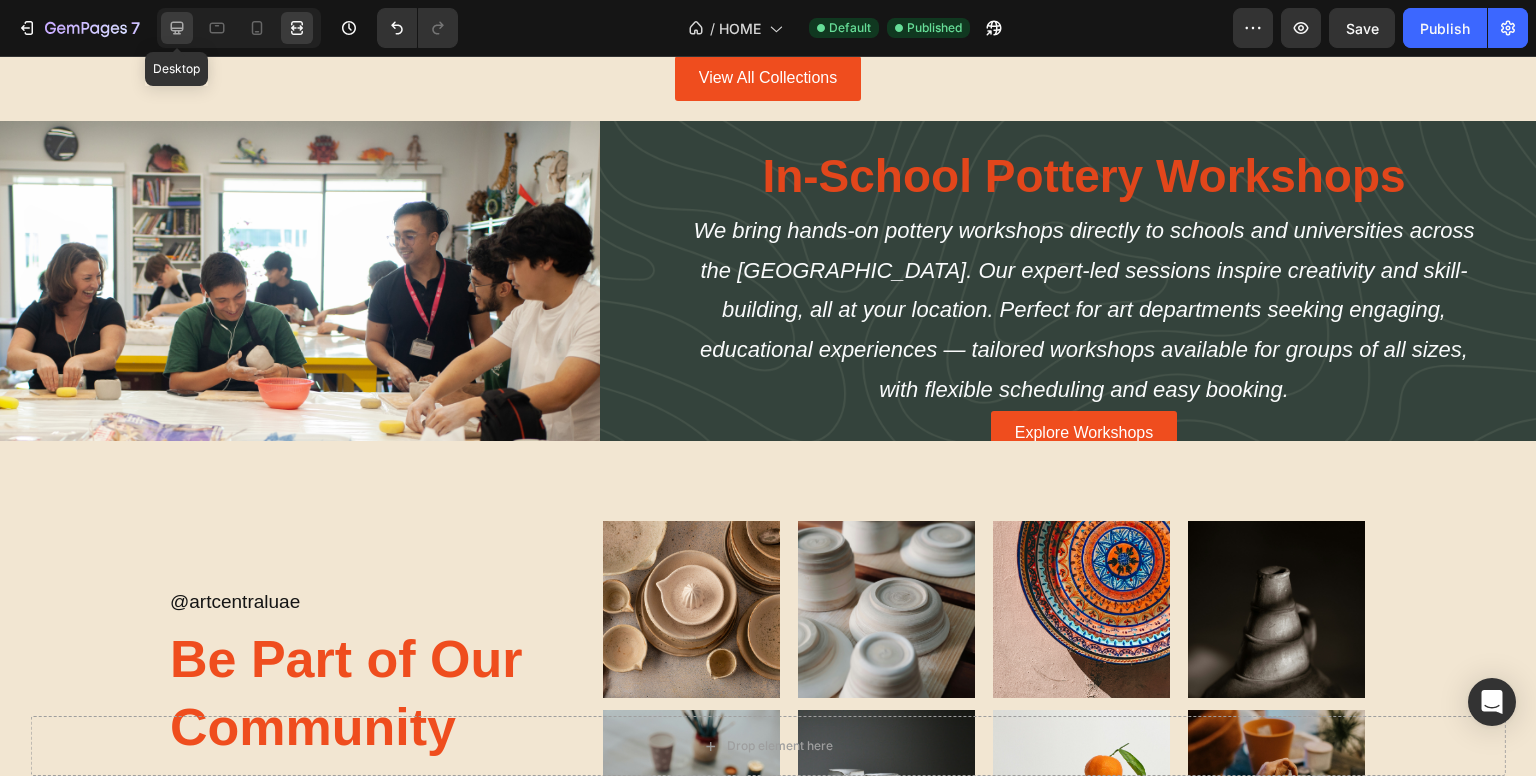 click 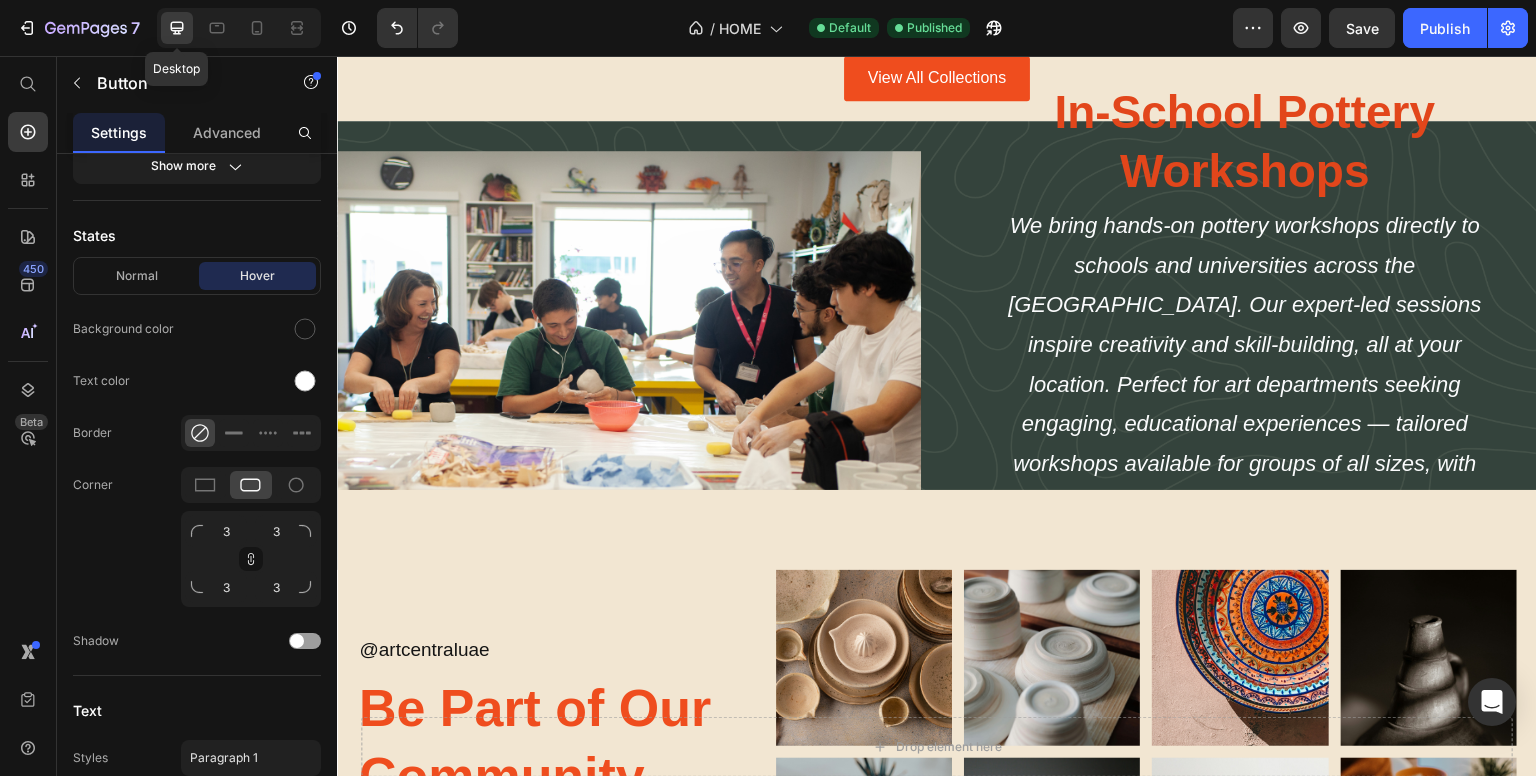 scroll, scrollTop: 3246, scrollLeft: 0, axis: vertical 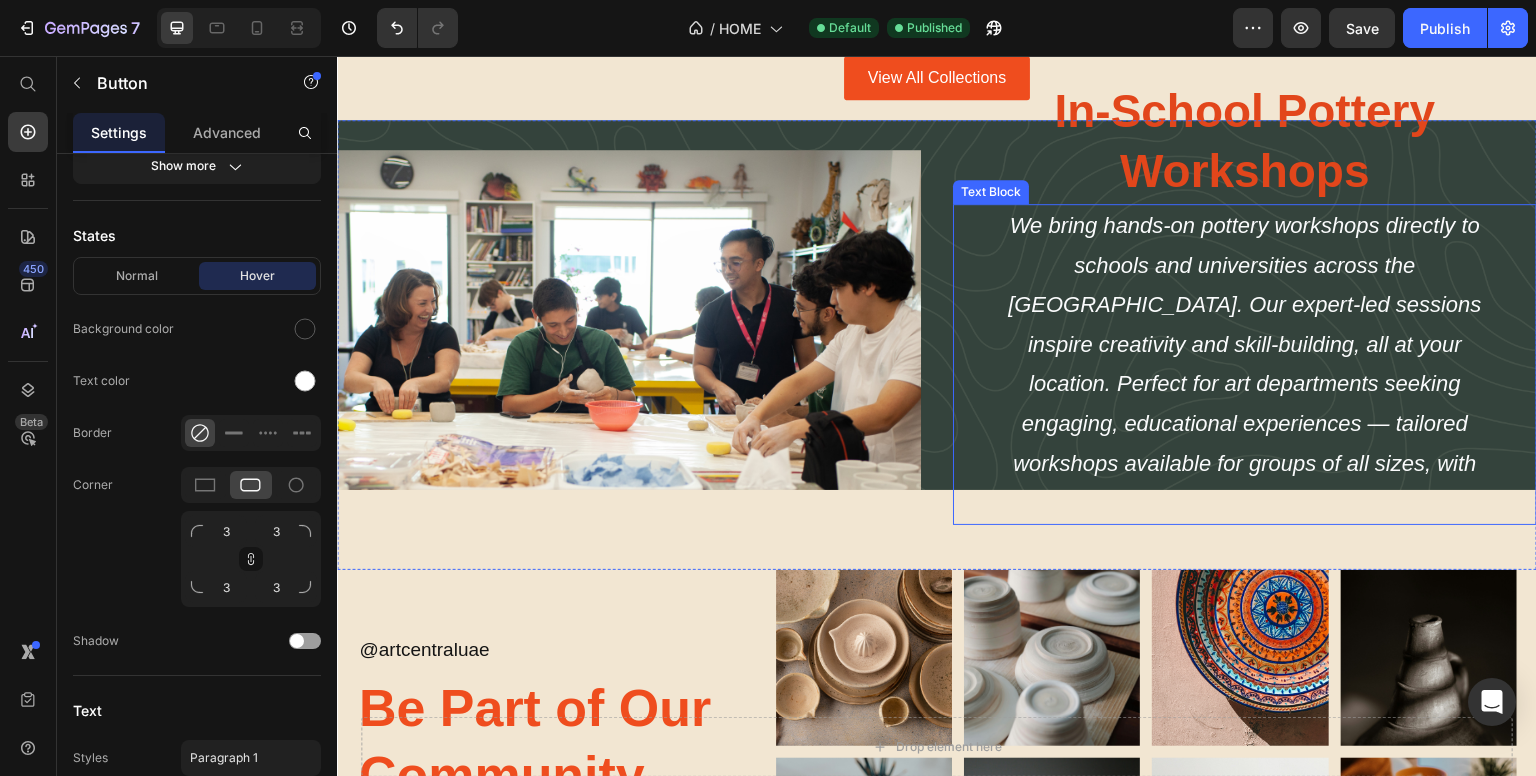 click on "We bring hands-on pottery workshops directly to schools and universities across the [GEOGRAPHIC_DATA]. Our expert-led sessions inspire creativity and skill-building, all at your location. Perfect for art departments seeking engaging, educational experiences — tailored workshops available for groups of all sizes, with flexible scheduling and easy booking." at bounding box center (1245, 364) 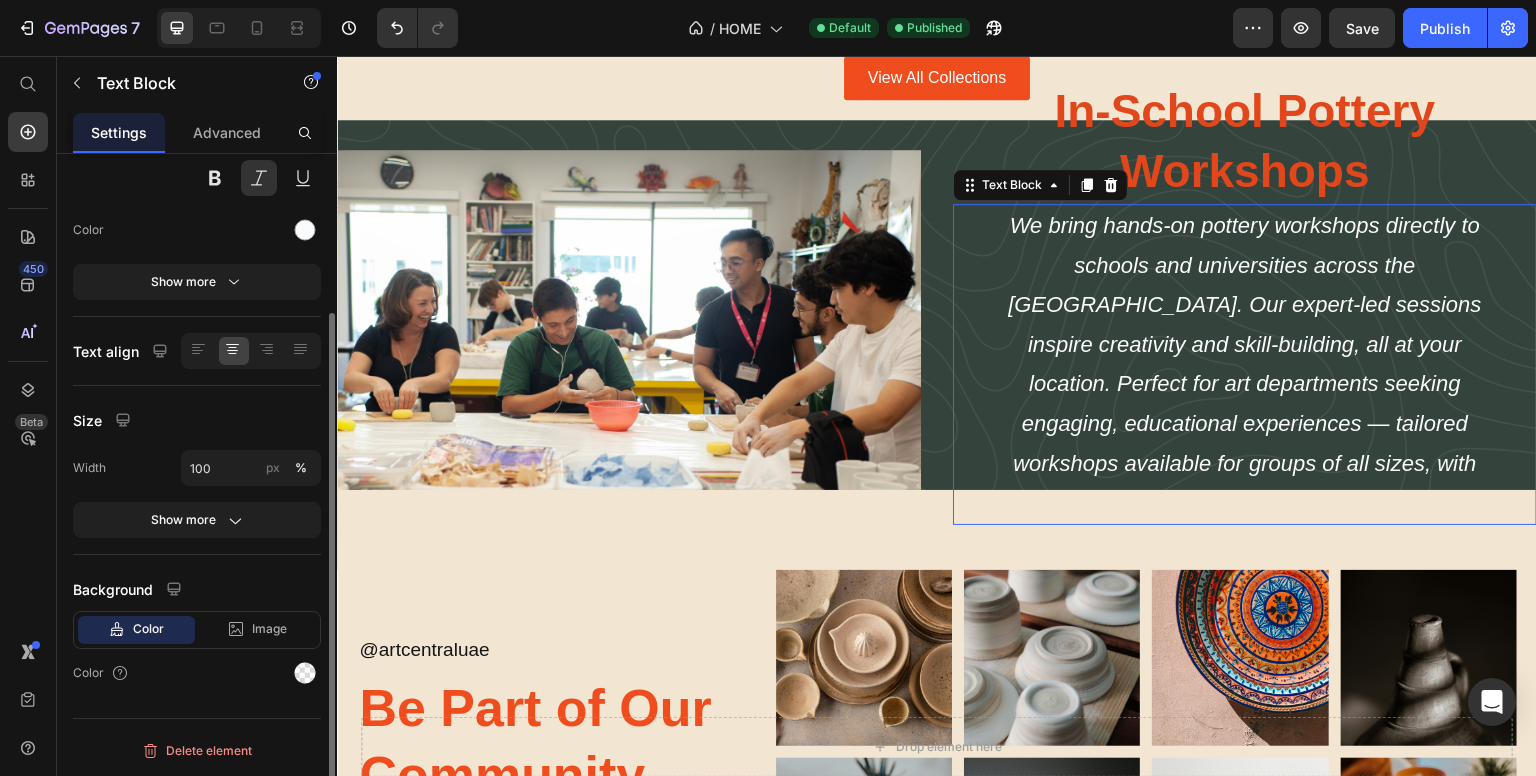 scroll, scrollTop: 0, scrollLeft: 0, axis: both 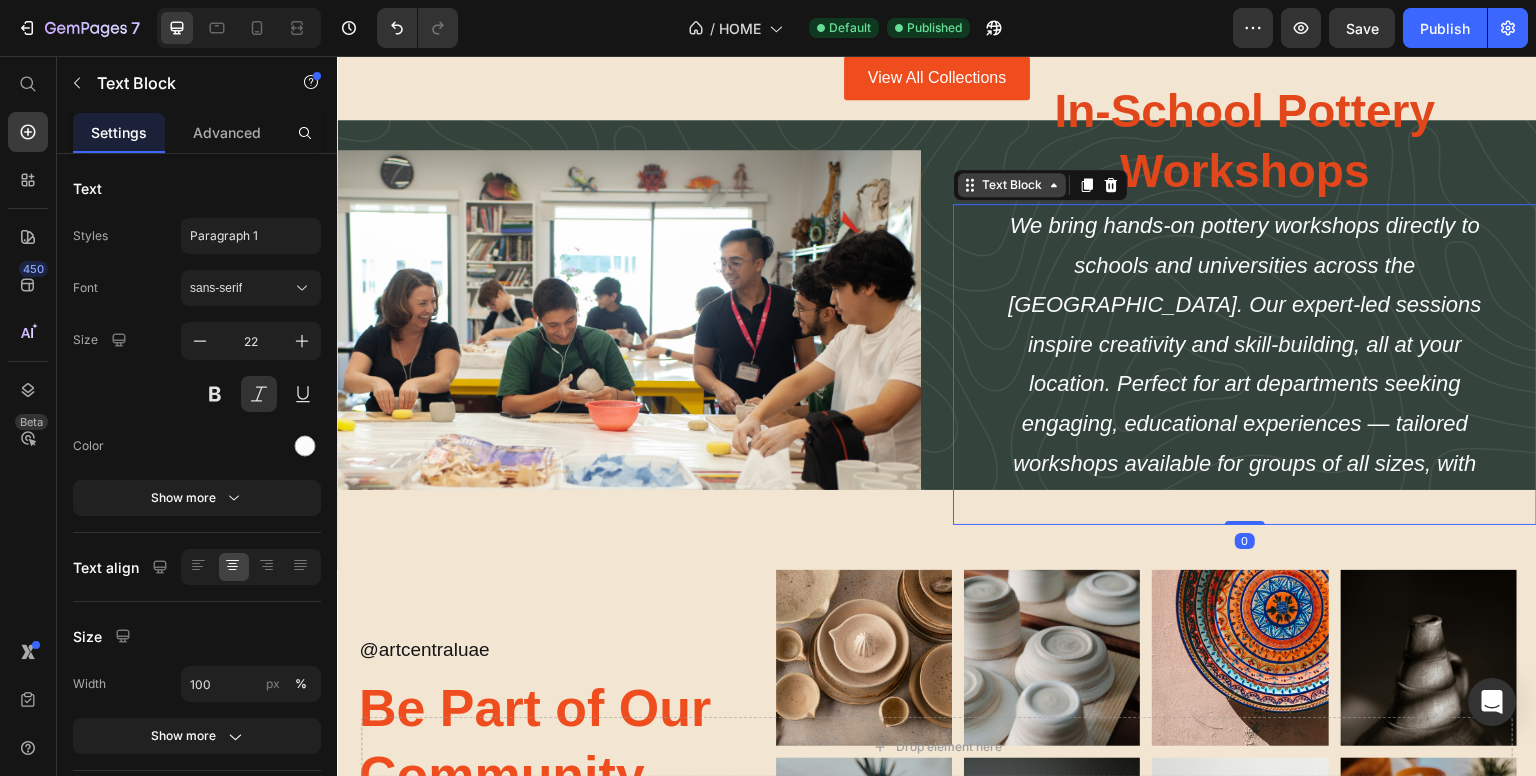 click on "Text Block" at bounding box center [1012, 185] 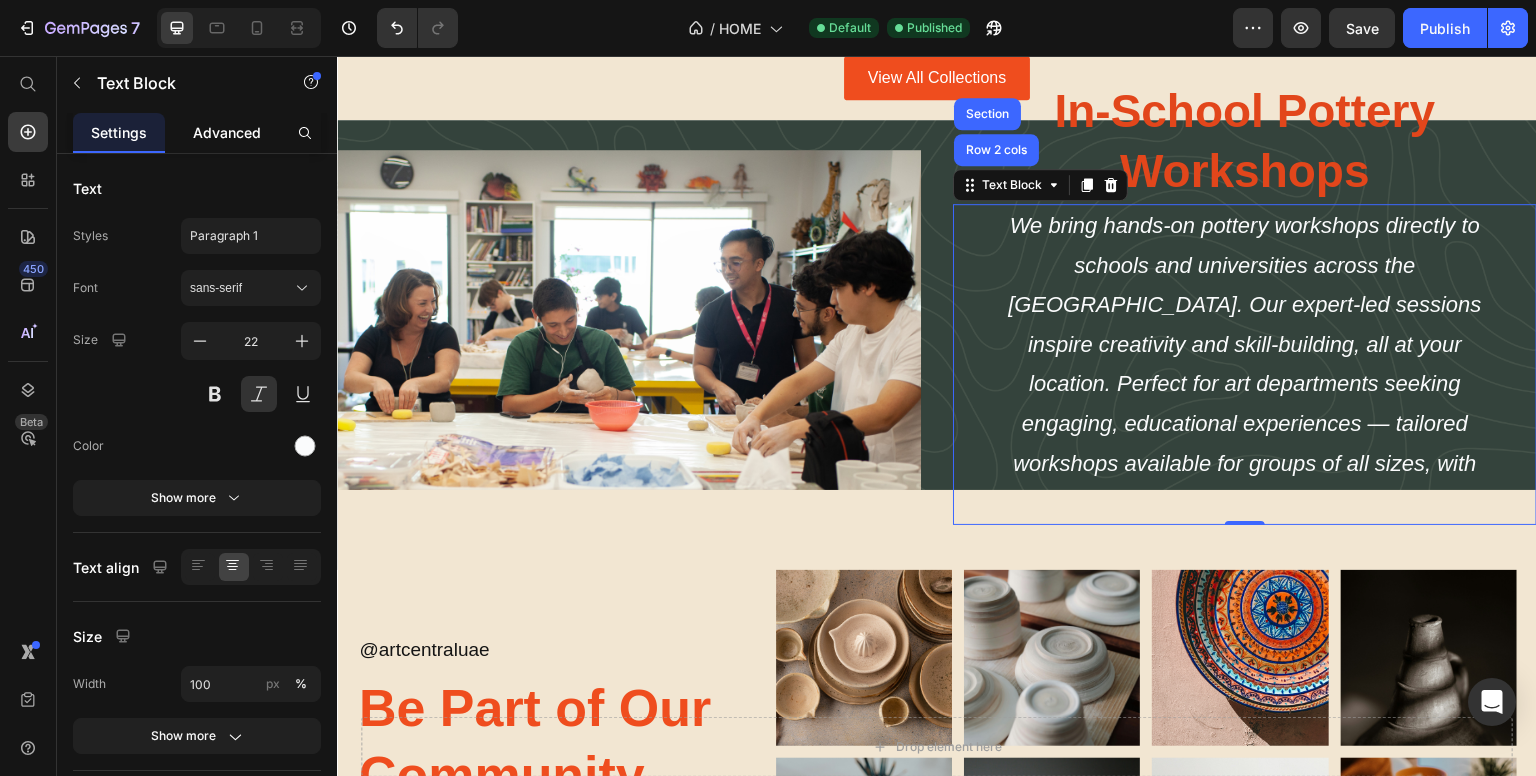 click on "Advanced" at bounding box center [227, 132] 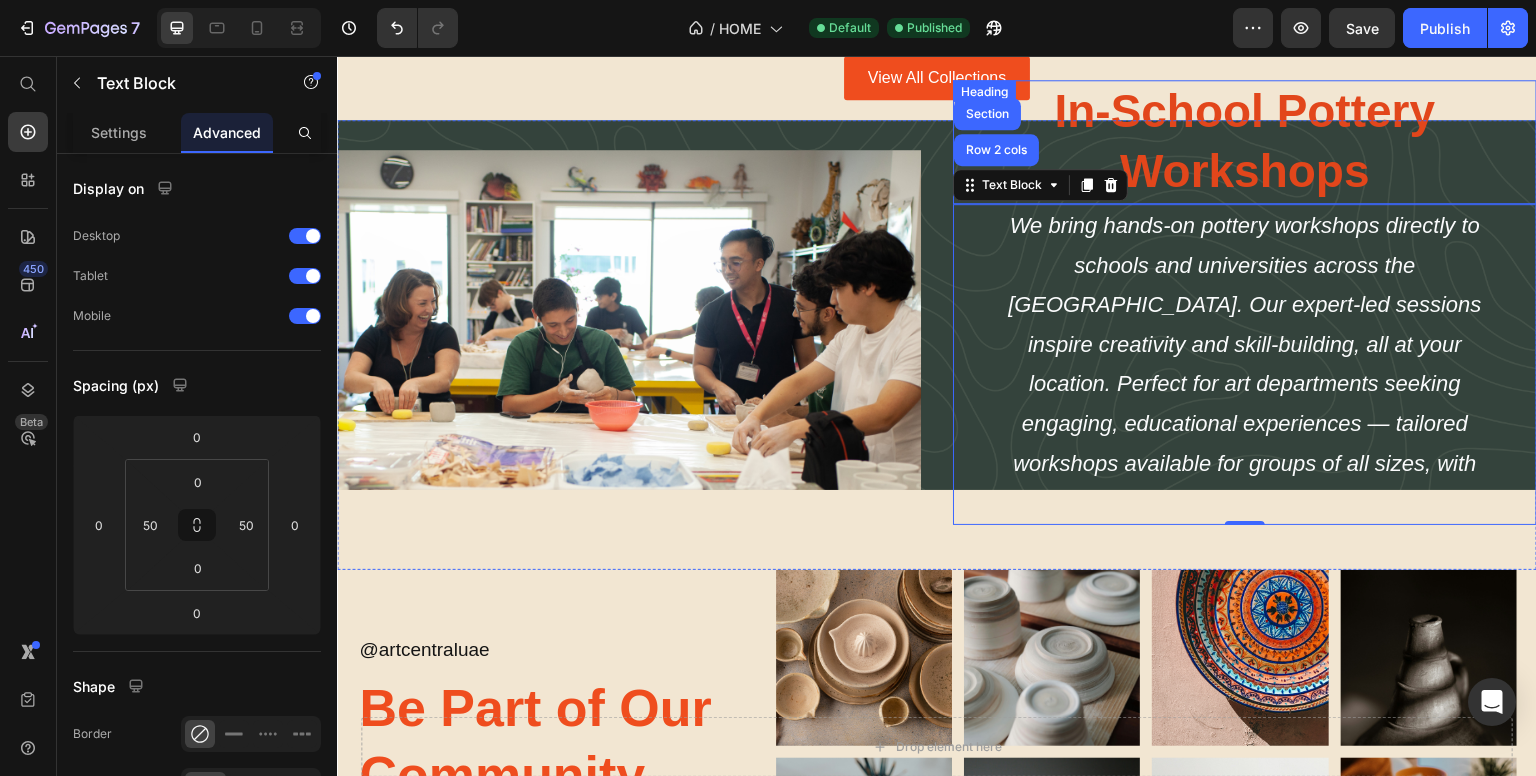 click on "In-School Pottery Workshops" at bounding box center [1245, 142] 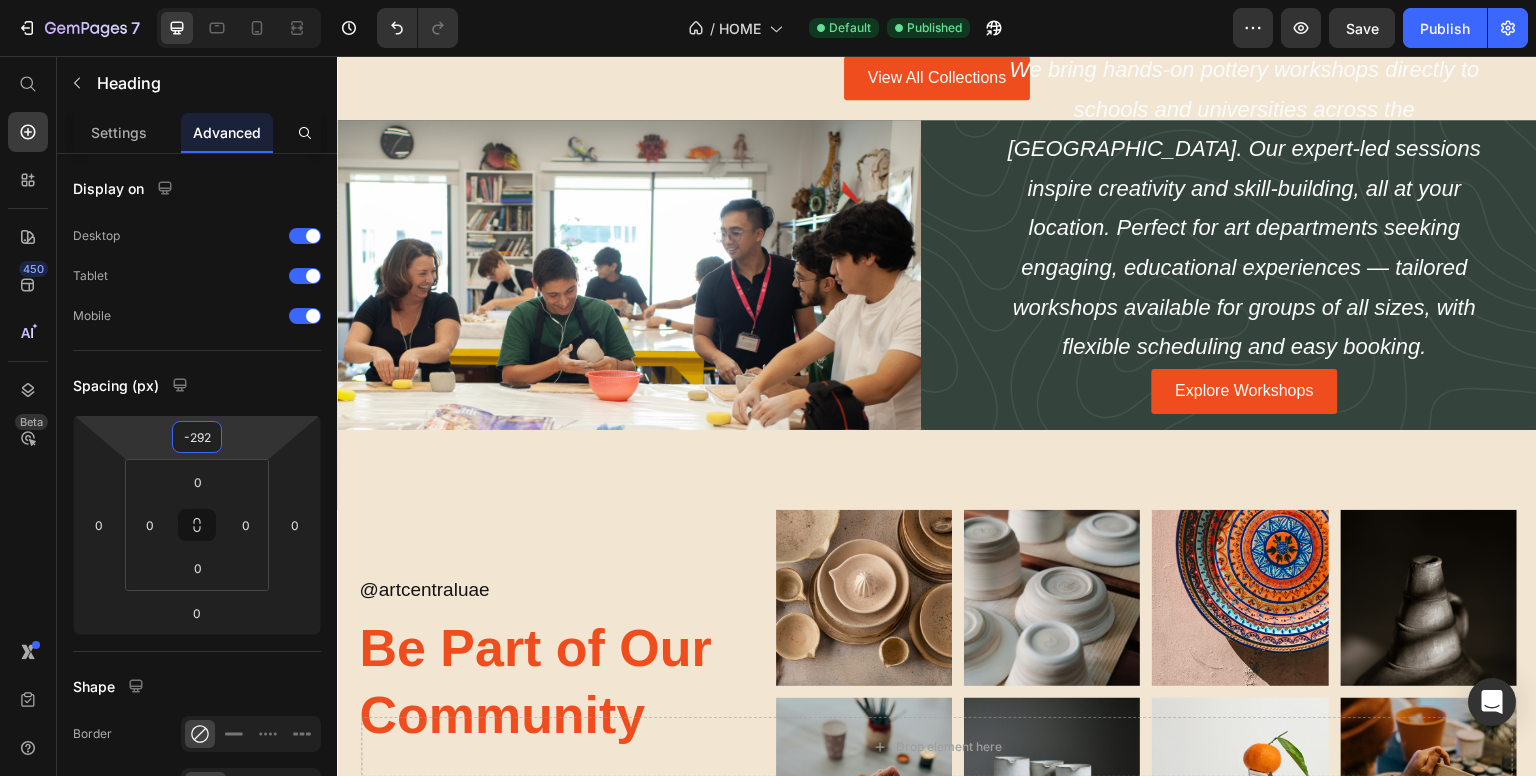 type on "-304" 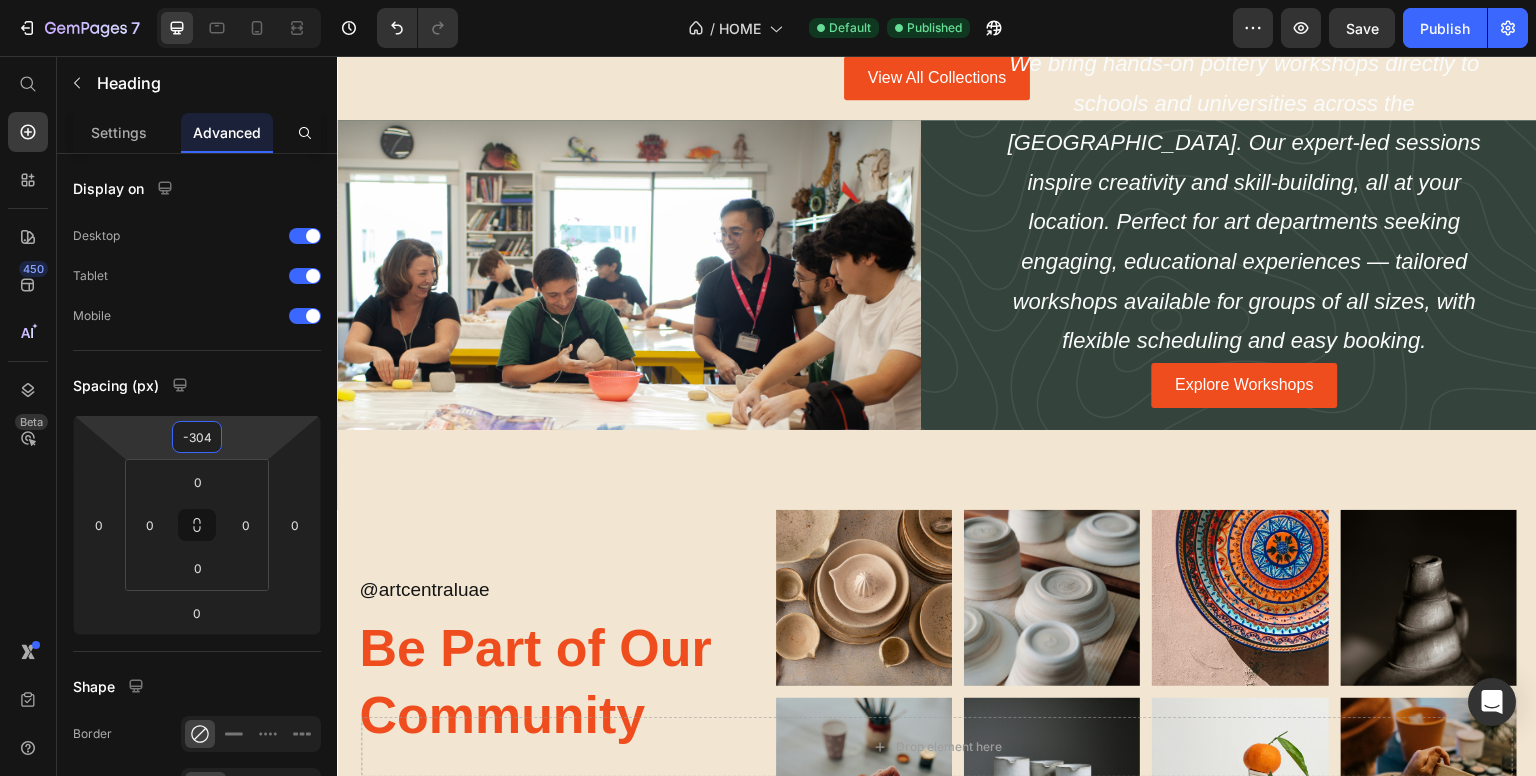drag, startPoint x: 248, startPoint y: 429, endPoint x: 264, endPoint y: 561, distance: 132.96616 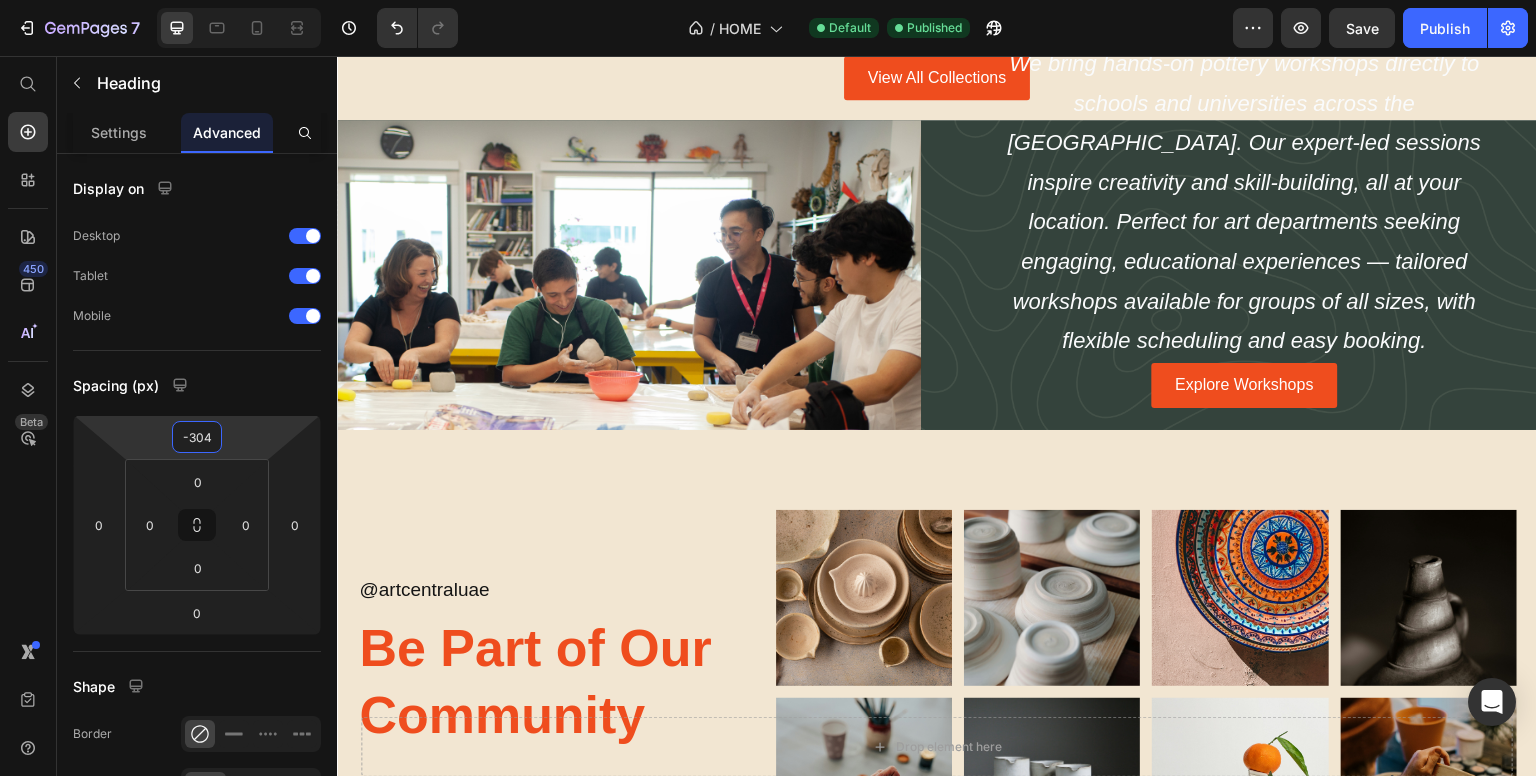 click on "7   /  HOME Default Published Preview  Save   Publish  450 Beta Start with Sections Elements Hero Section Product Detail Brands Trusted Badges Guarantee Product Breakdown How to use Testimonials Compare Bundle FAQs Social Proof Brand Story Product List Collection Blog List Contact Sticky Add to Cart Custom Footer Browse Library 450 Layout
Row
Row
Row
Row Text
Heading
Text Block Button
Button
Button
Sticky Back to top Media
Image
Image" at bounding box center (768, 0) 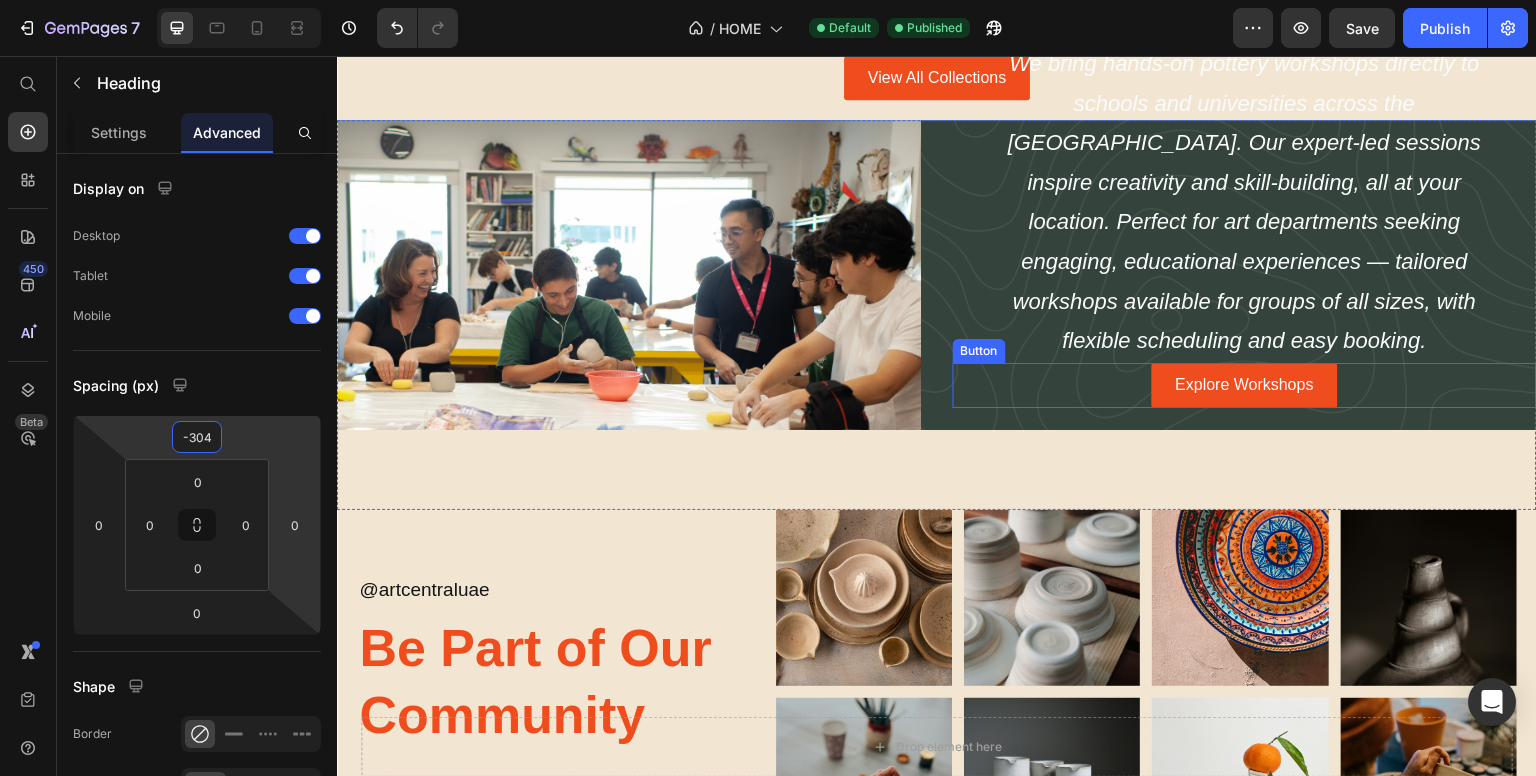 click on "Explore Workshops Button" at bounding box center [1245, 385] 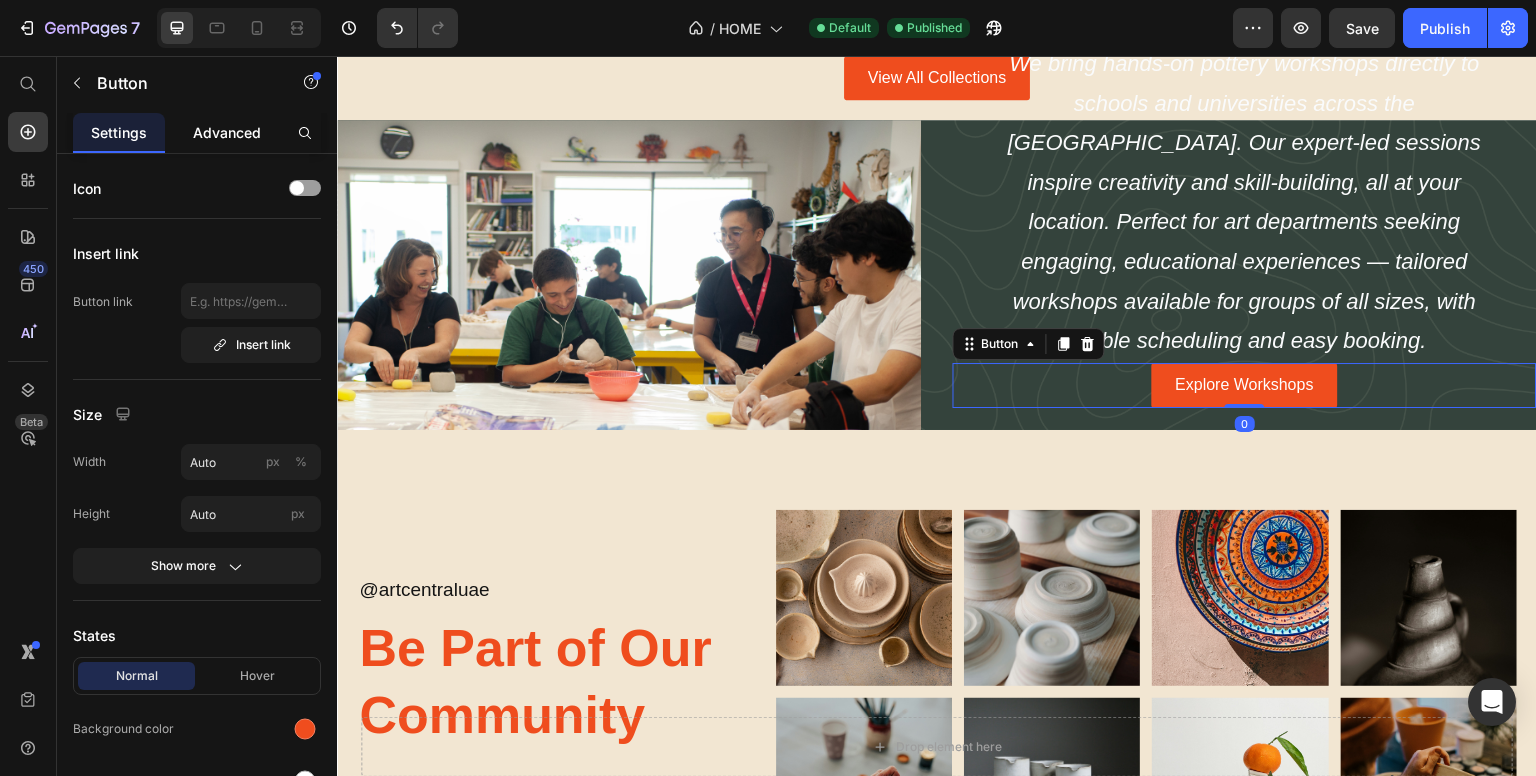 click on "Advanced" at bounding box center [227, 132] 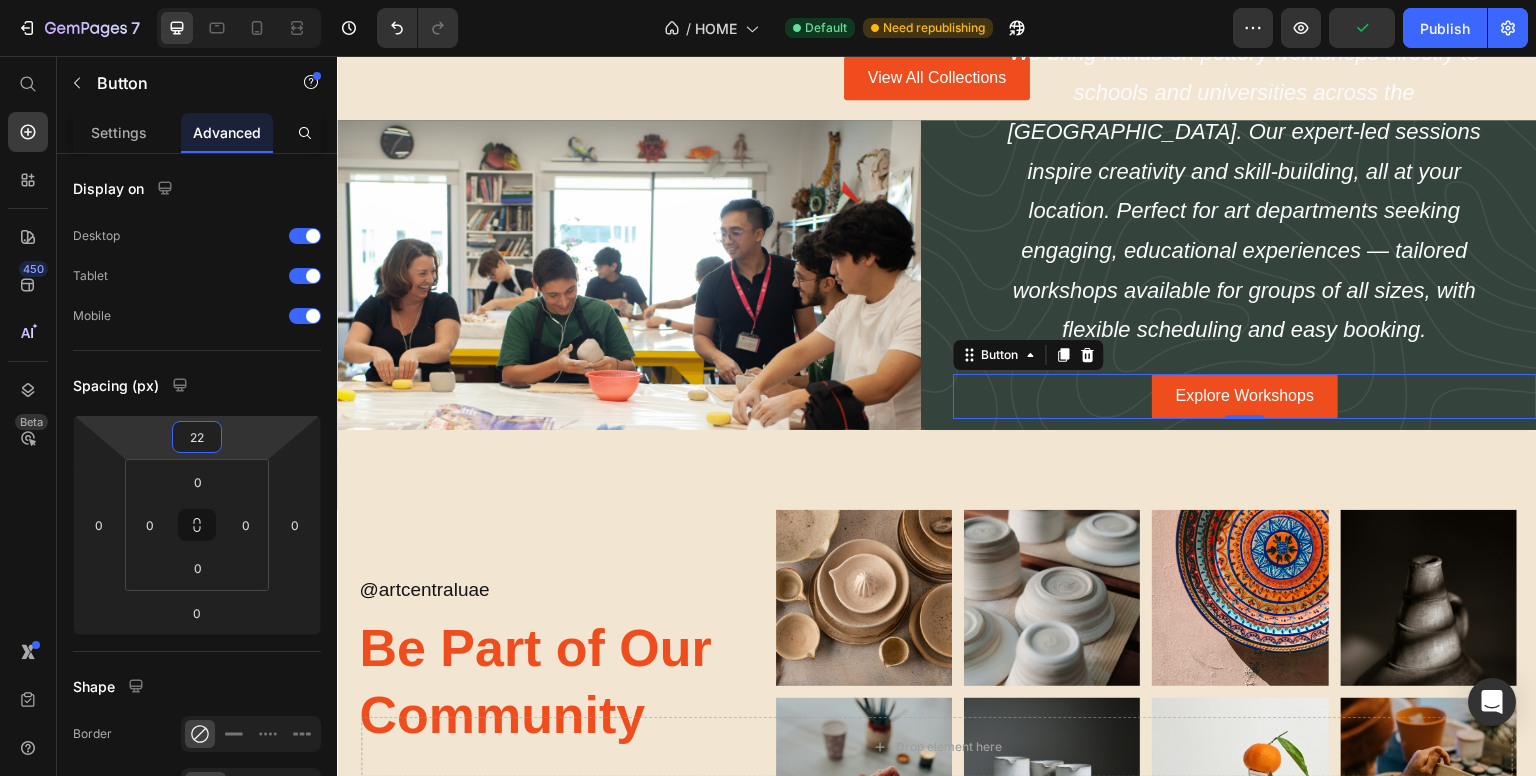 type on "20" 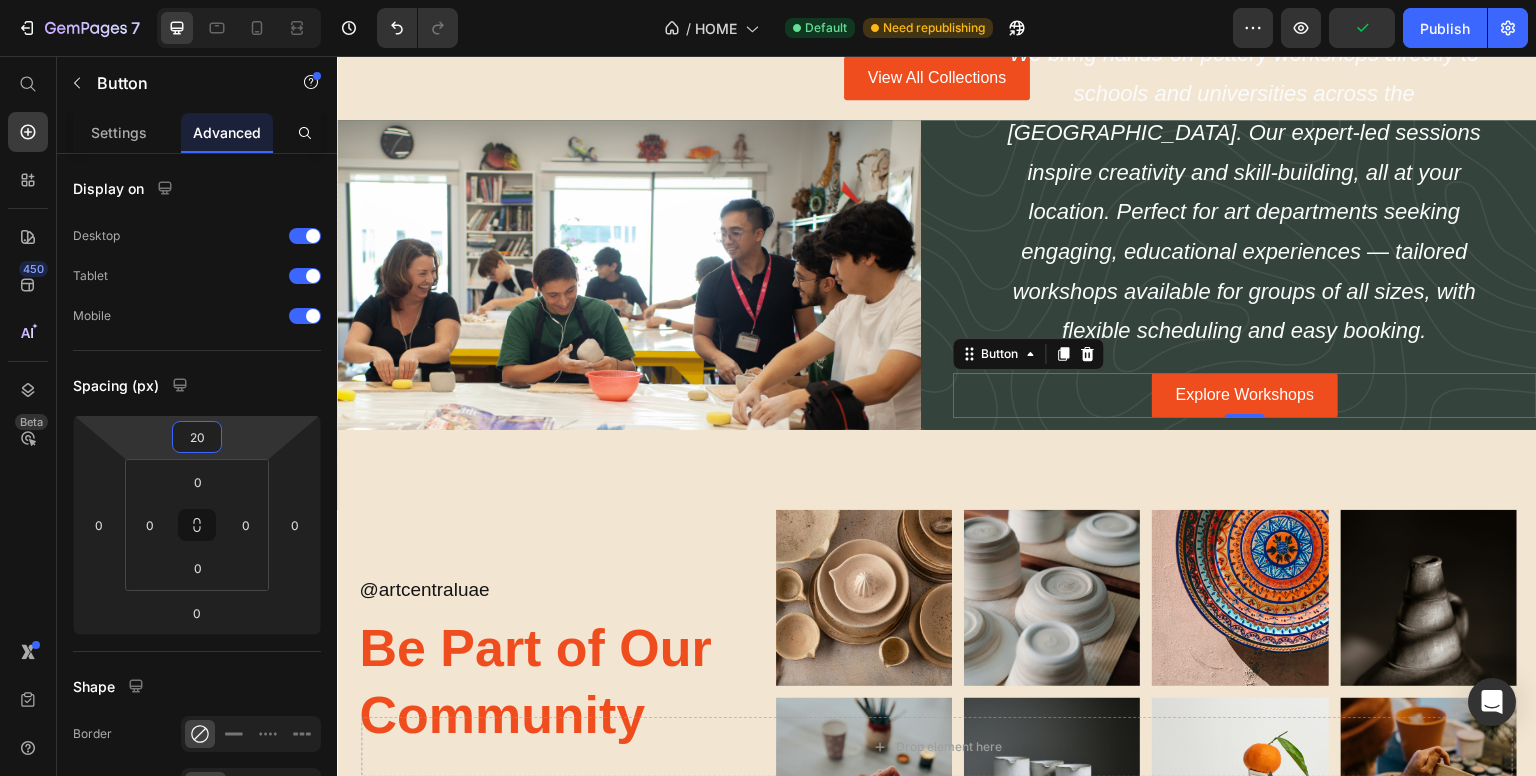 drag, startPoint x: 226, startPoint y: 437, endPoint x: 232, endPoint y: 427, distance: 11.661903 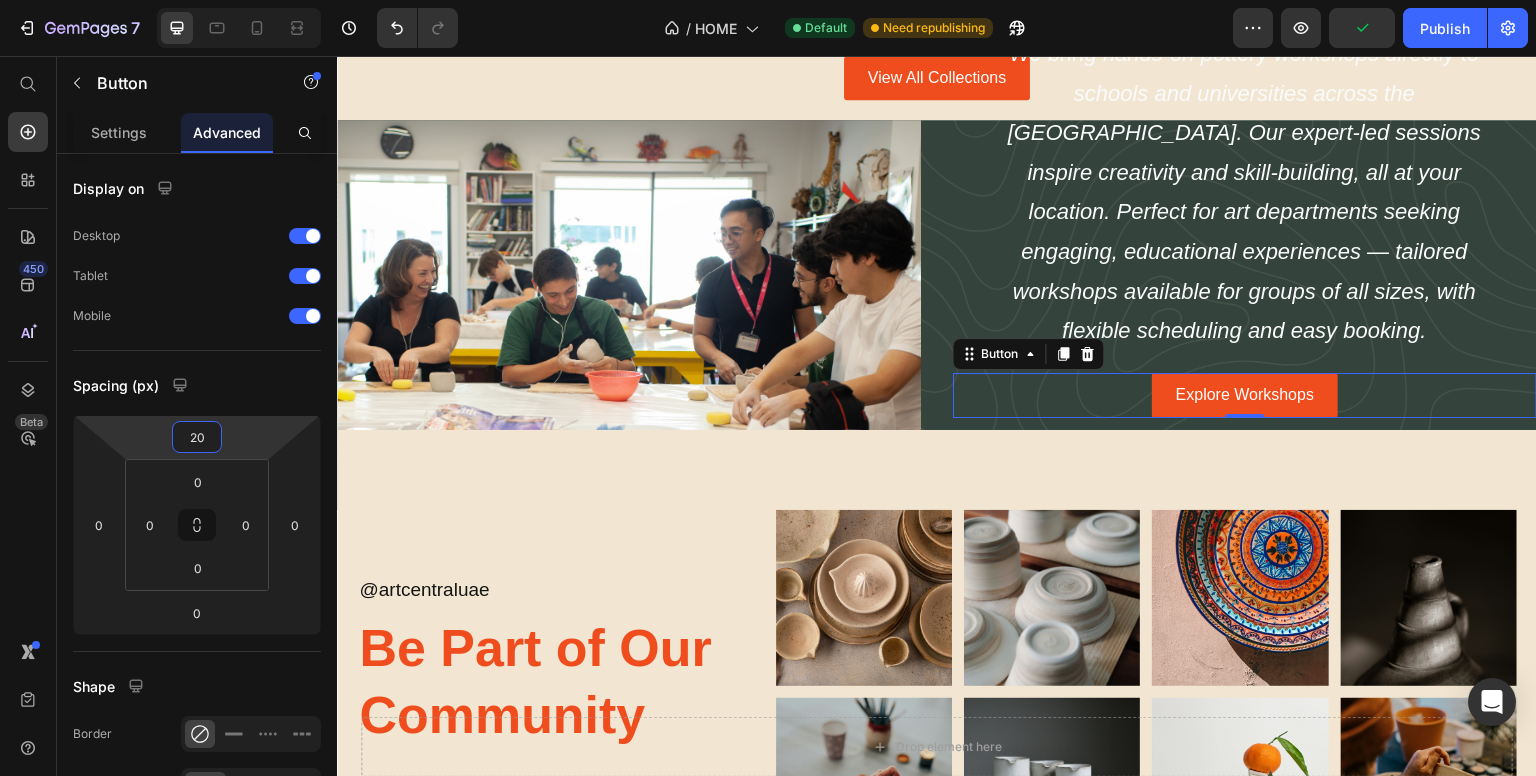 click on "7   /  HOME Default Need republishing Preview  Publish  450 Beta Start with Sections Elements Hero Section Product Detail Brands Trusted Badges Guarantee Product Breakdown How to use Testimonials Compare Bundle FAQs Social Proof Brand Story Product List Collection Blog List Contact Sticky Add to Cart Custom Footer Browse Library 450 Layout
Row
Row
Row
Row Text
Heading
Text Block Button
Button
Button
Sticky Back to top Media
Image
Image" at bounding box center [768, 0] 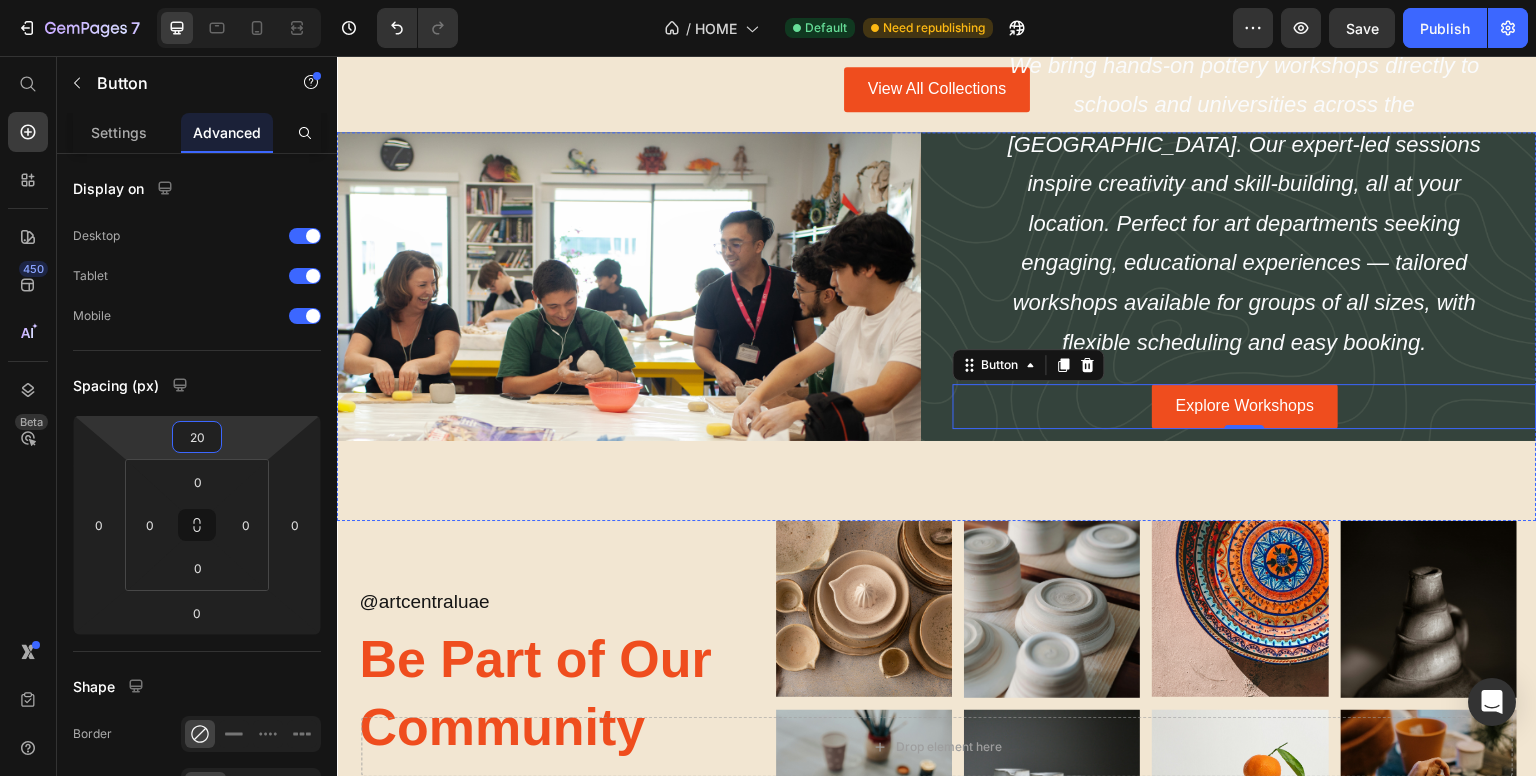 scroll, scrollTop: 3046, scrollLeft: 0, axis: vertical 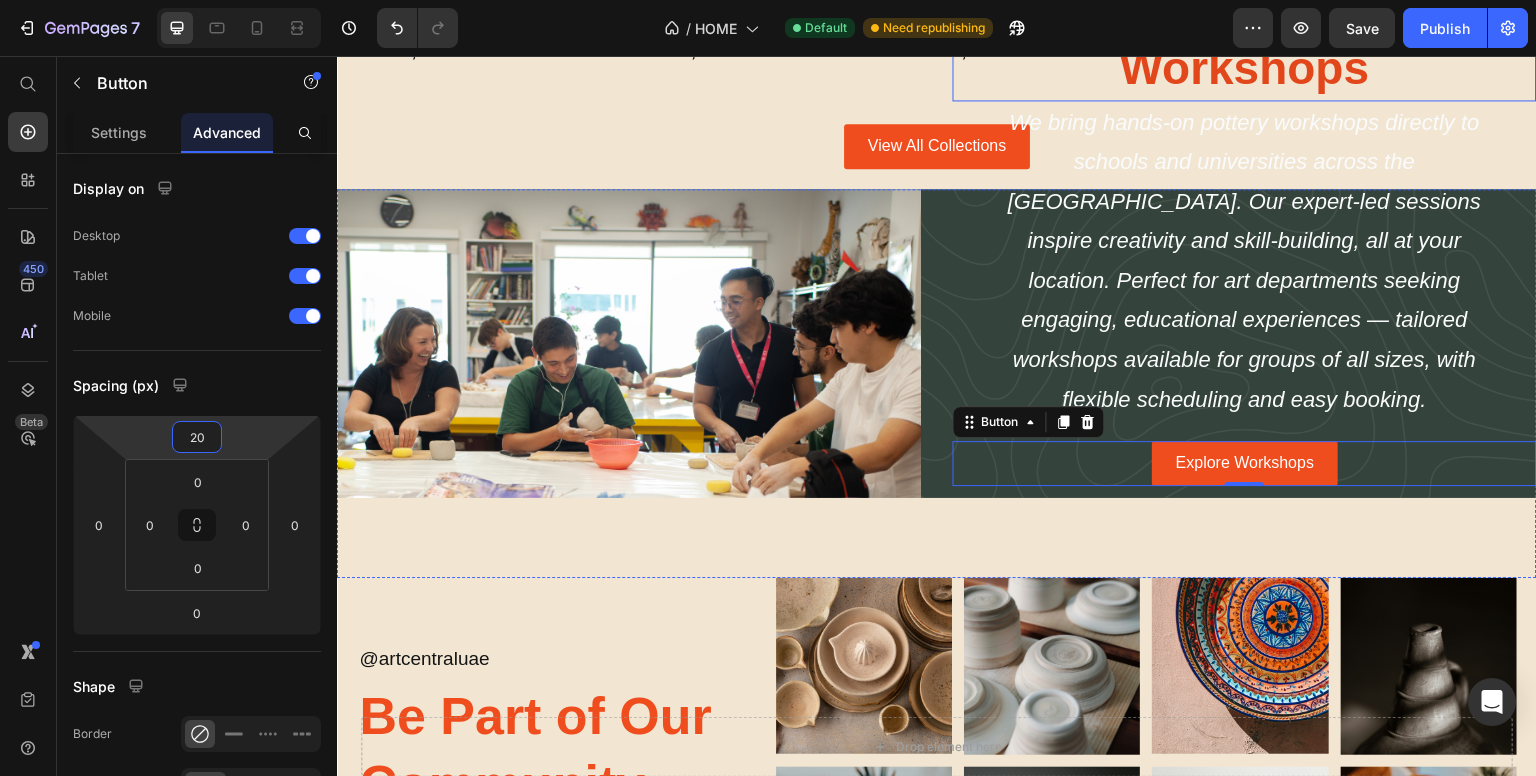 click on "In-School Pottery Workshops" at bounding box center [1245, 39] 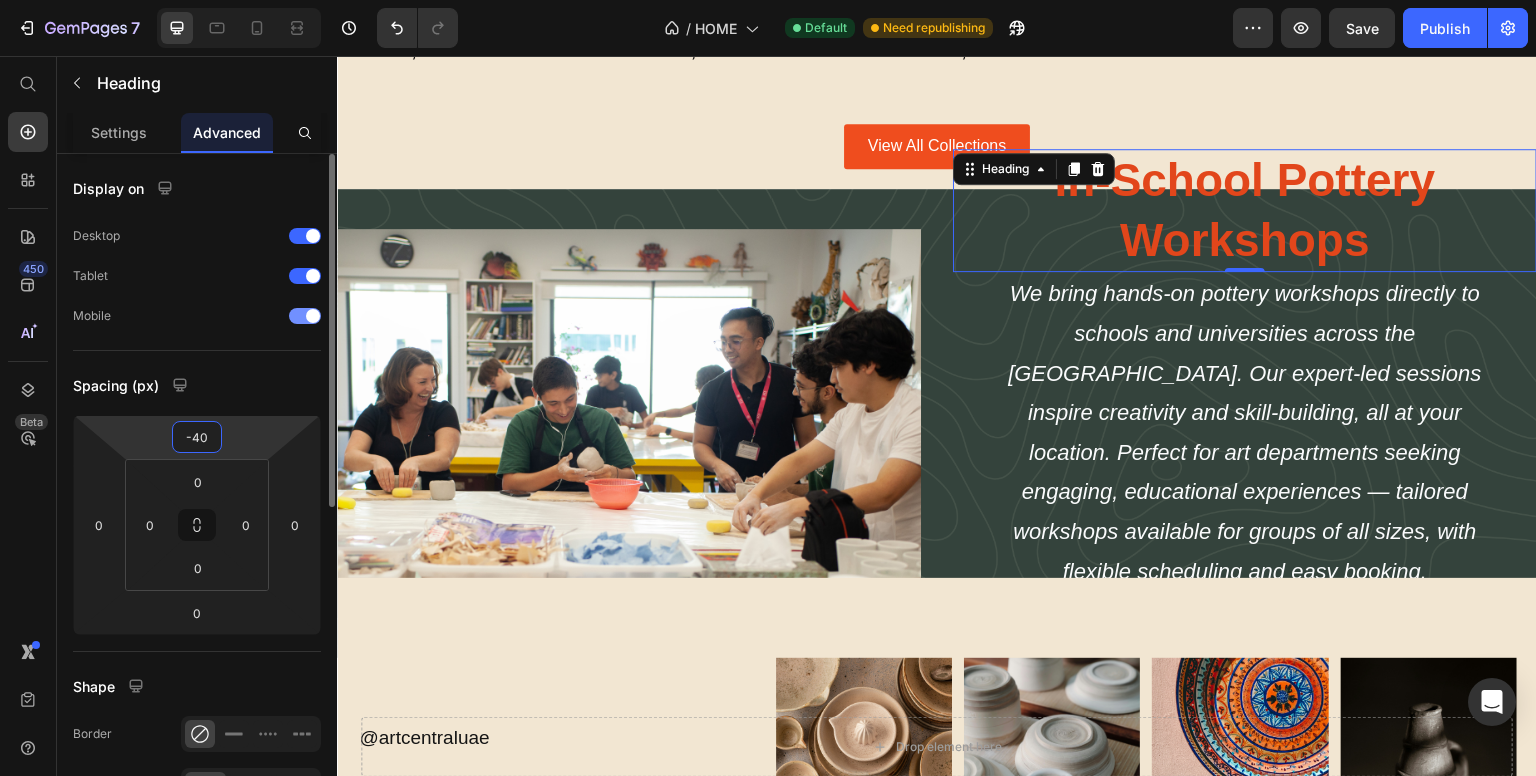 drag, startPoint x: 258, startPoint y: 434, endPoint x: 228, endPoint y: 302, distance: 135.36617 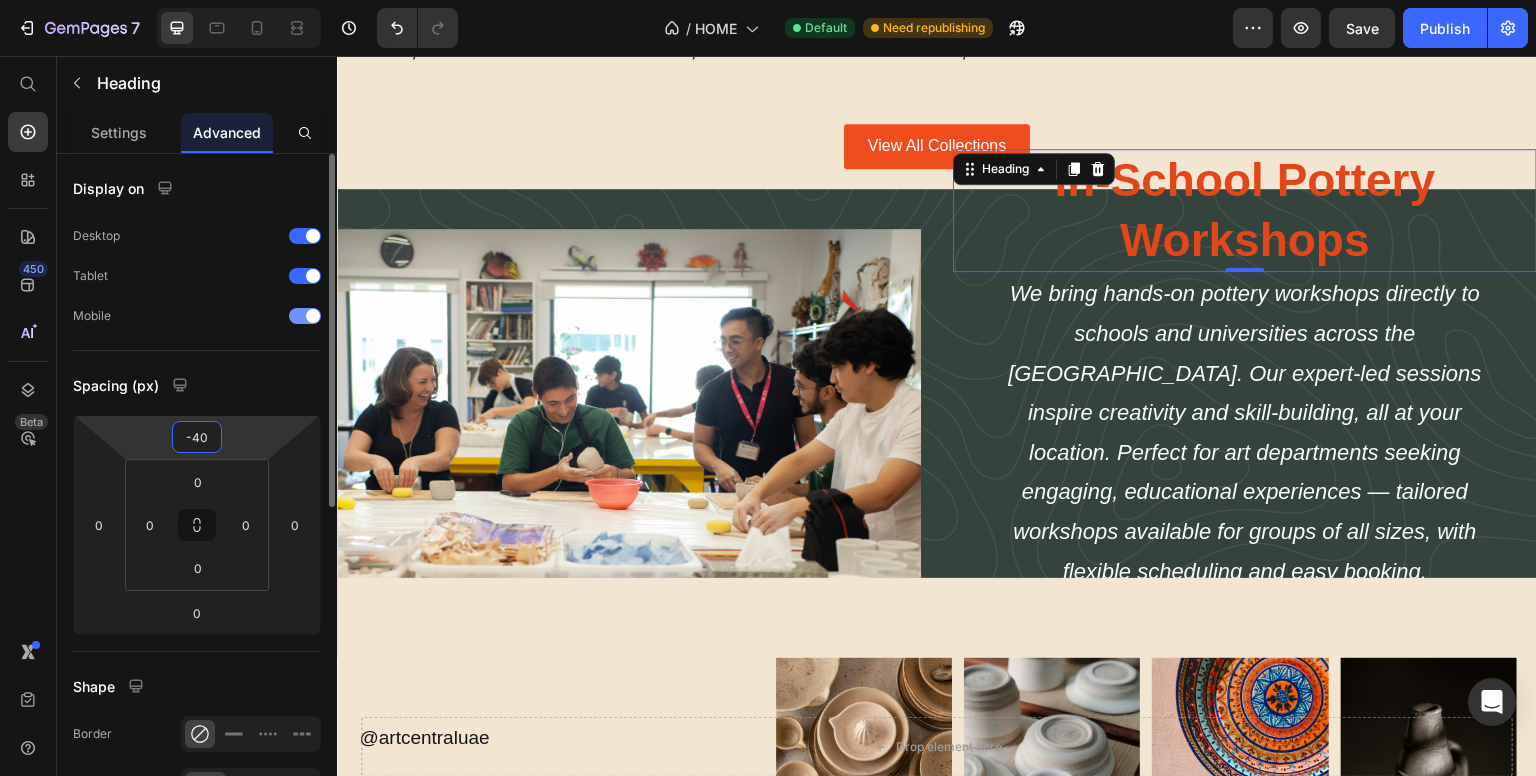 click on "7   /  HOME Default Need republishing Preview  Save   Publish  450 Beta Start with Sections Elements Hero Section Product Detail Brands Trusted Badges Guarantee Product Breakdown How to use Testimonials Compare Bundle FAQs Social Proof Brand Story Product List Collection Blog List Contact Sticky Add to Cart Custom Footer Browse Library 450 Layout
Row
Row
Row
Row Text
Heading
Text Block Button
Button
Button
Sticky Back to top Media
Image
Image" at bounding box center [768, 0] 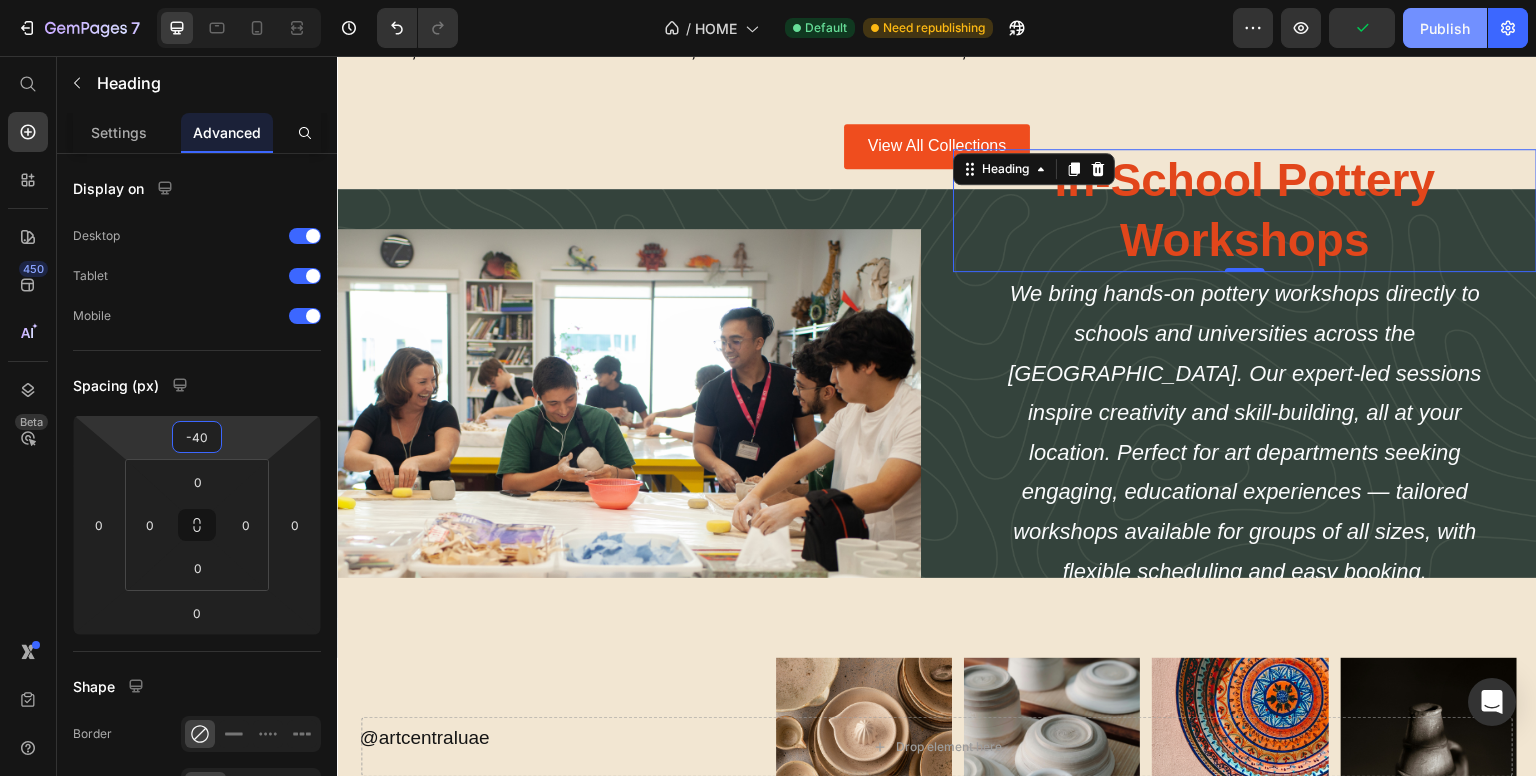 click on "Publish" at bounding box center (1445, 28) 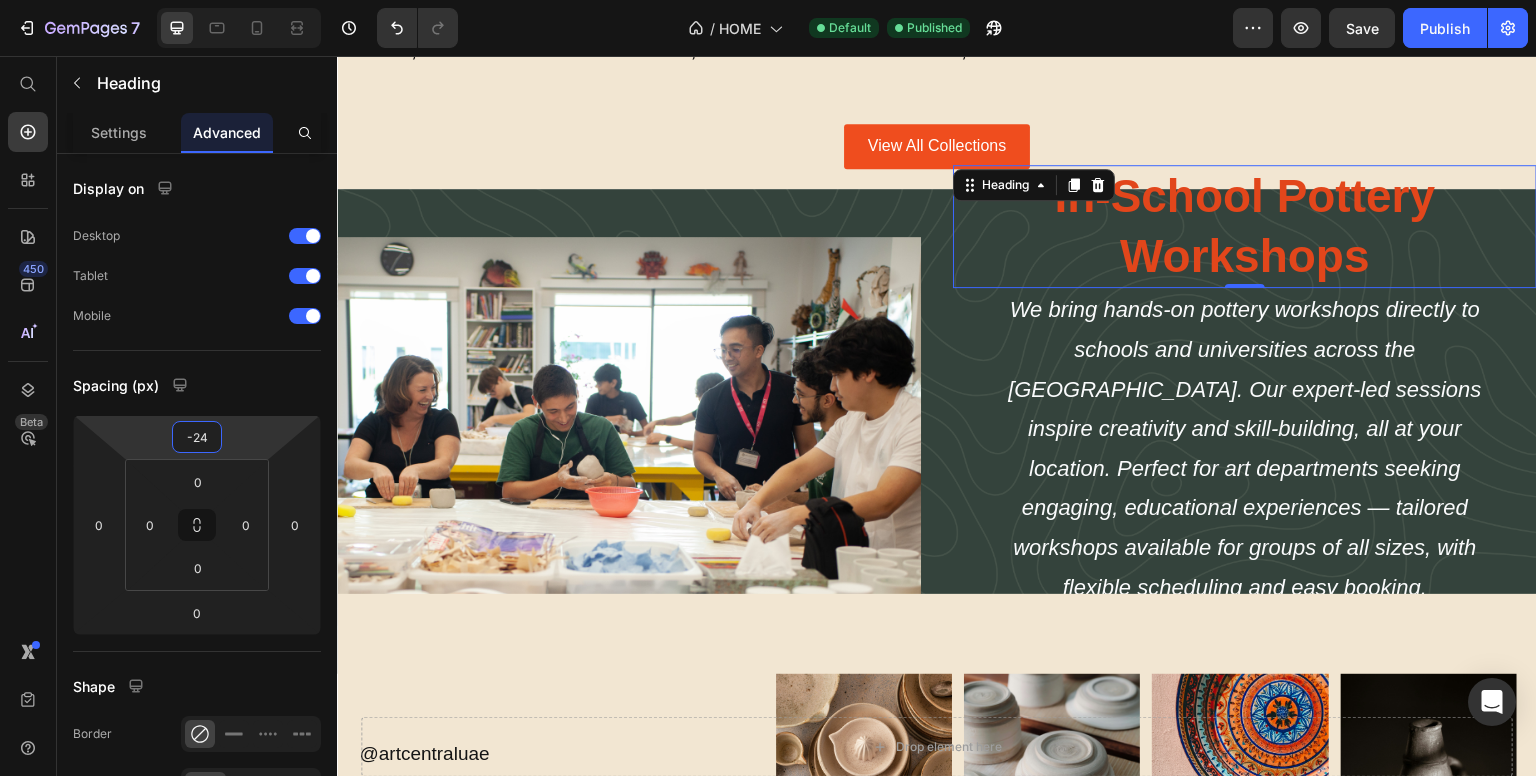type on "-20" 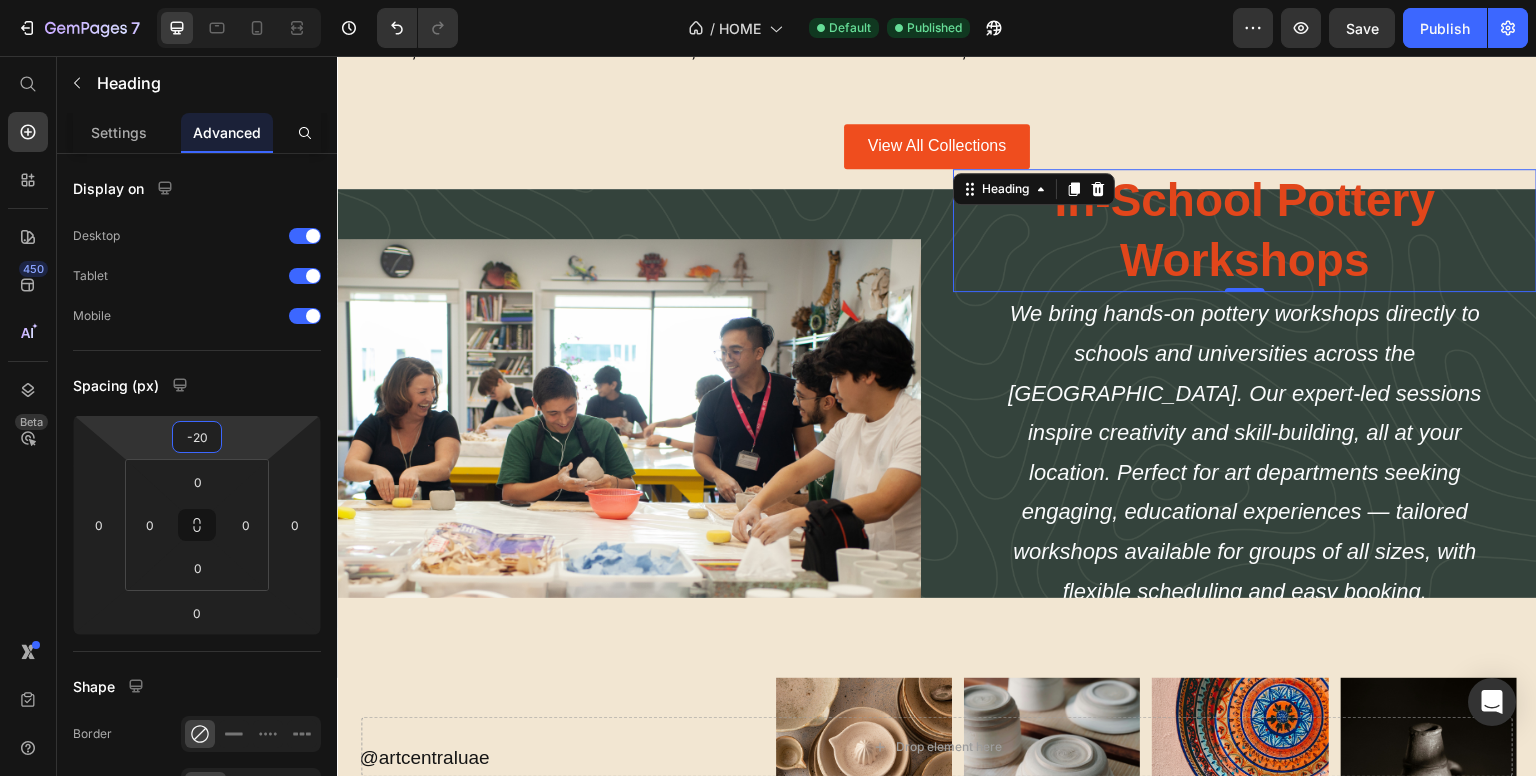 drag, startPoint x: 255, startPoint y: 437, endPoint x: 248, endPoint y: 427, distance: 12.206555 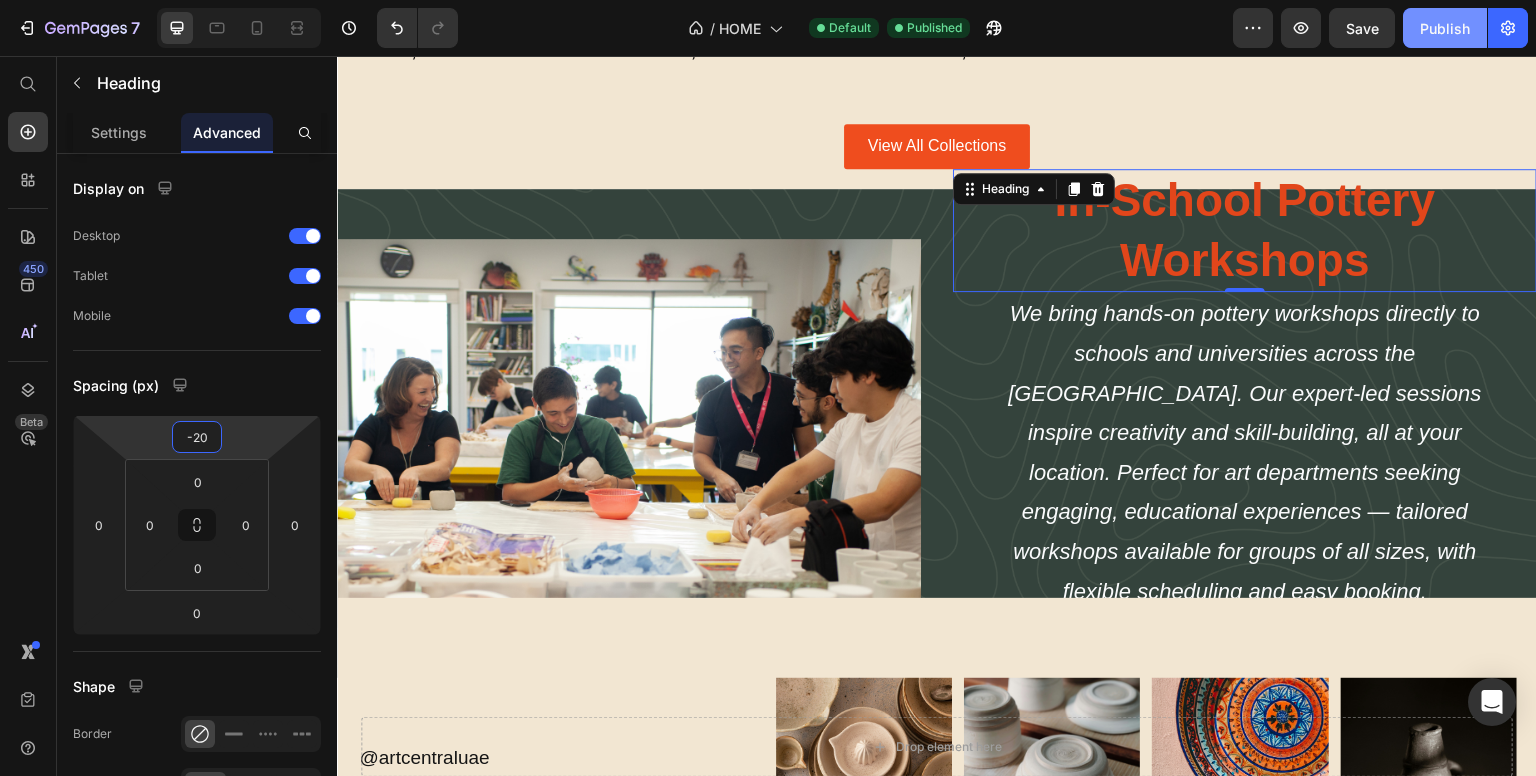 click on "Publish" at bounding box center [1445, 28] 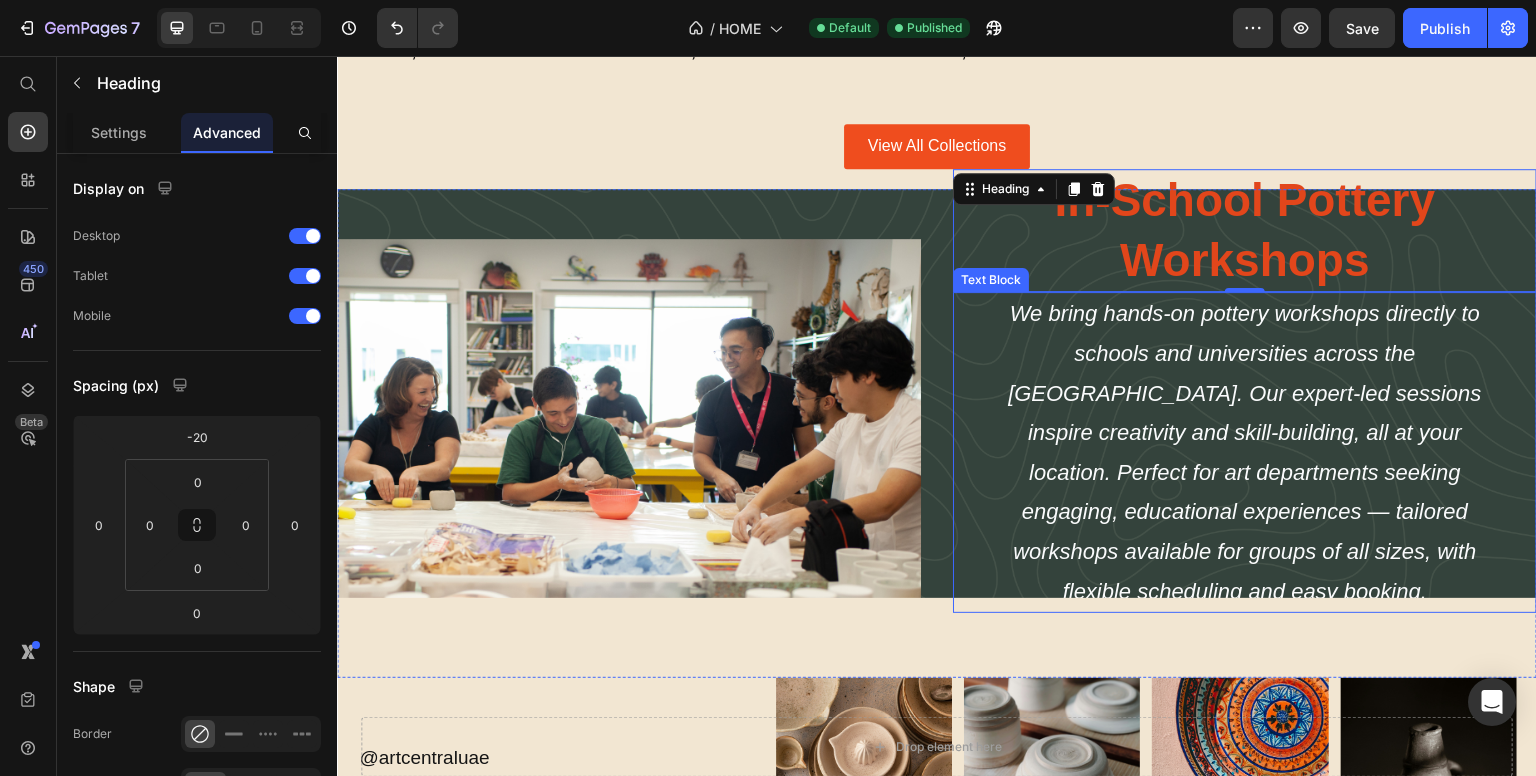 click on "We bring hands-on pottery workshops directly to schools and universities across the [GEOGRAPHIC_DATA]. Our expert-led sessions inspire creativity and skill-building, all at your location. Perfect for art departments seeking engaging, educational experiences — tailored workshops available for groups of all sizes, with flexible scheduling and easy booking." at bounding box center (1245, 452) 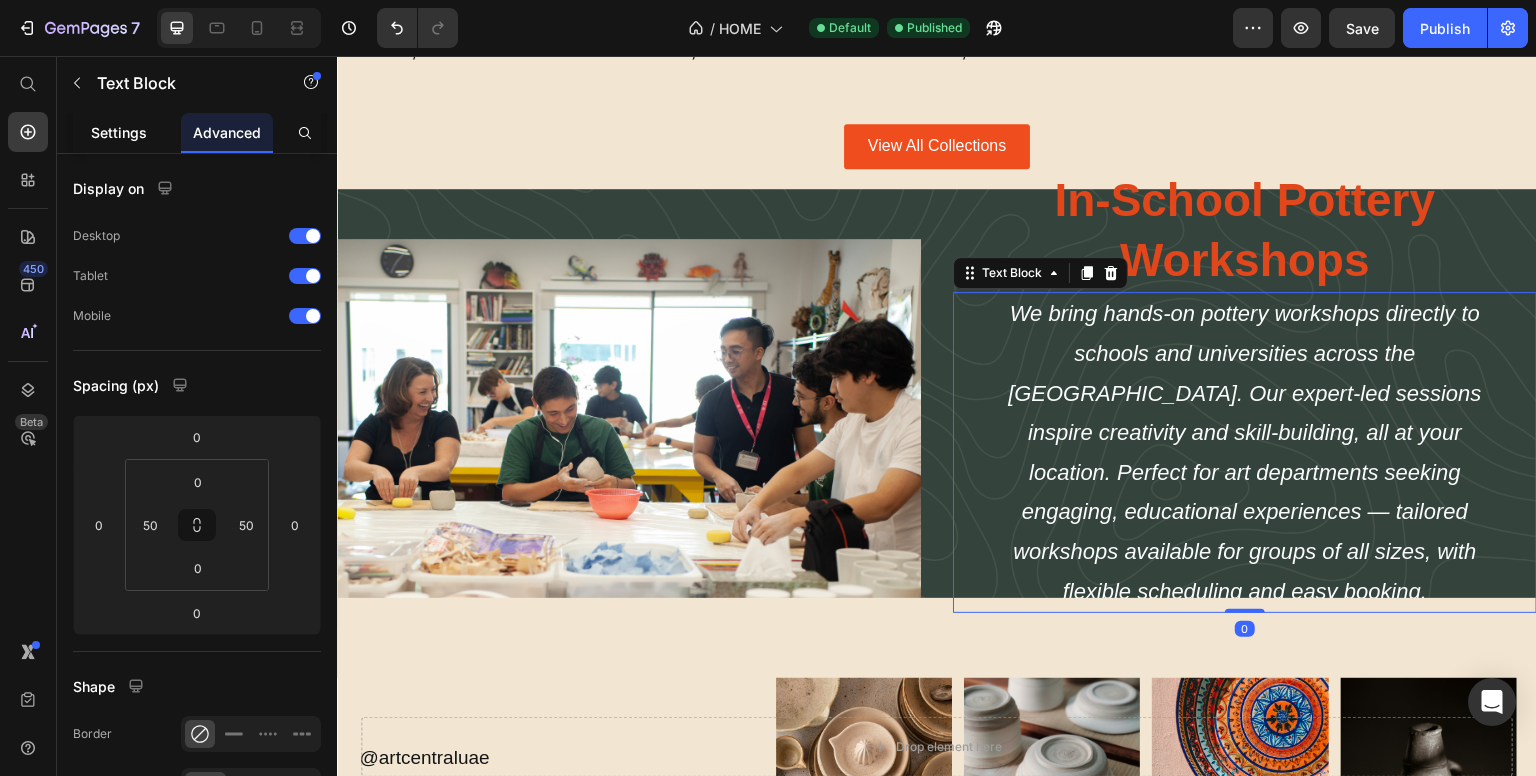 click on "Settings" 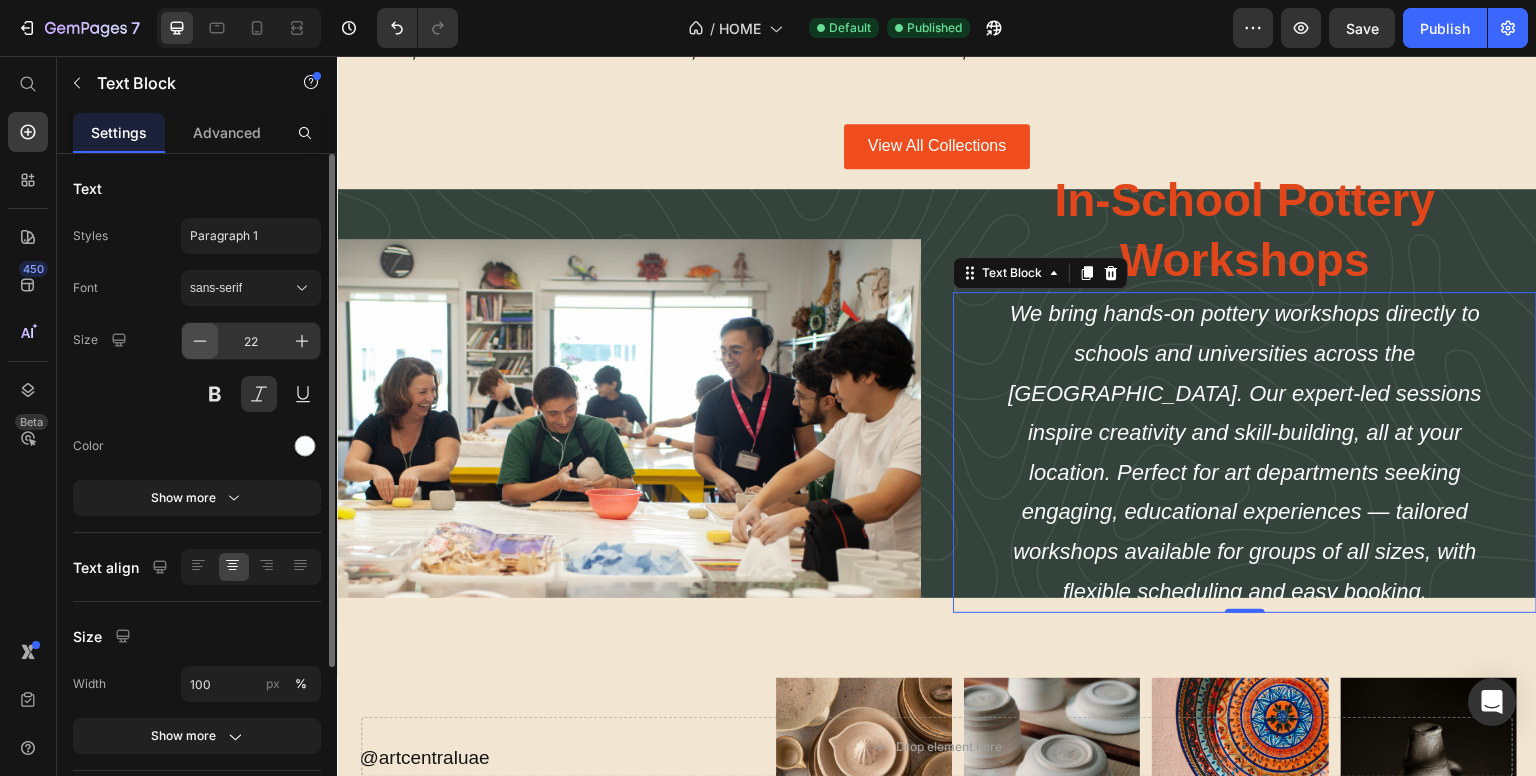 click 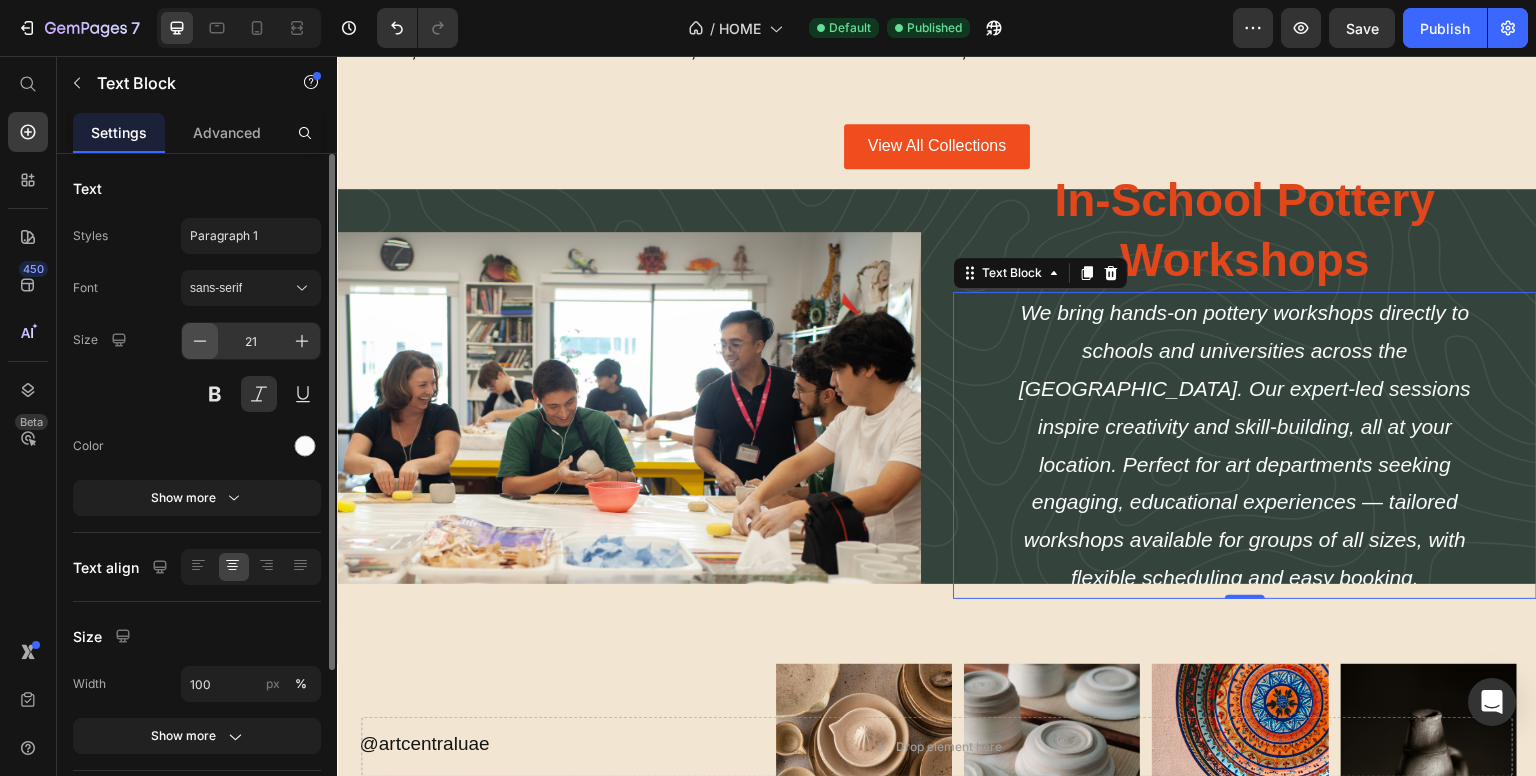 click 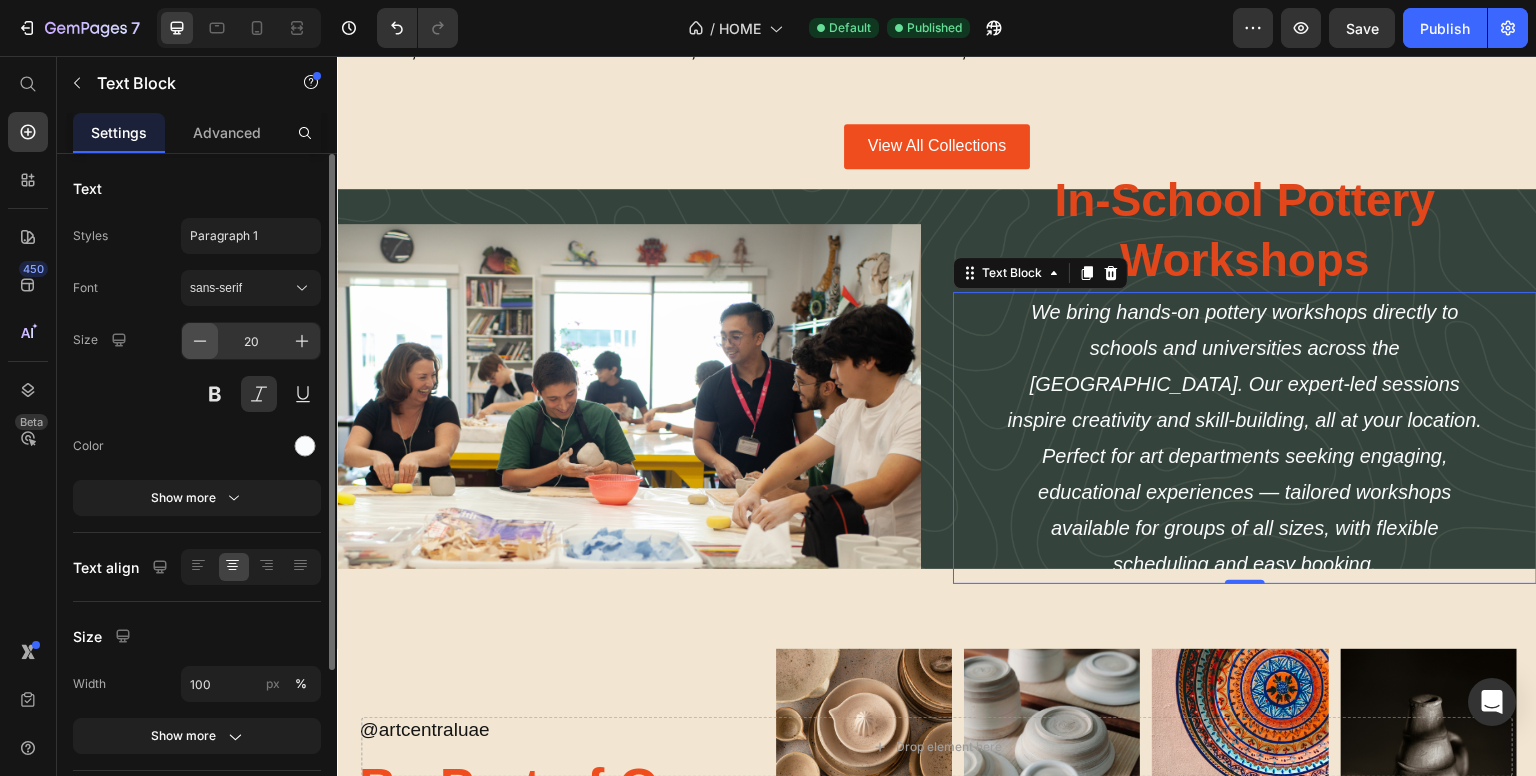 click 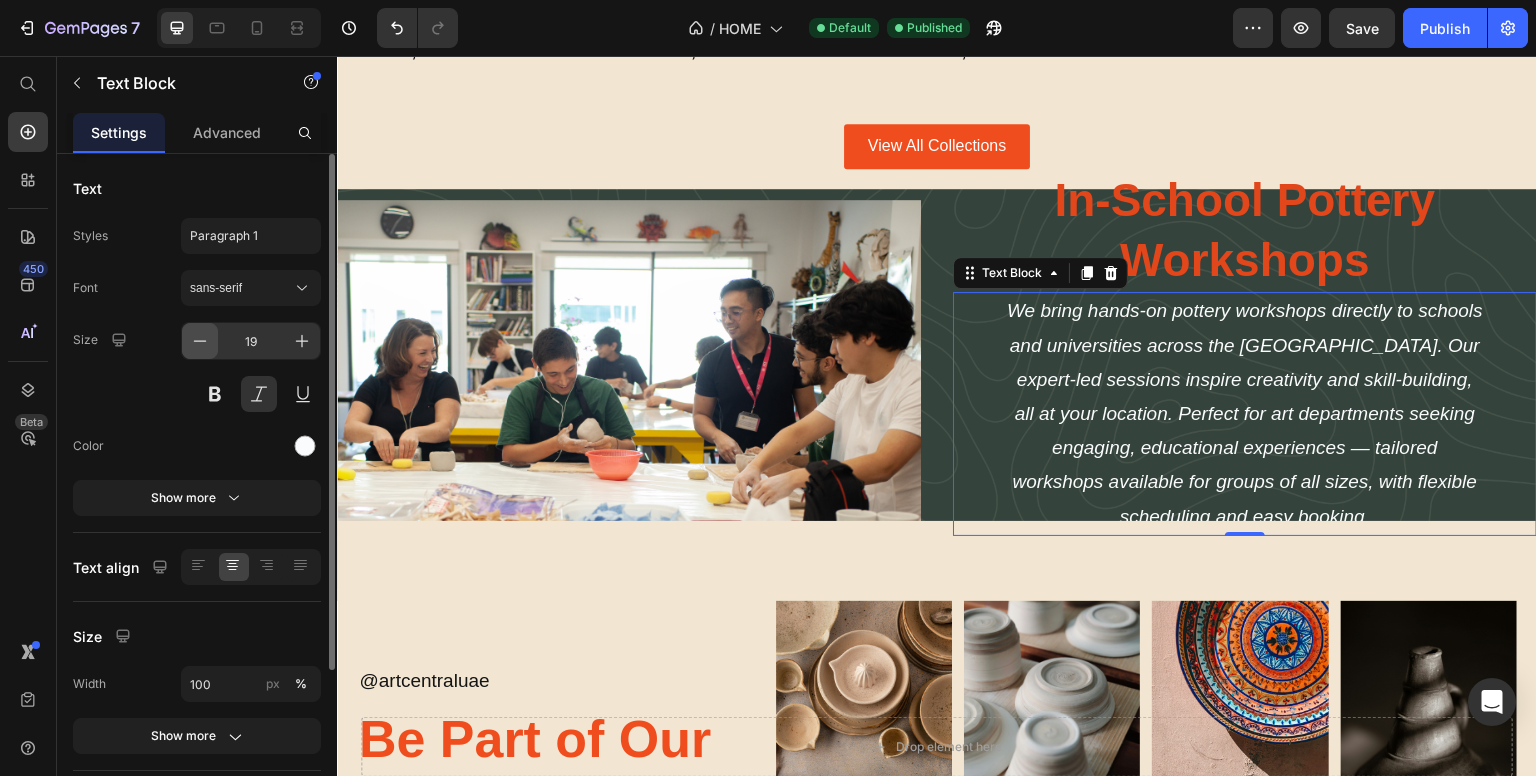 click 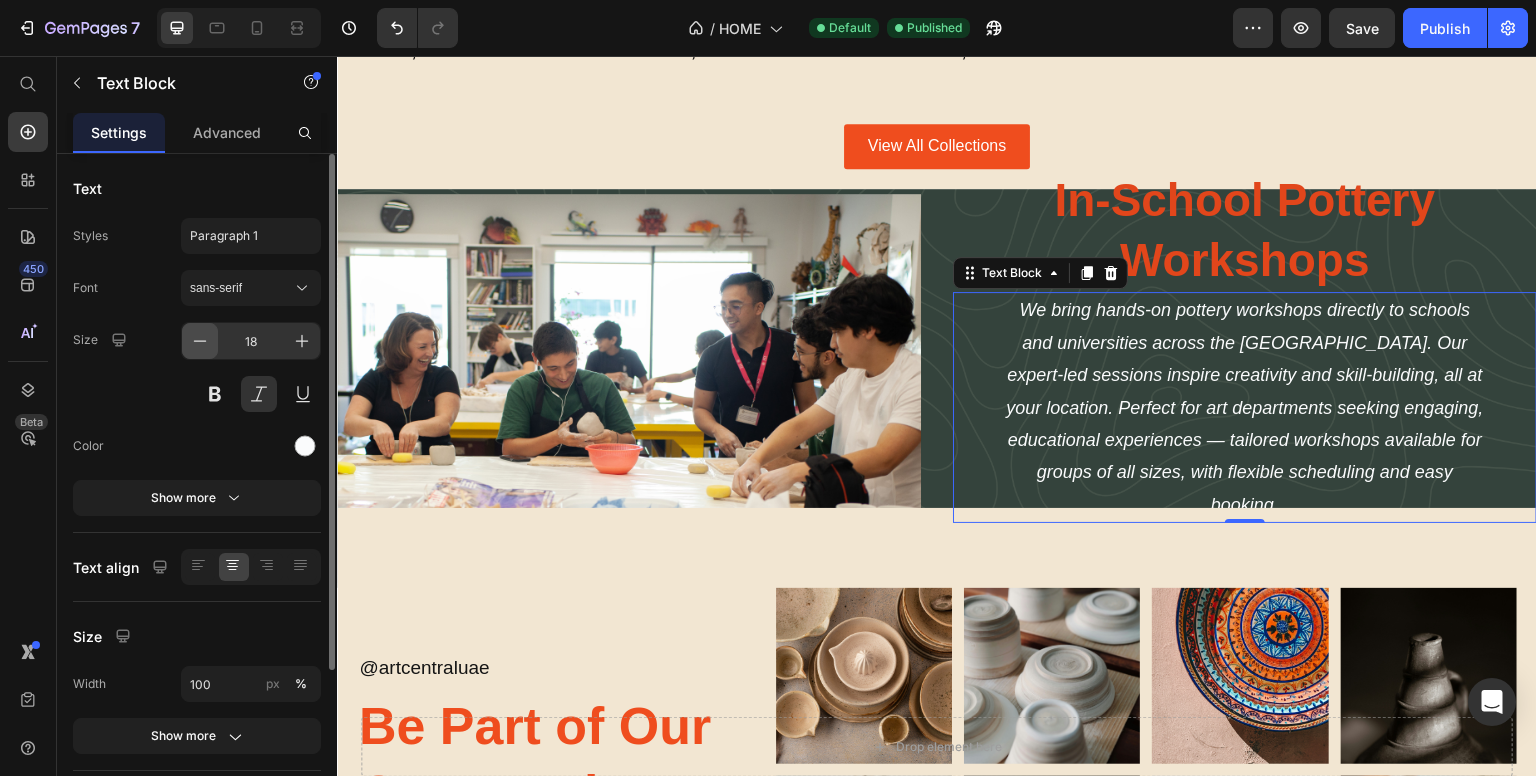 click 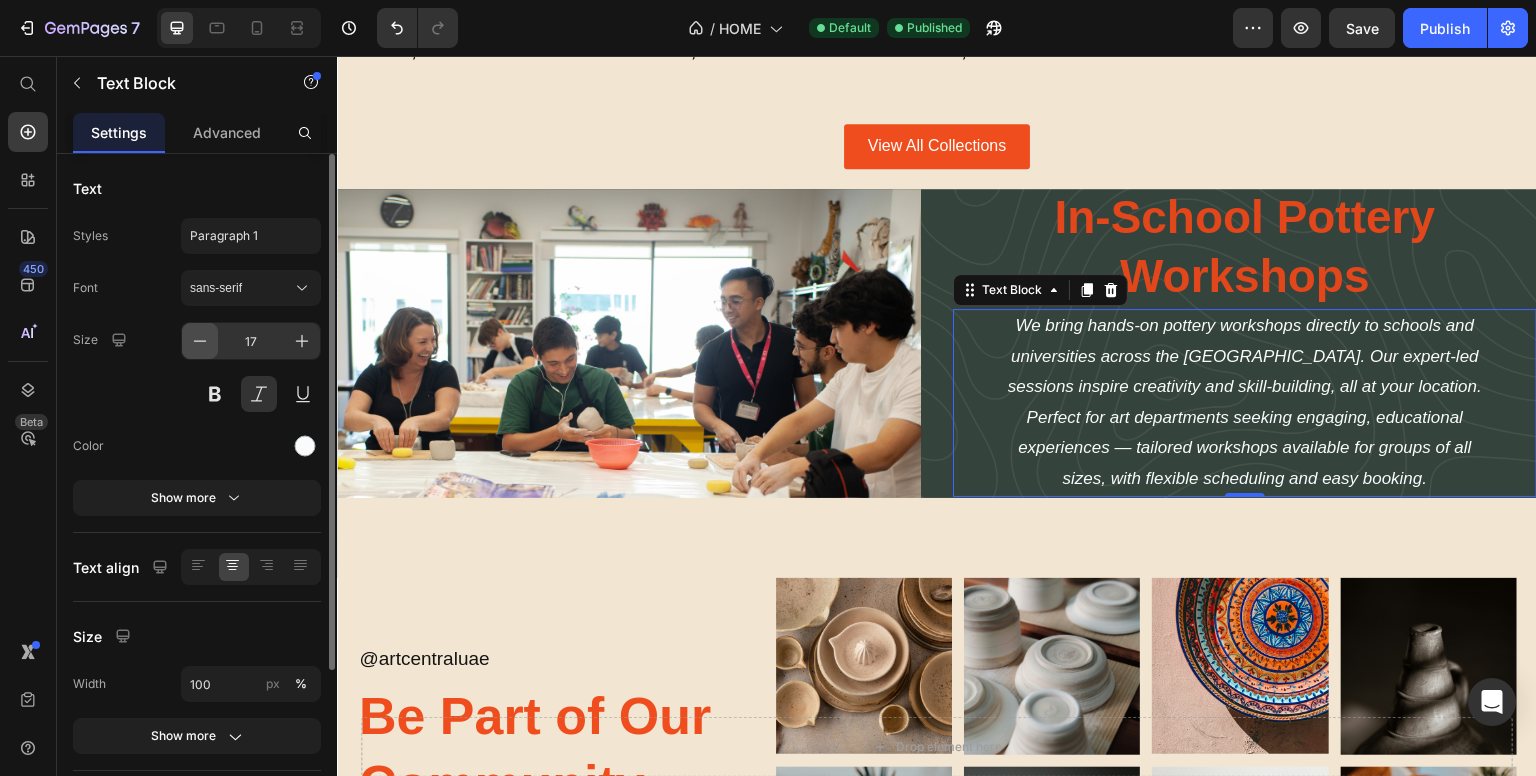 click 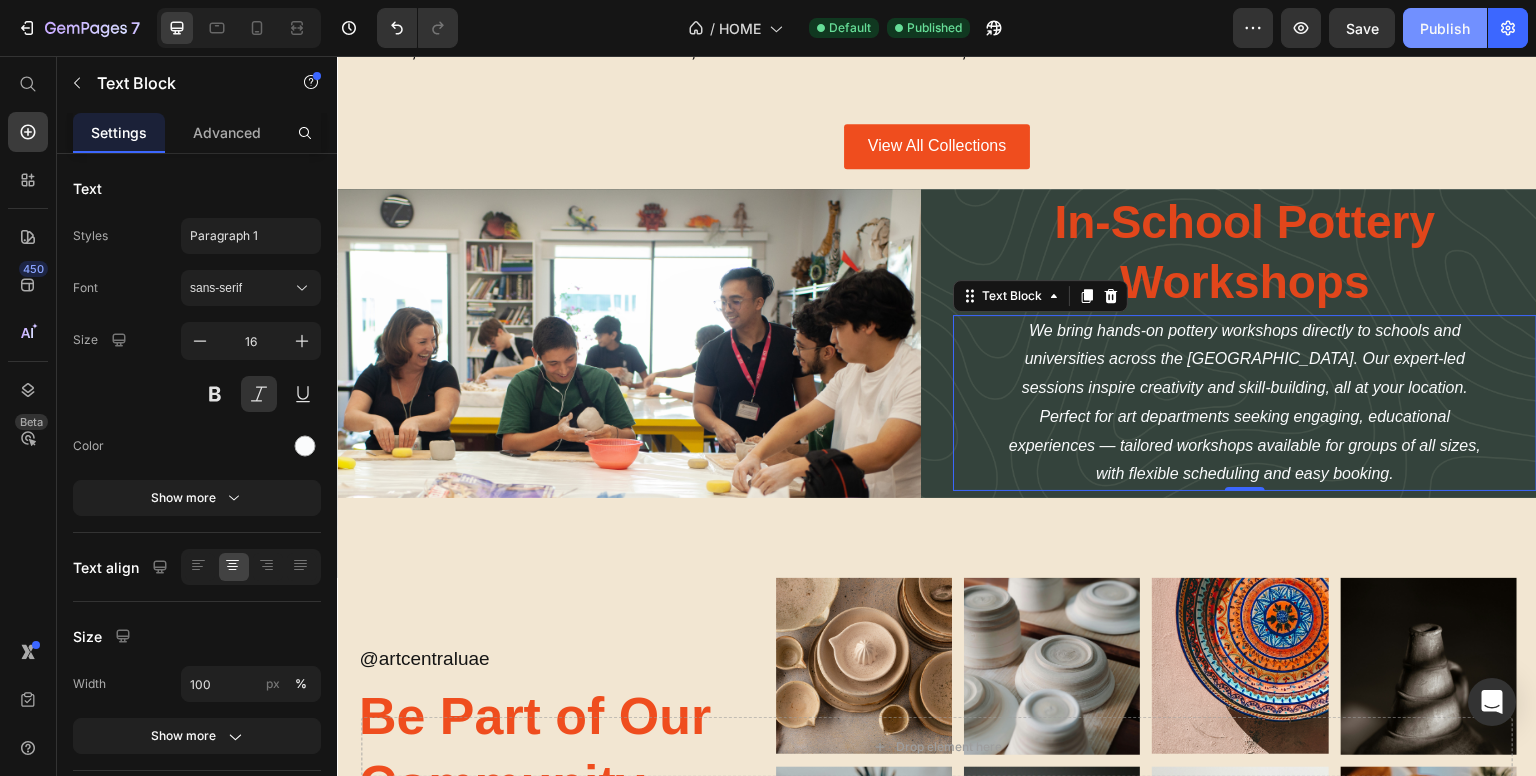 click on "Publish" 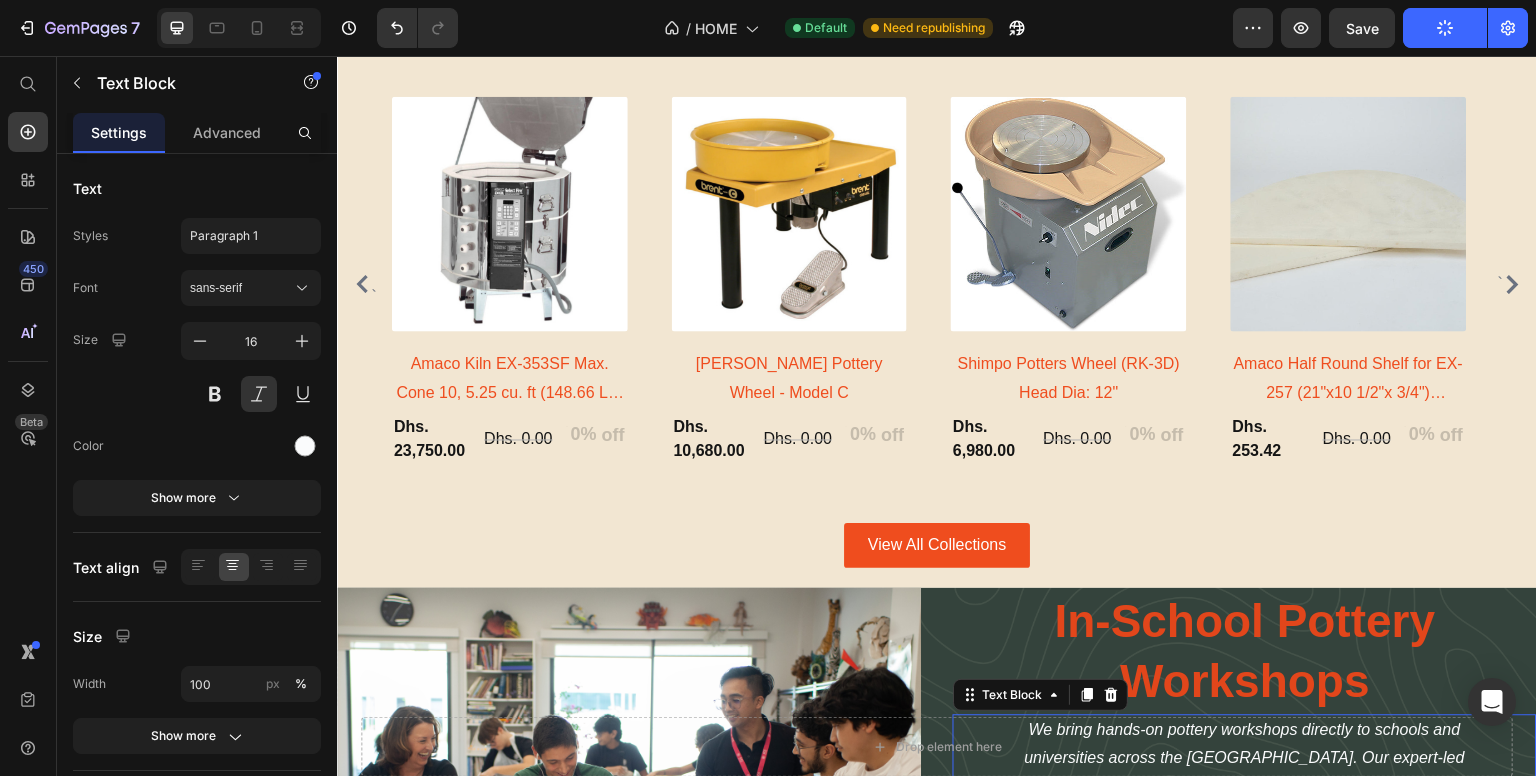 scroll, scrollTop: 2946, scrollLeft: 0, axis: vertical 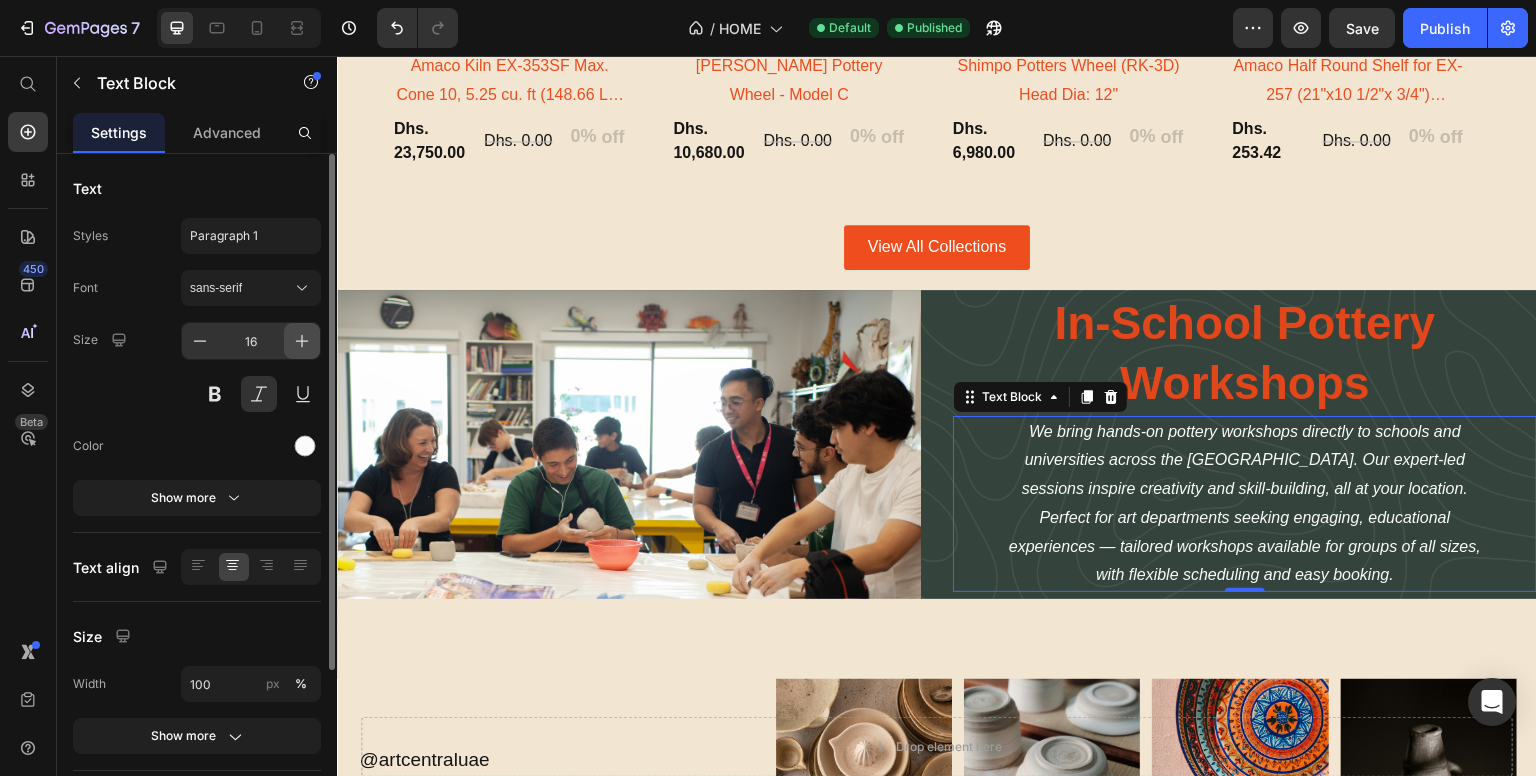 click at bounding box center (302, 341) 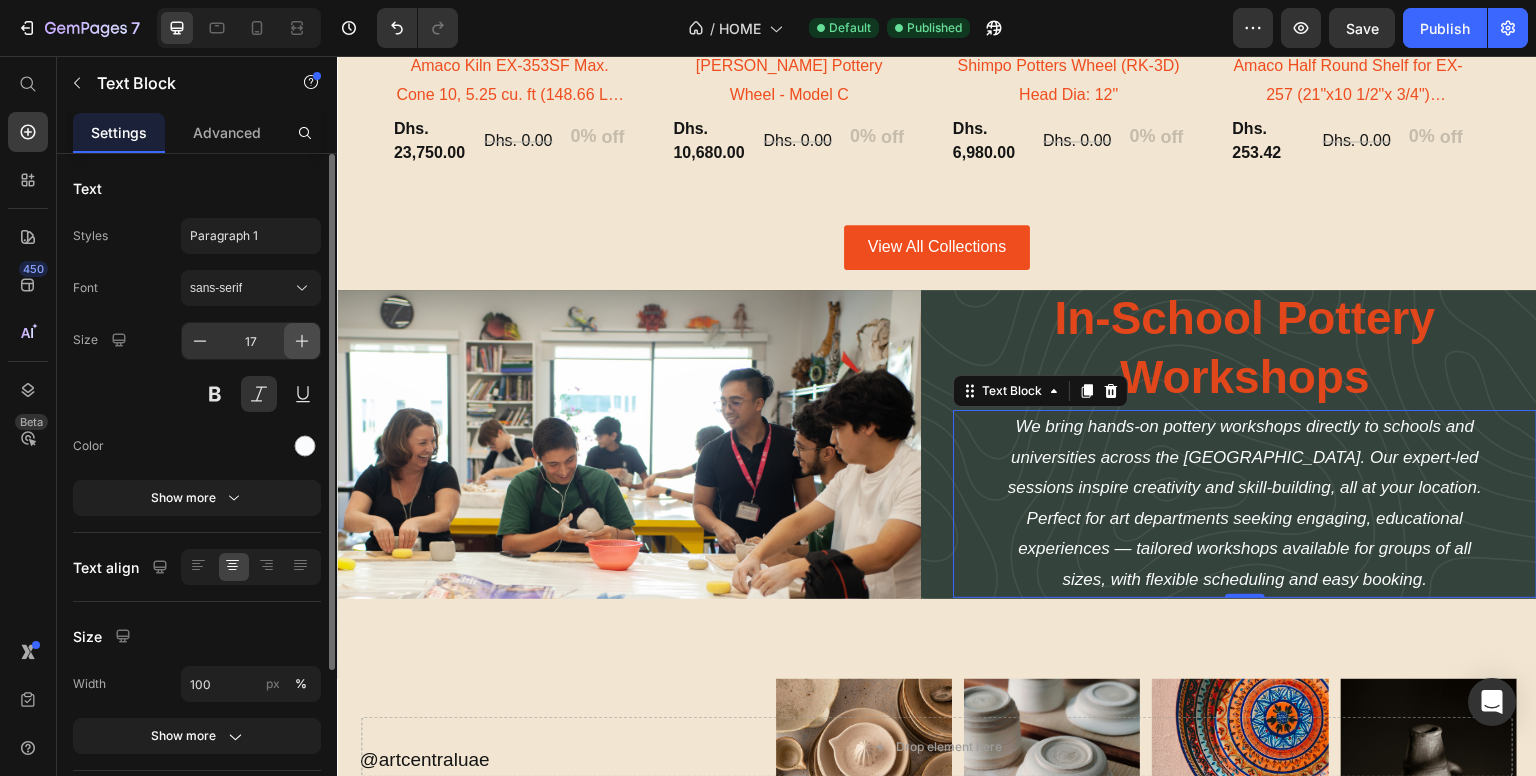 click at bounding box center [302, 341] 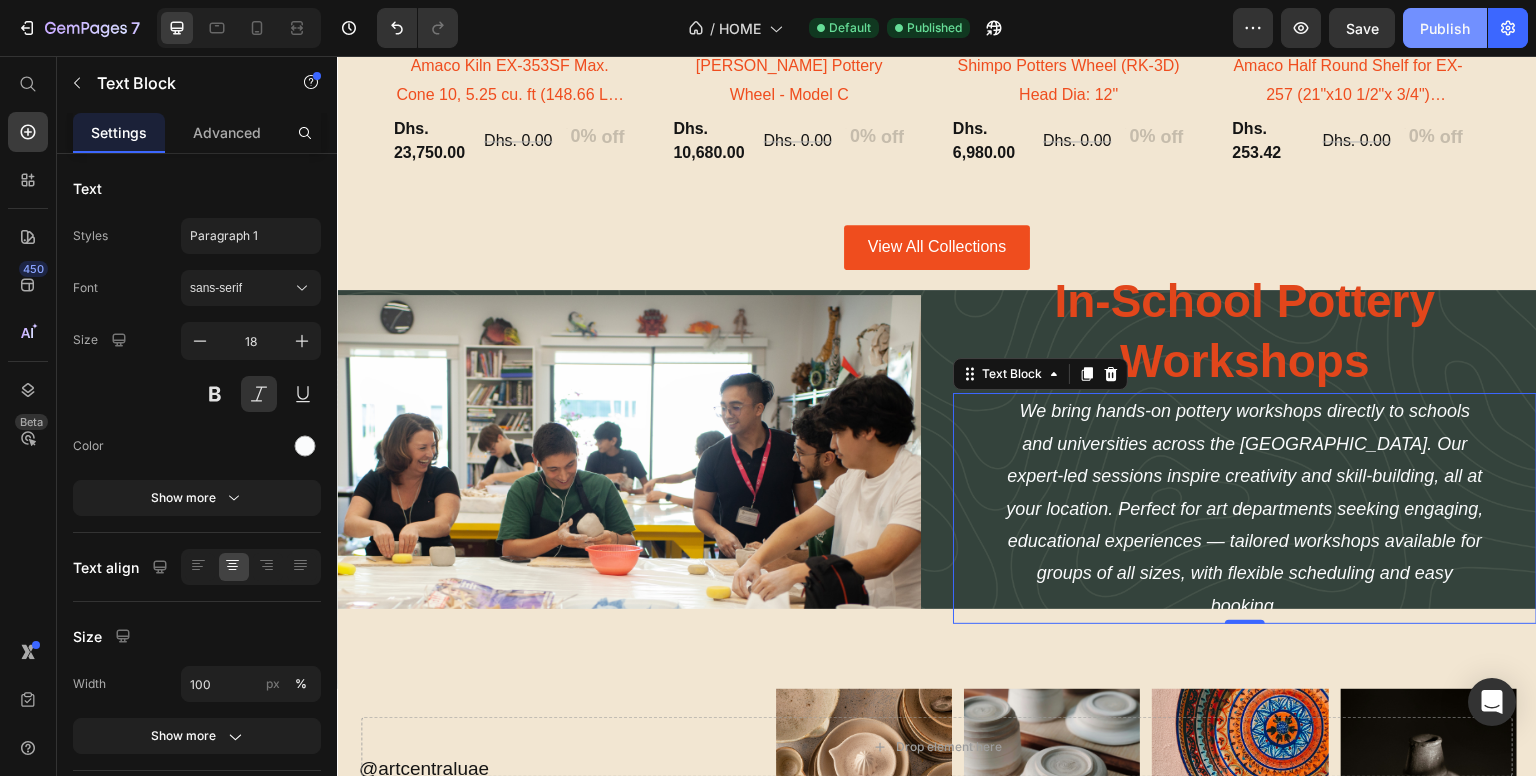 click on "Publish" 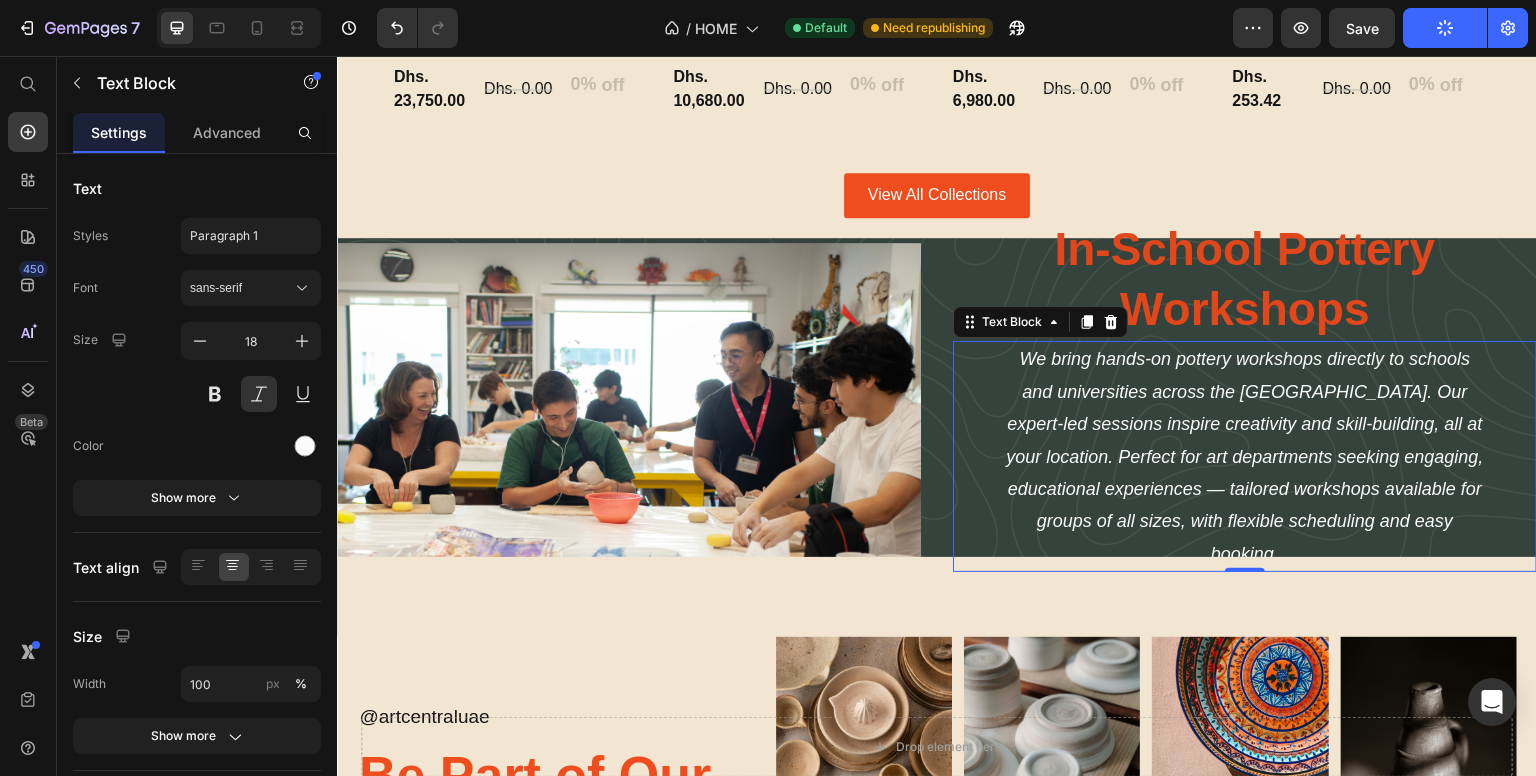 scroll, scrollTop: 3046, scrollLeft: 0, axis: vertical 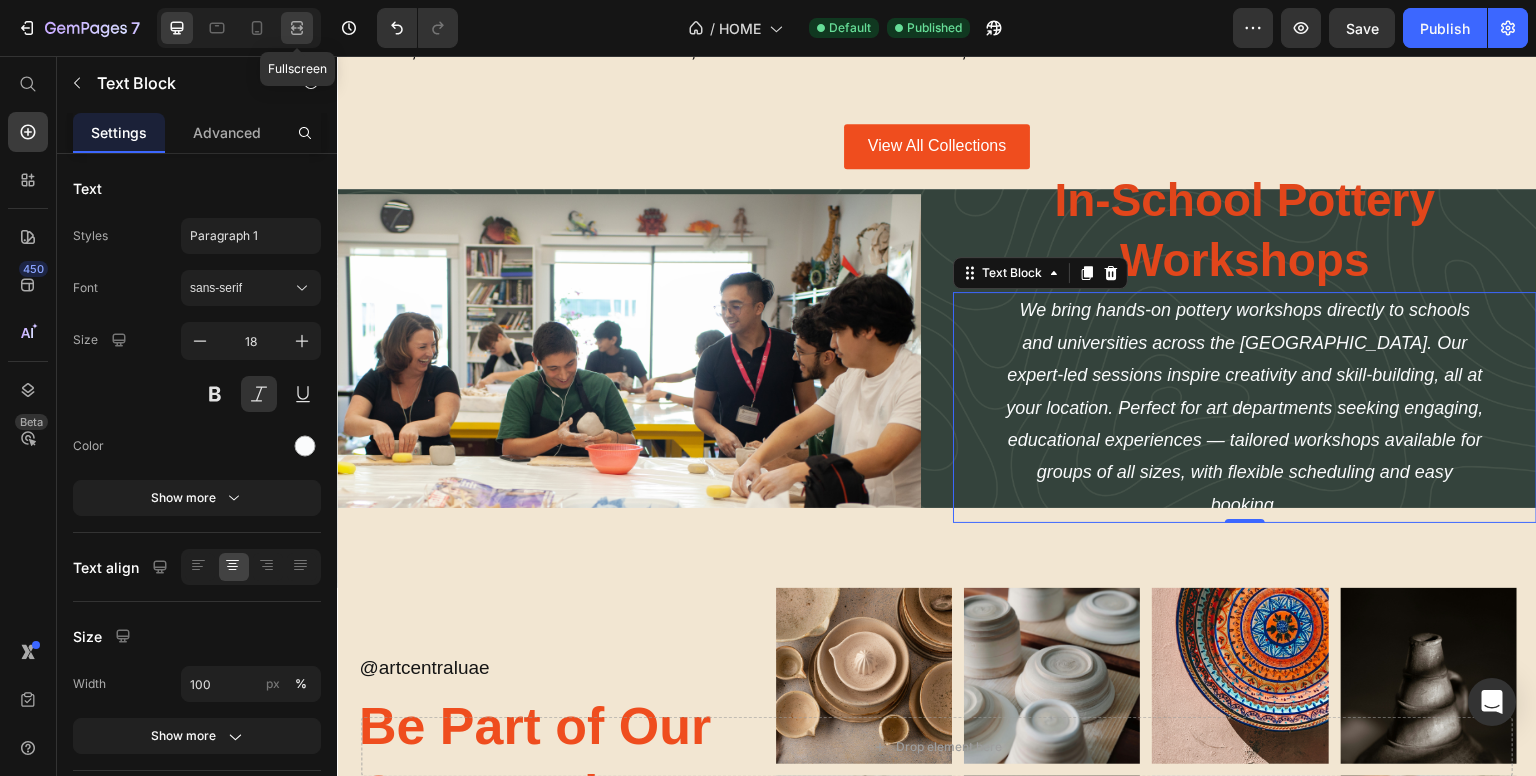 click 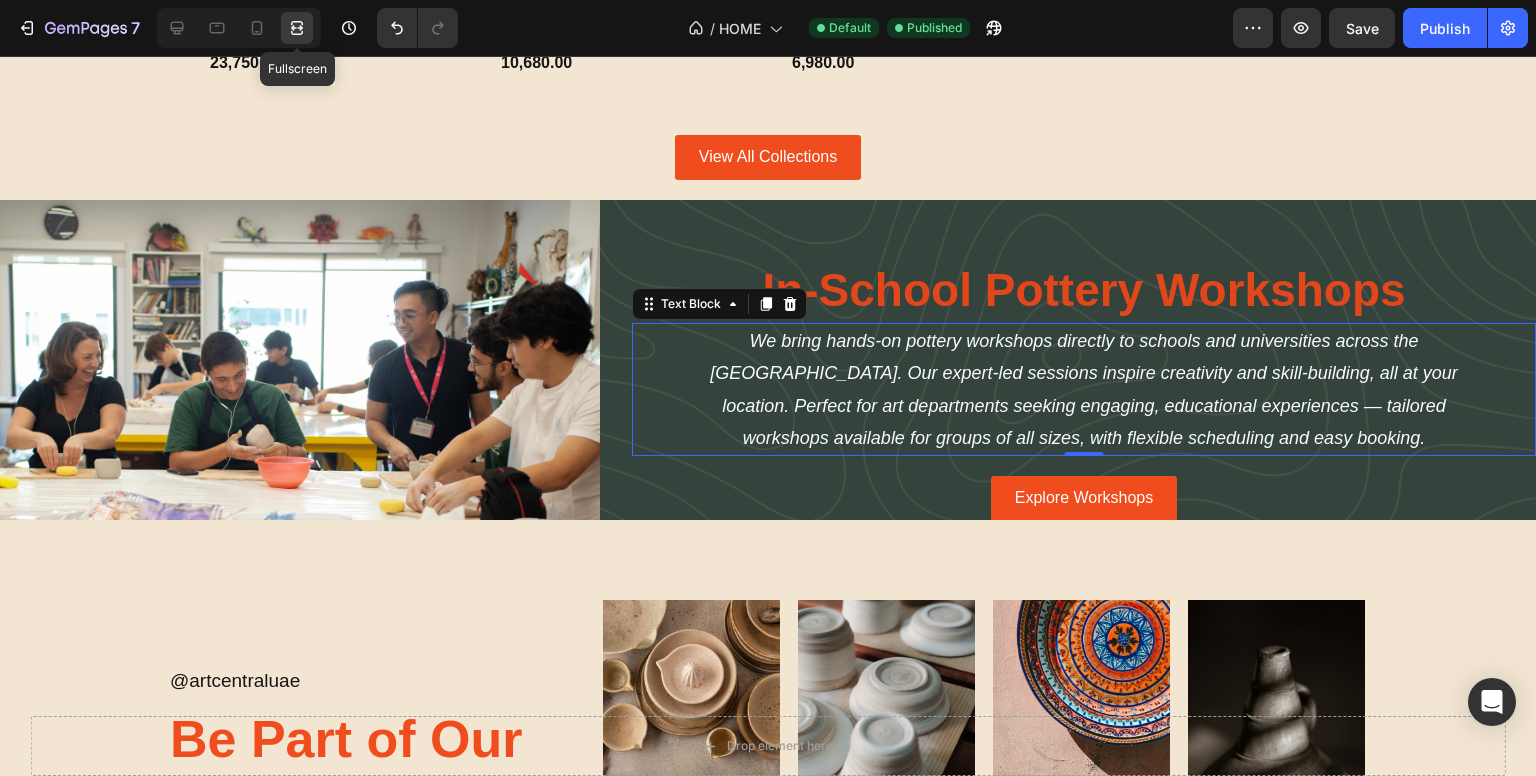 scroll, scrollTop: 3075, scrollLeft: 0, axis: vertical 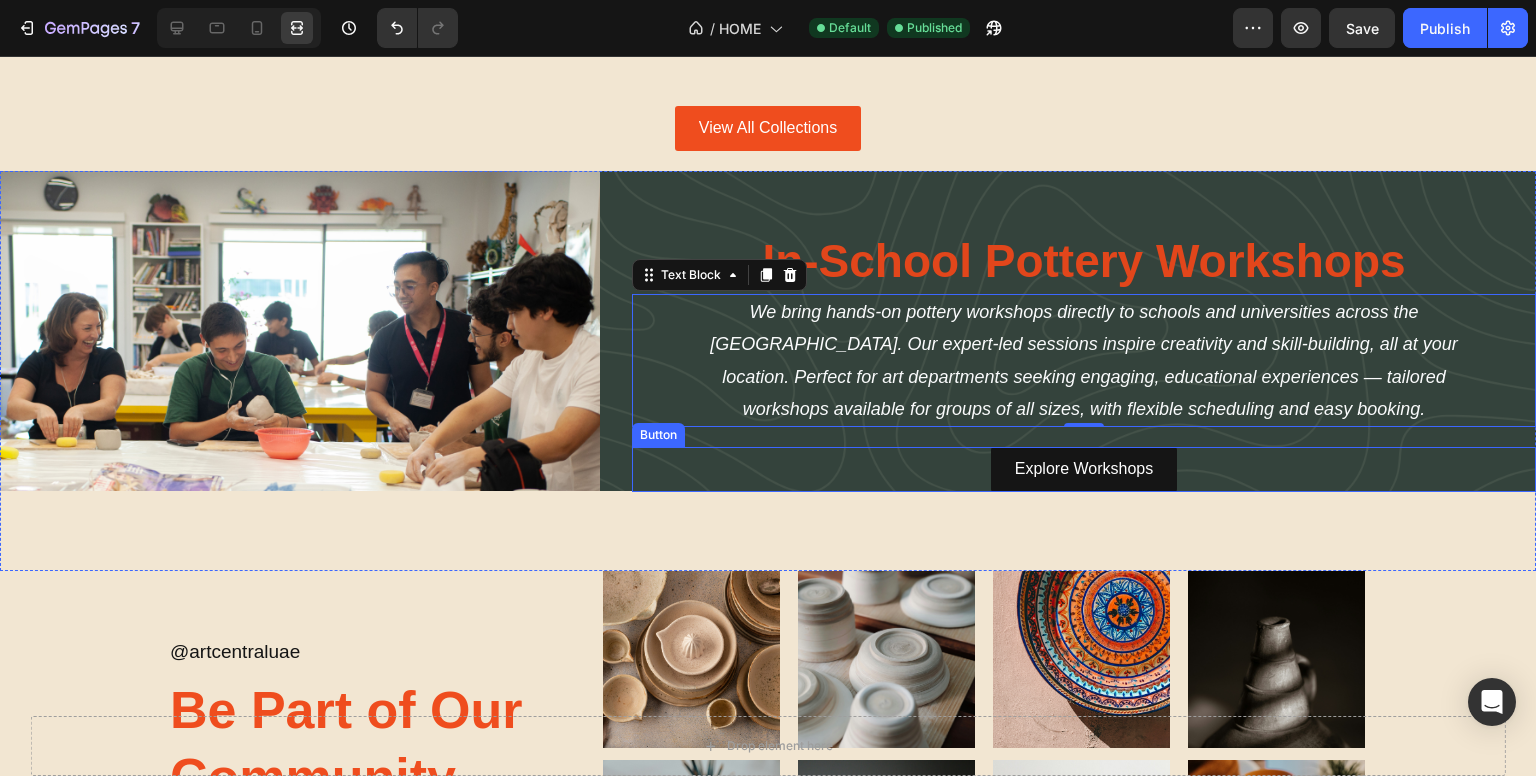click on "Explore Workshops" at bounding box center (1084, 469) 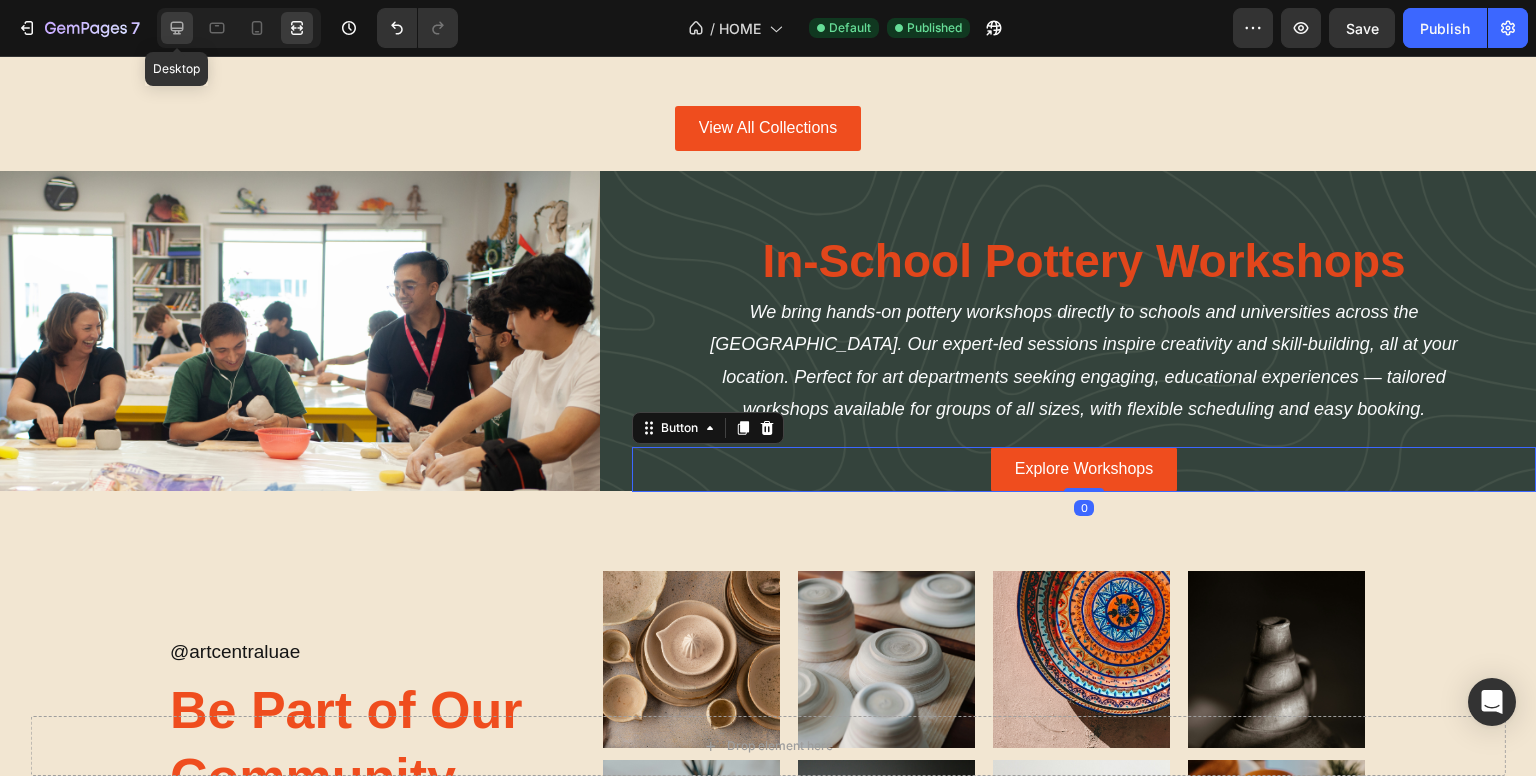 click 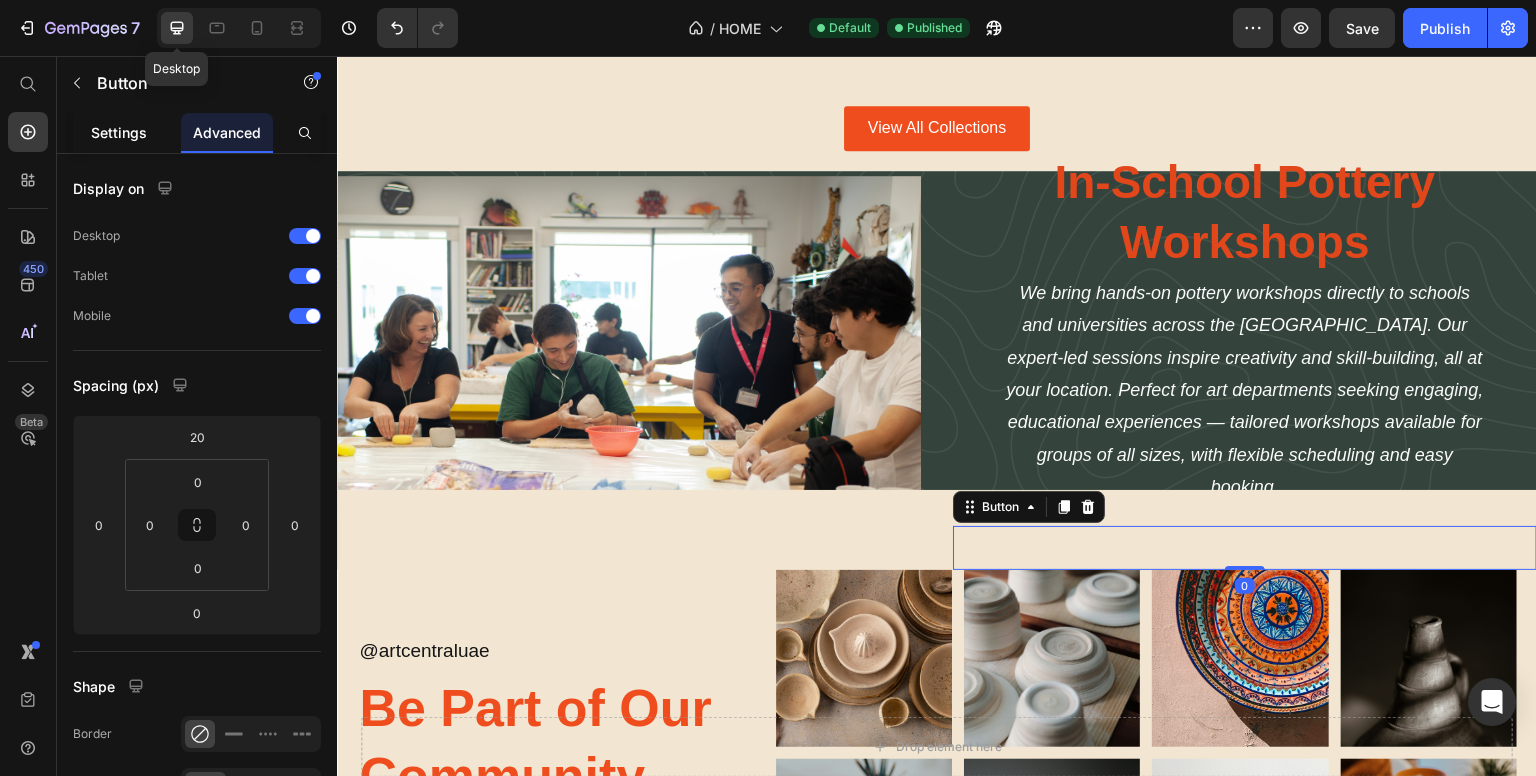 click on "Settings" at bounding box center [119, 132] 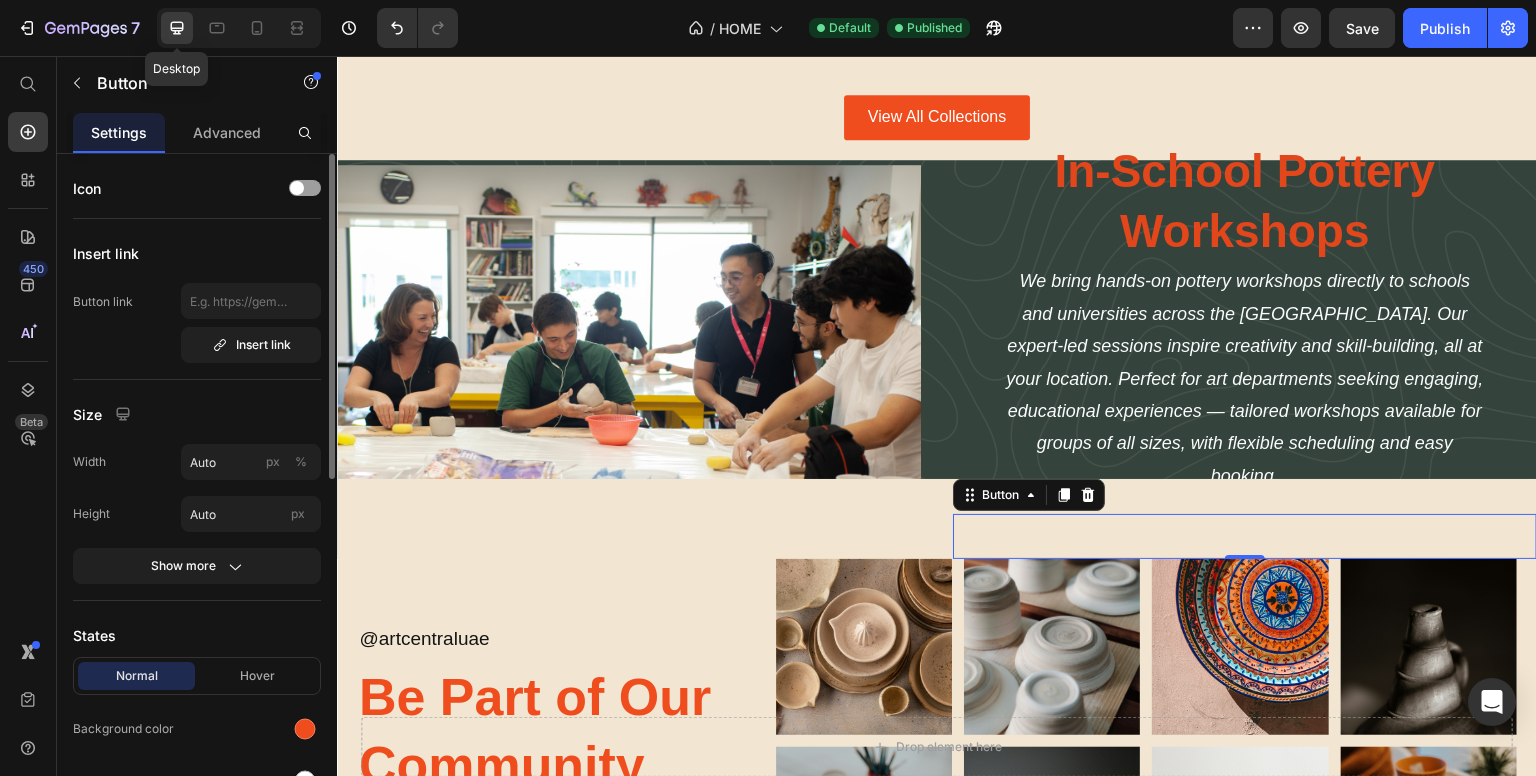 scroll, scrollTop: 3027, scrollLeft: 0, axis: vertical 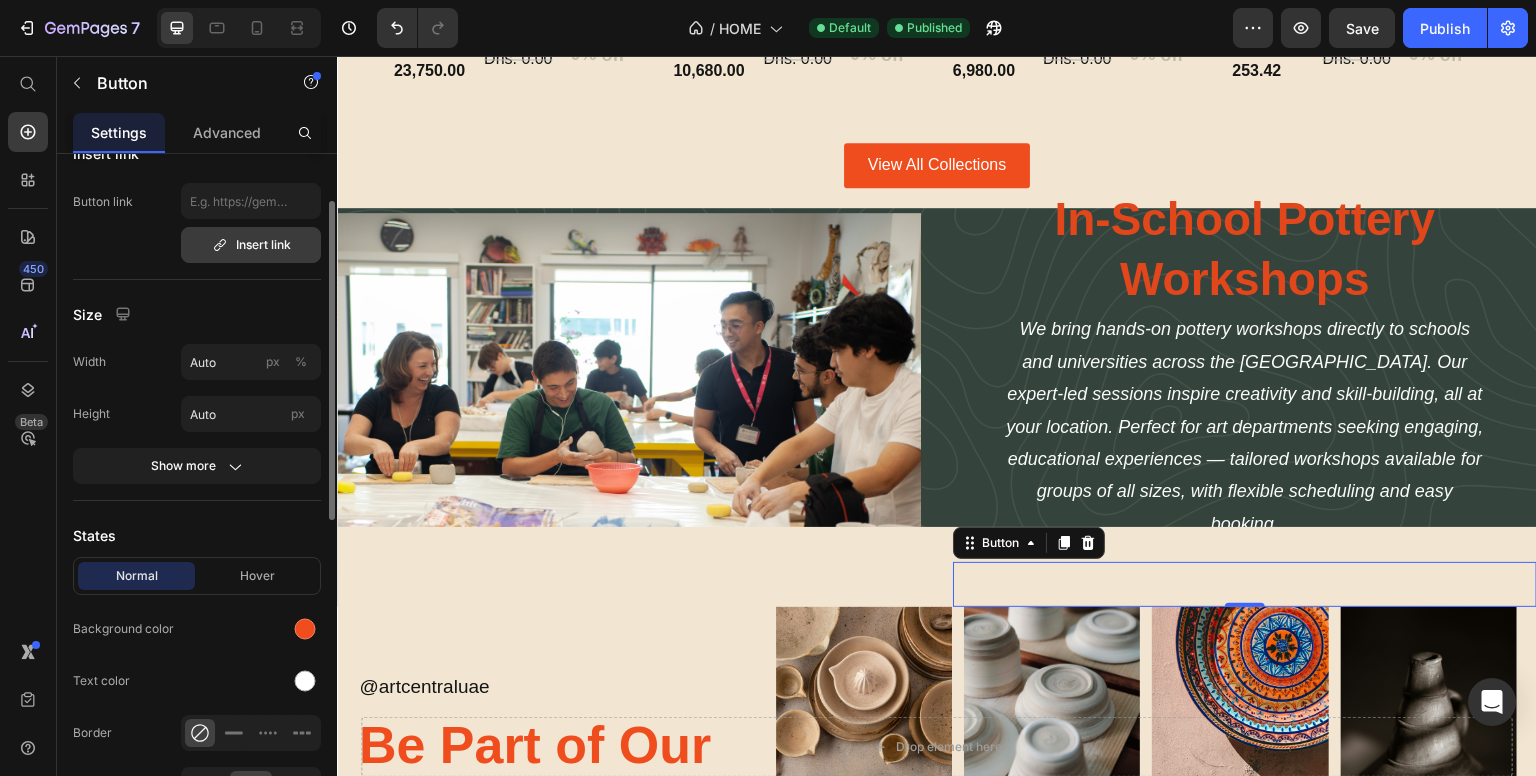 click on "Insert link" at bounding box center [251, 245] 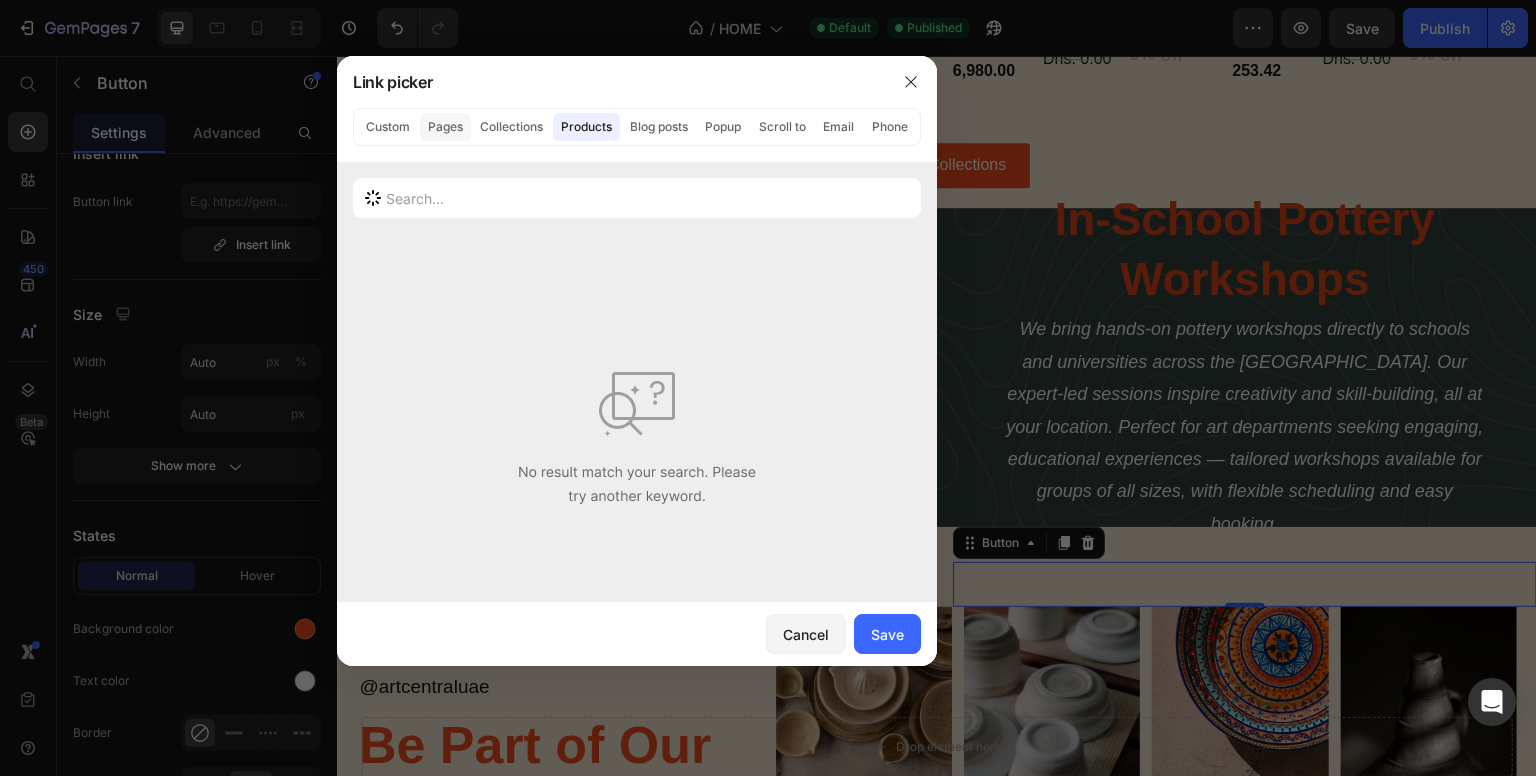 click on "Pages" 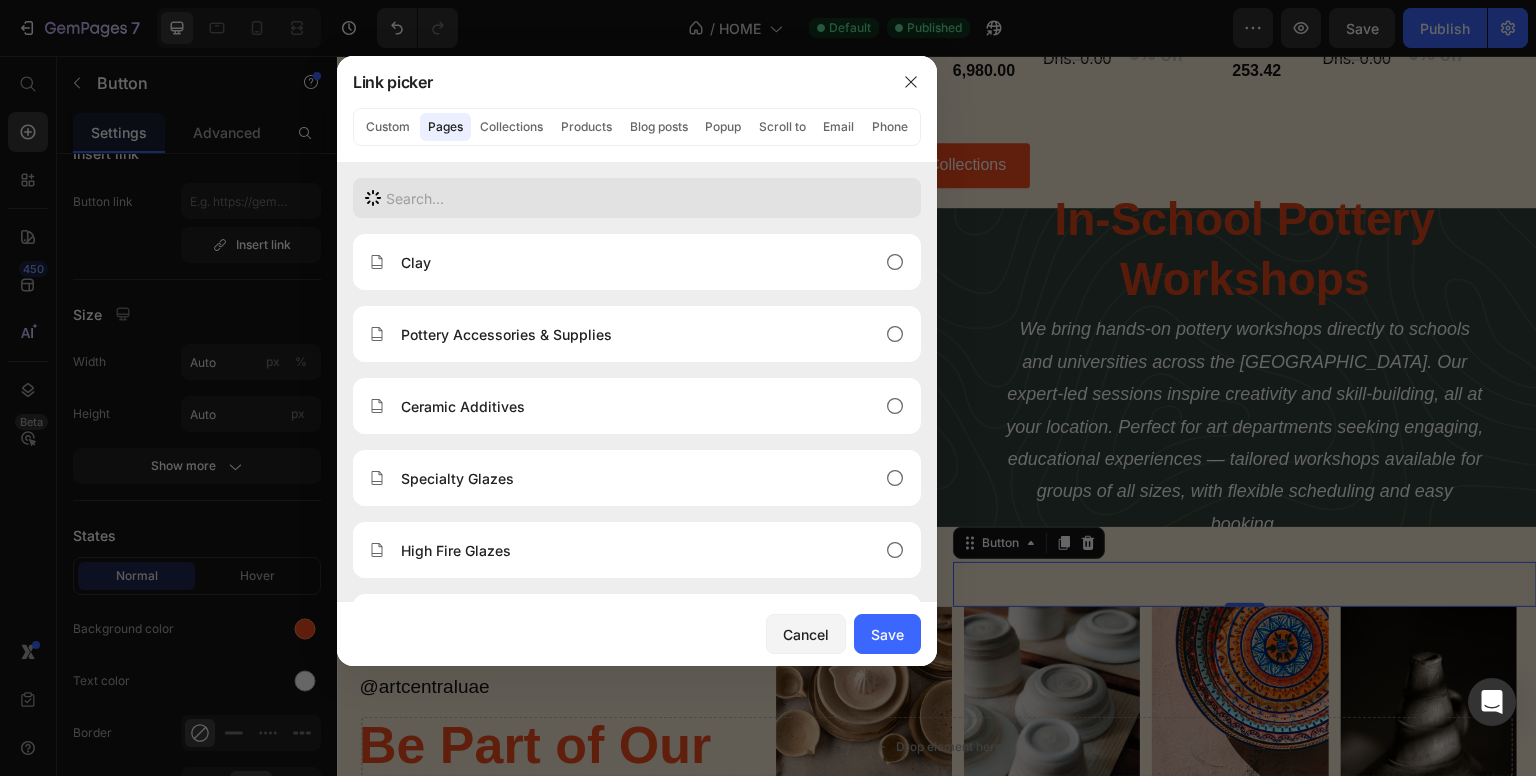 click at bounding box center [637, 198] 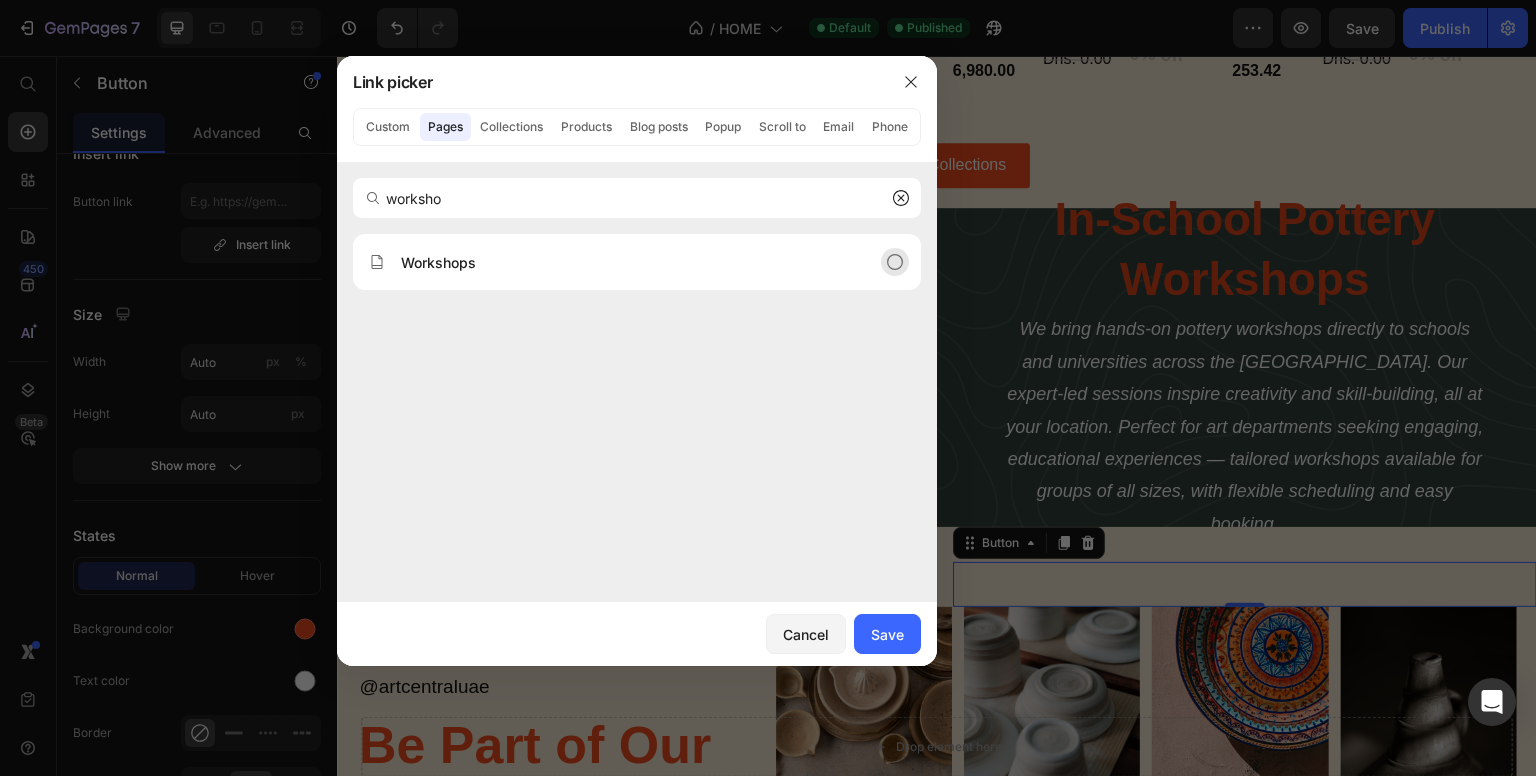 type on "worksho" 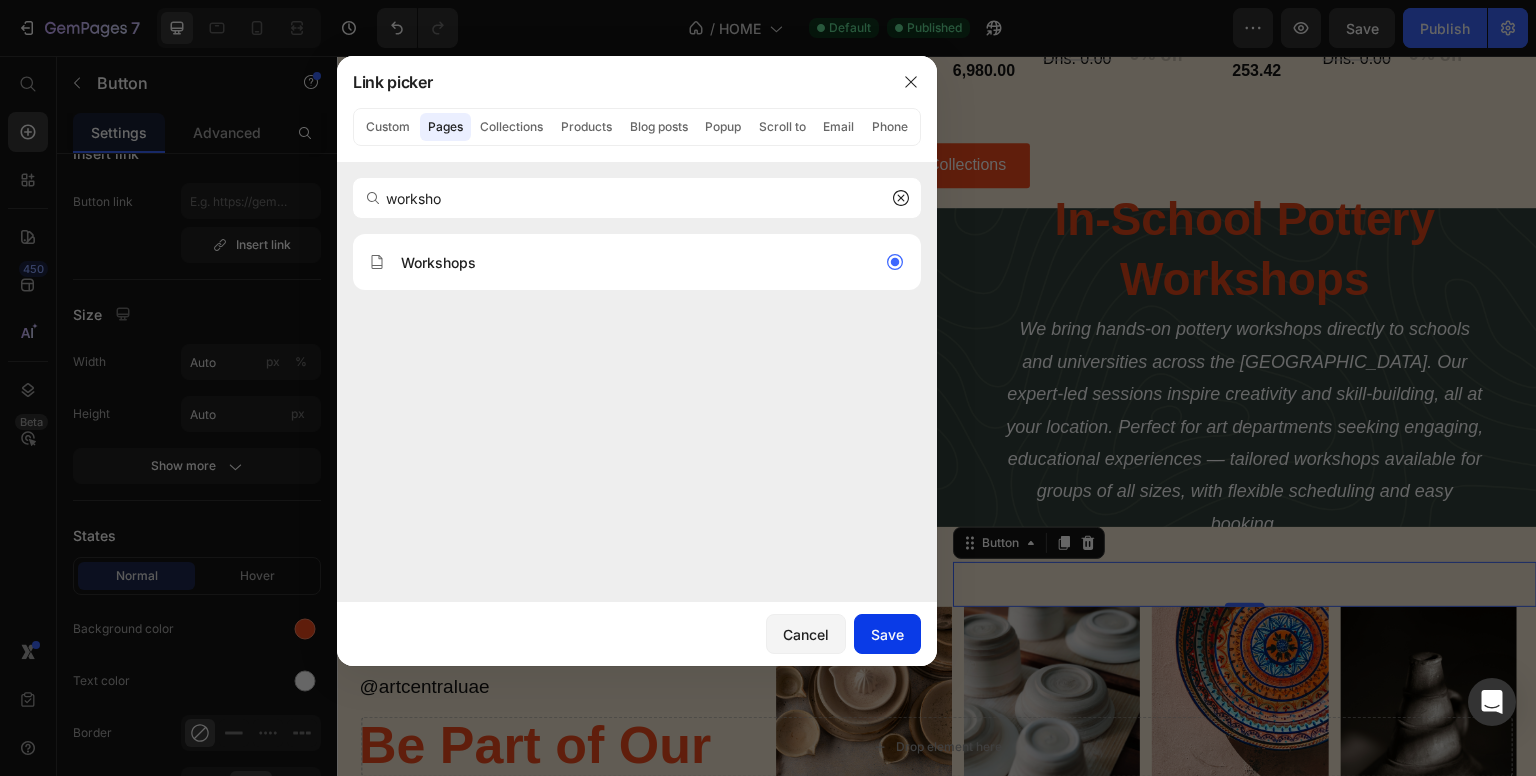 click on "Save" 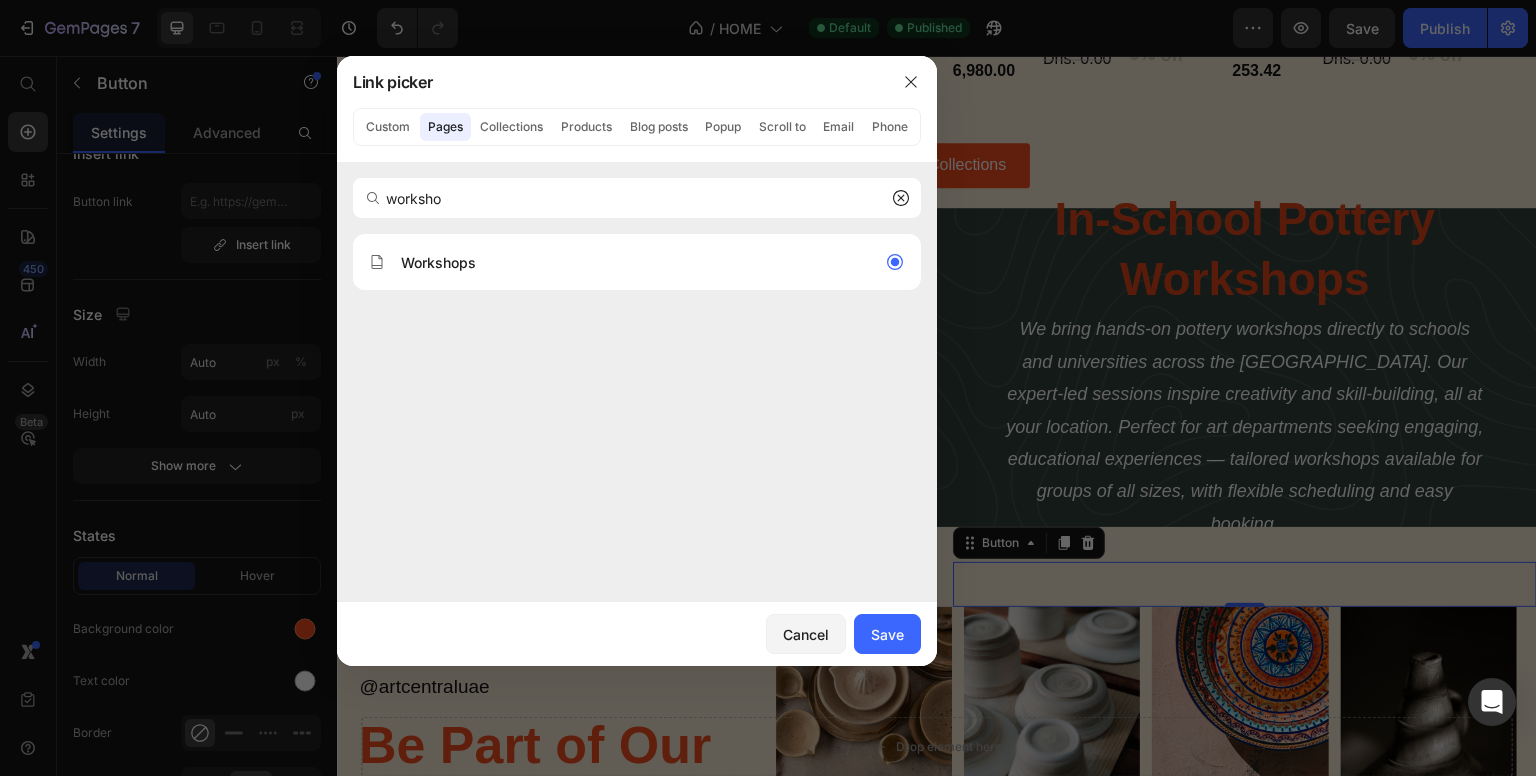 type on "/pages/workshops" 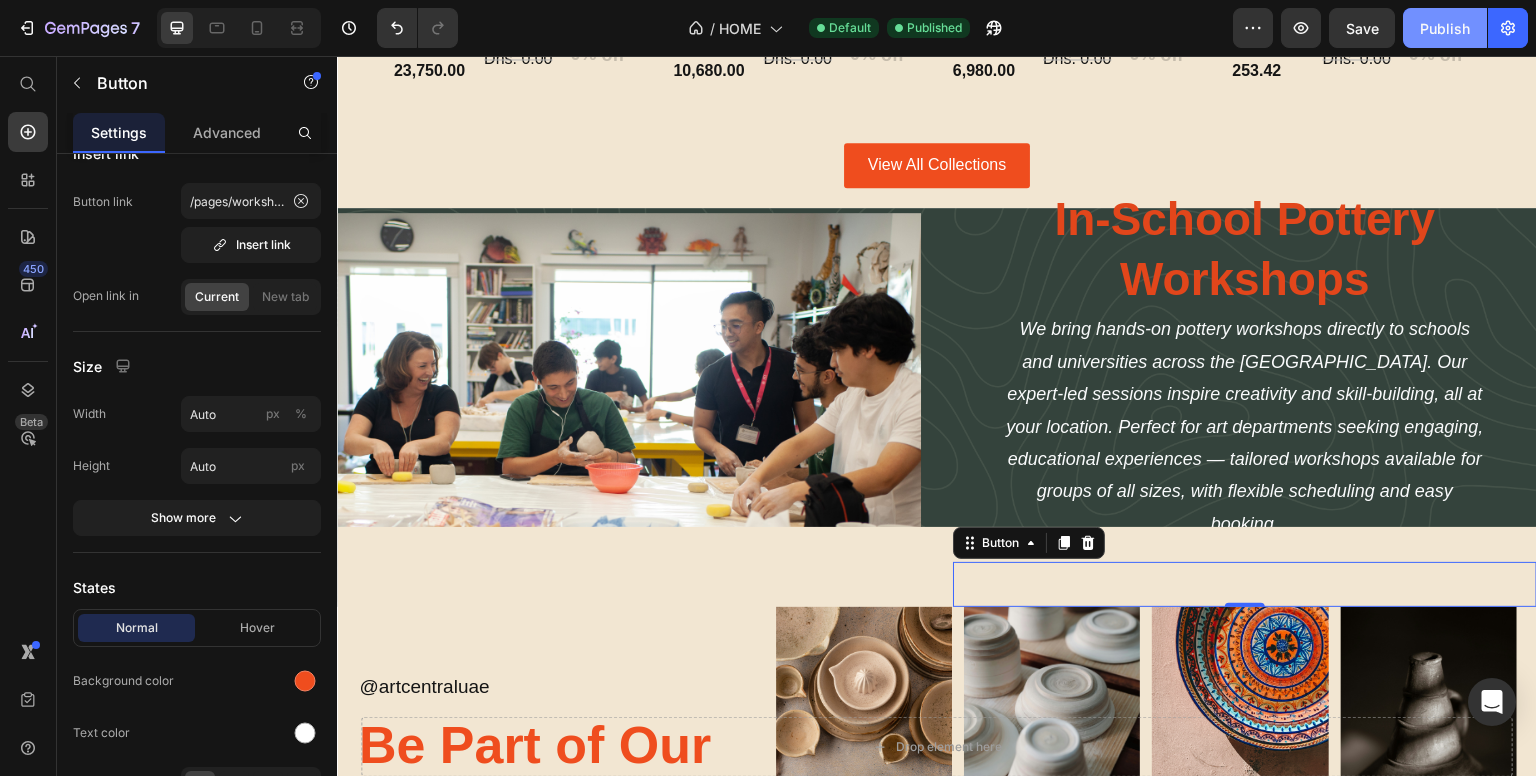 click on "Publish" 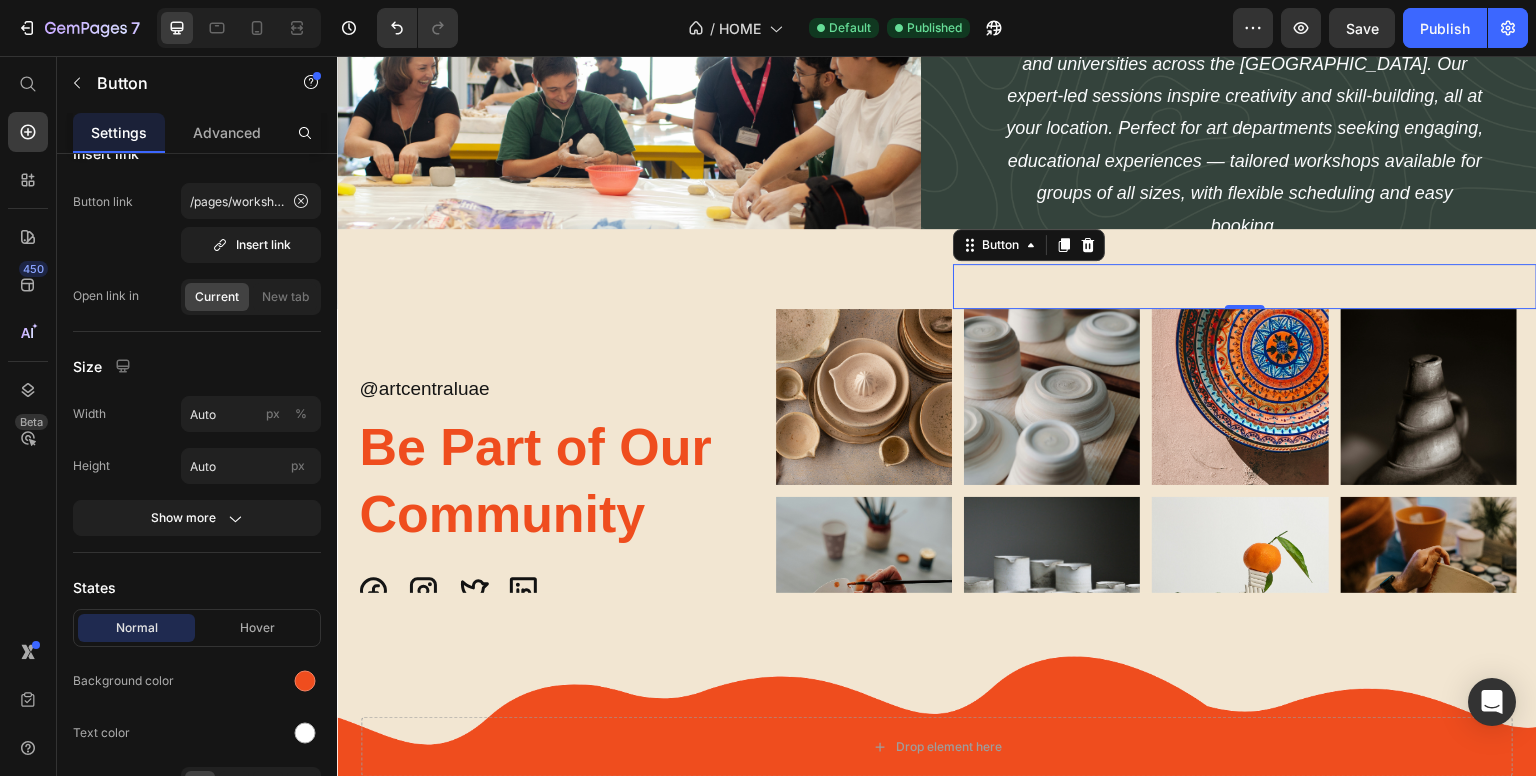 scroll, scrollTop: 0, scrollLeft: 0, axis: both 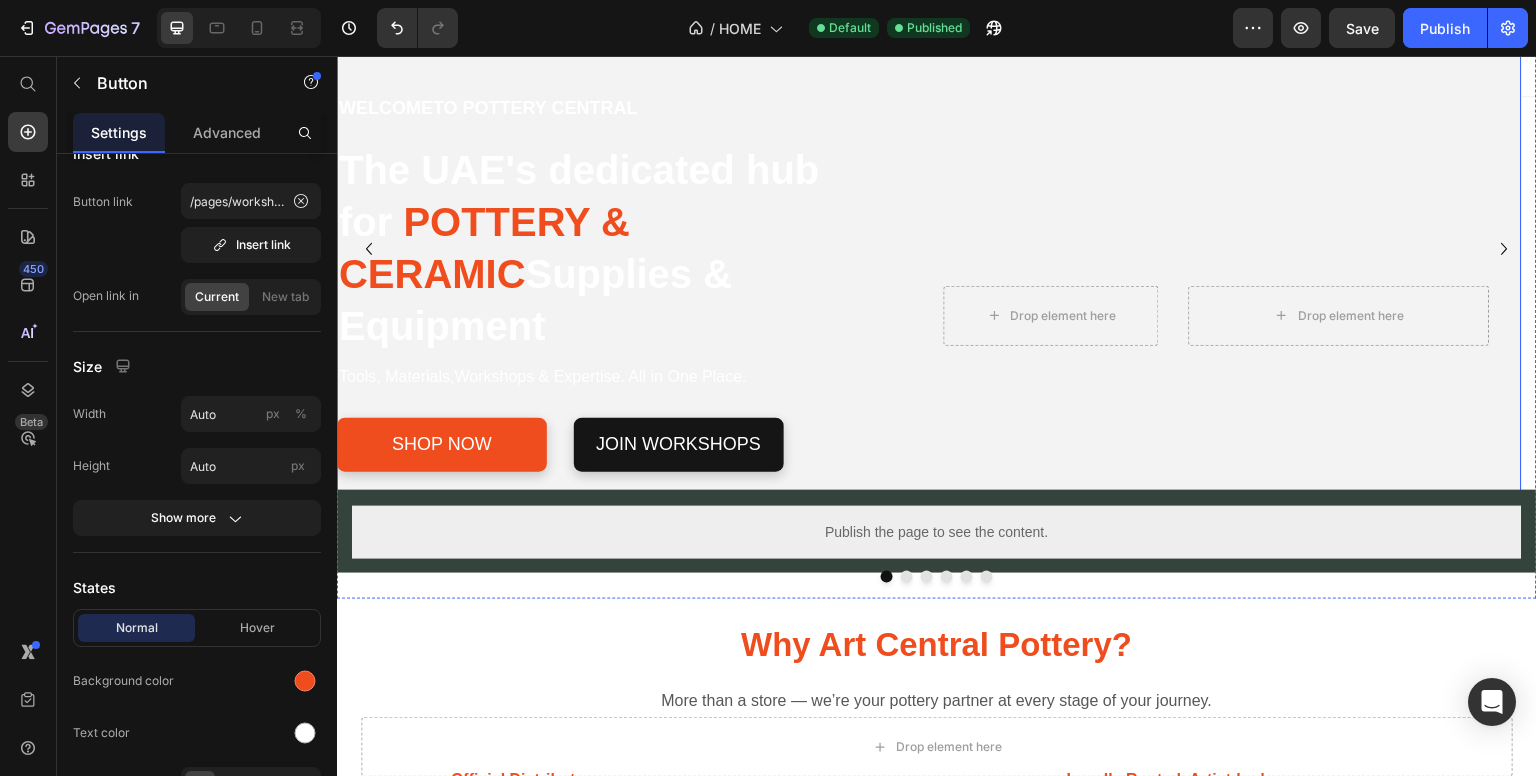 click on "Drop element here
Drop element here Row WELCOME  TO POTTERY CENTRAL Text Block The UAE's dedicated hub for   POTTERY & CERAMIC  Supplies & Equipment Heading Tools, Materials,Workshops & Expertise. All in One Place. Text Block Shop Now Button jOIN WORKSHOPS Button Row Row" at bounding box center (929, 248) 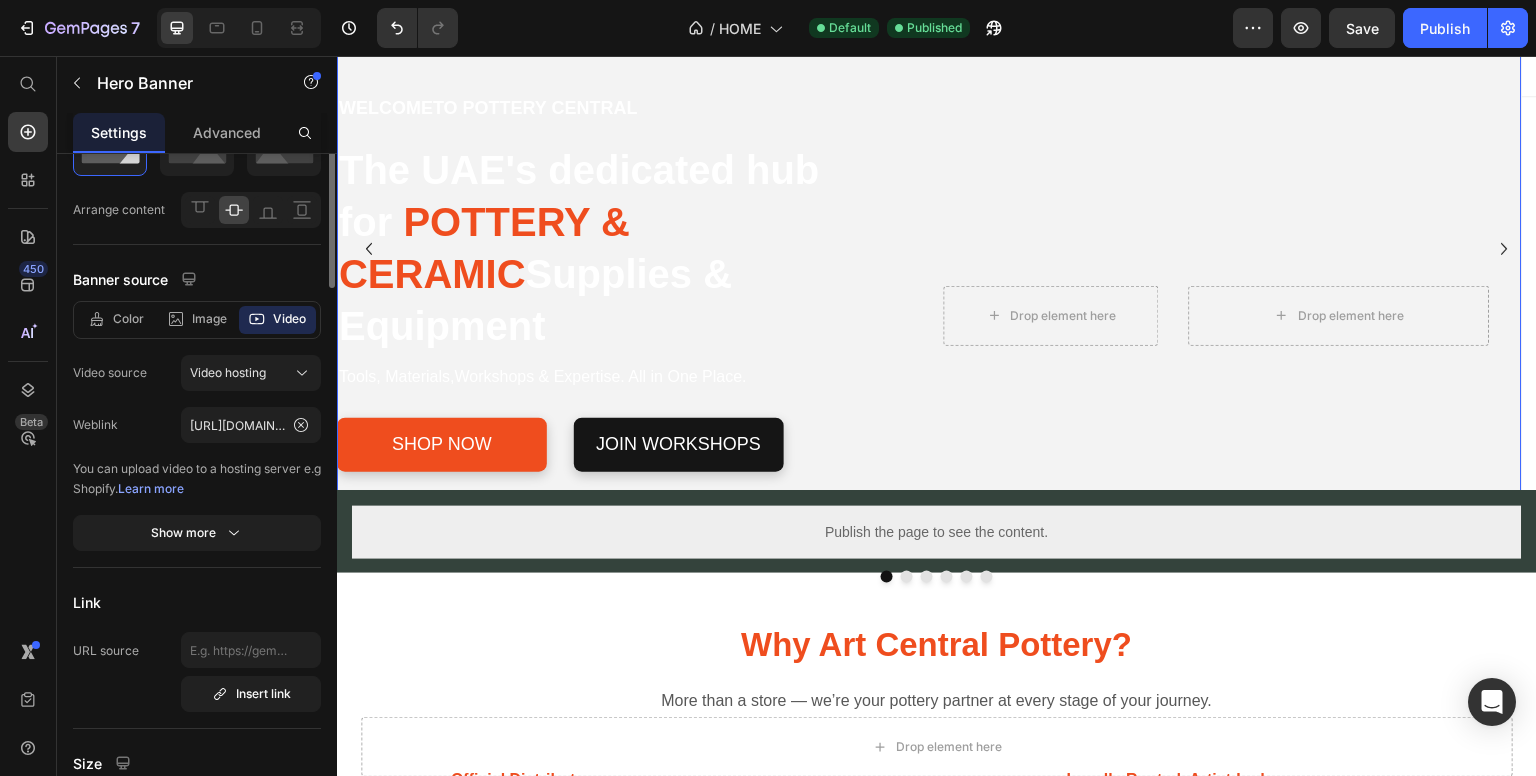 scroll, scrollTop: 0, scrollLeft: 0, axis: both 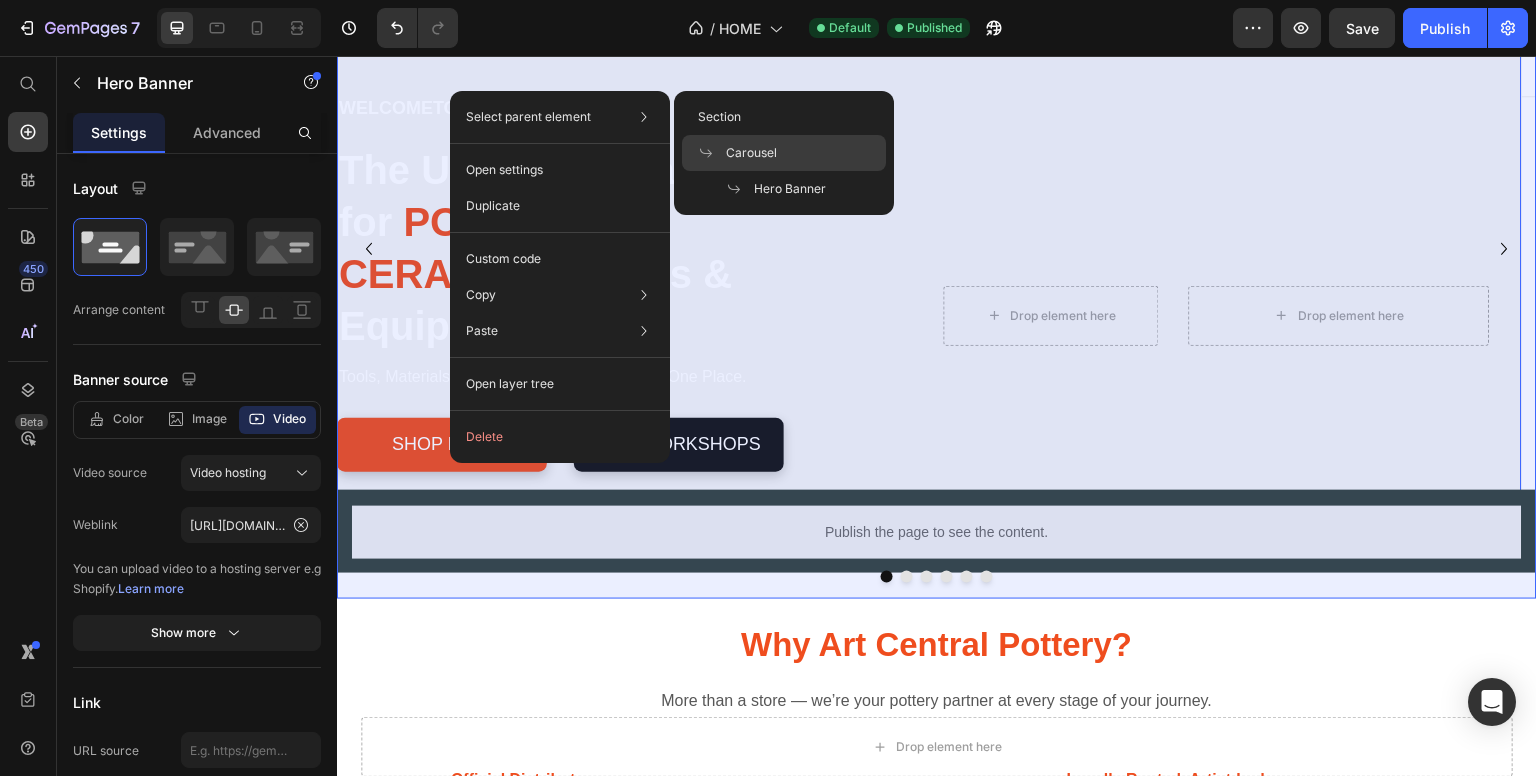 click on "Carousel" 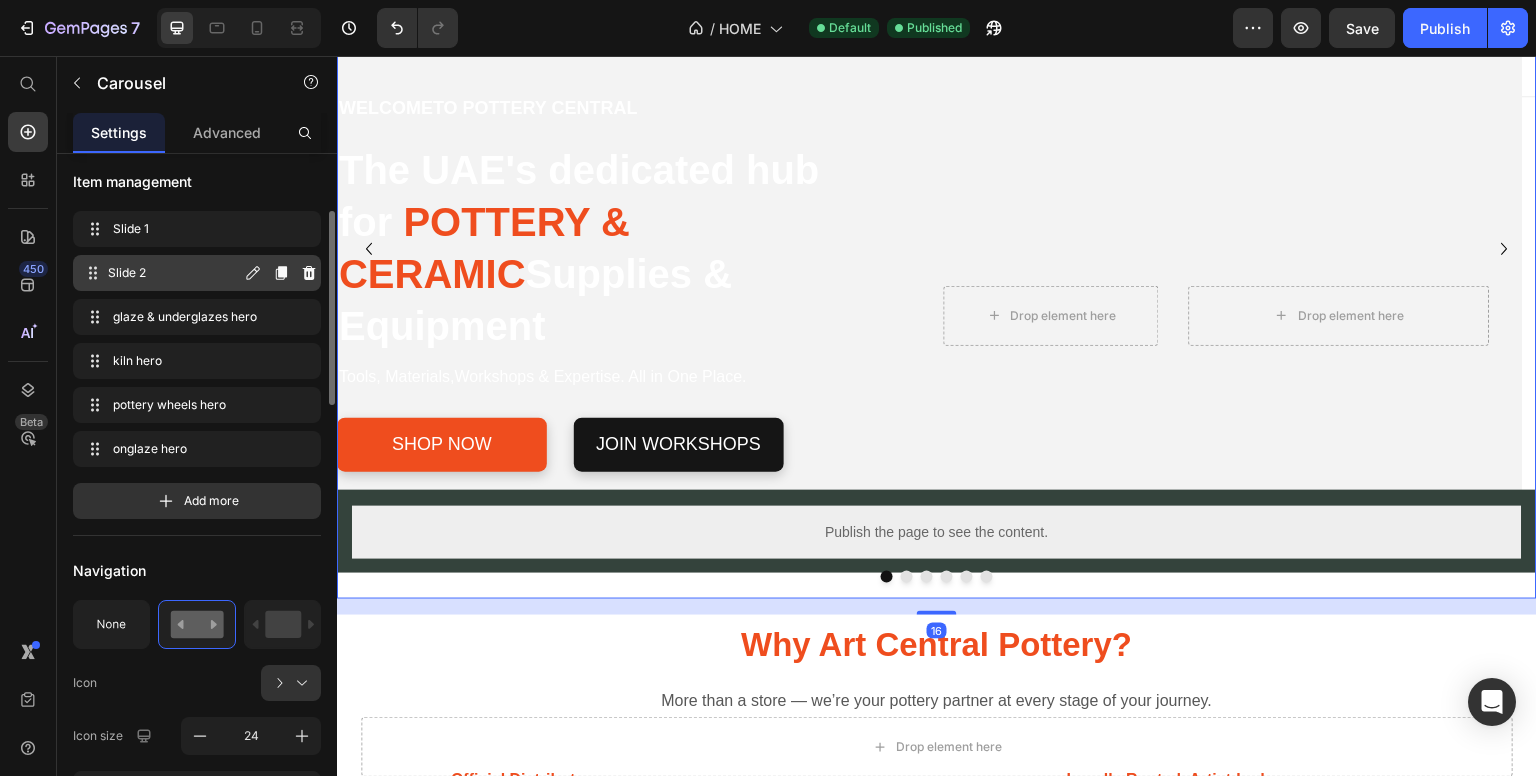scroll, scrollTop: 100, scrollLeft: 0, axis: vertical 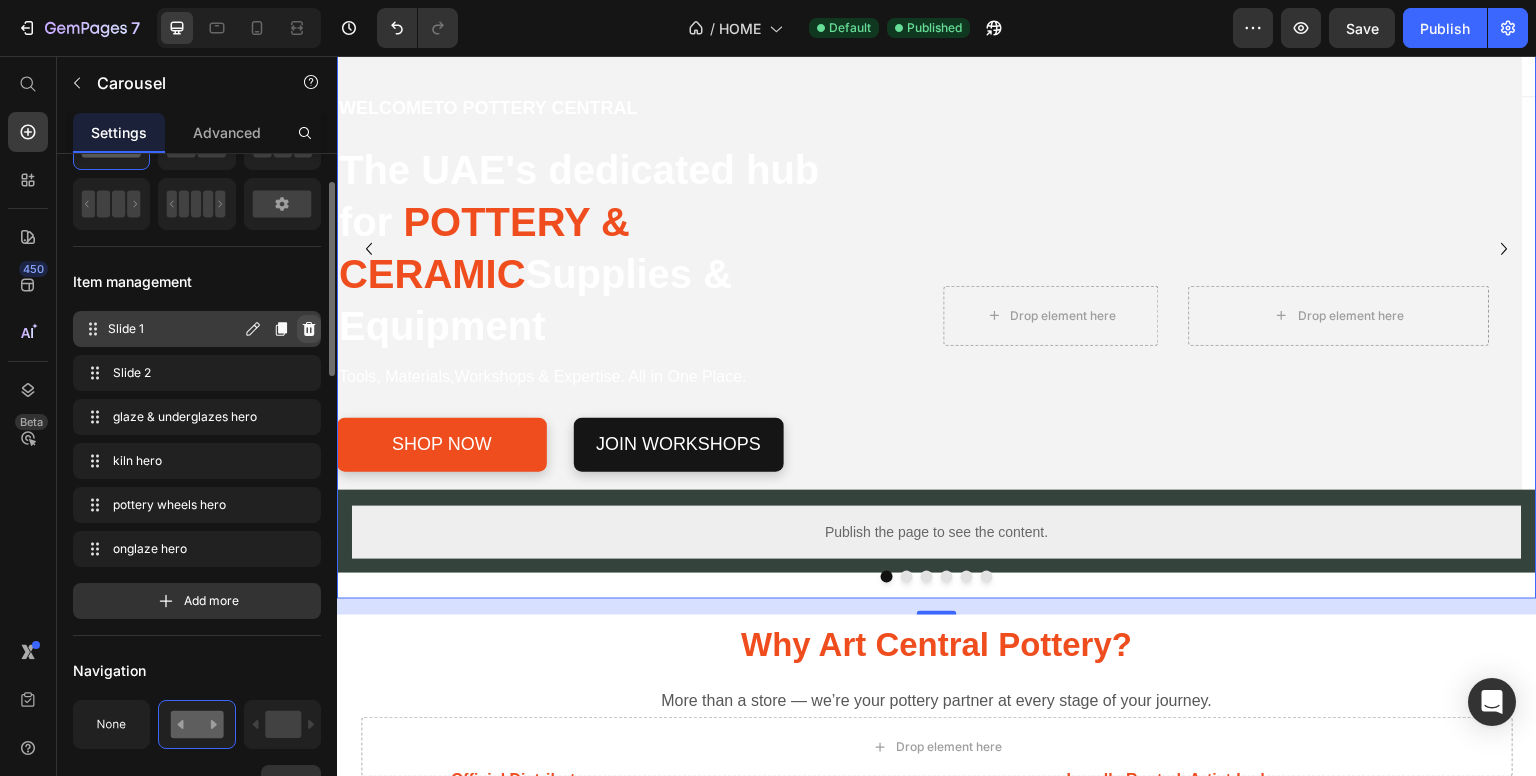 click 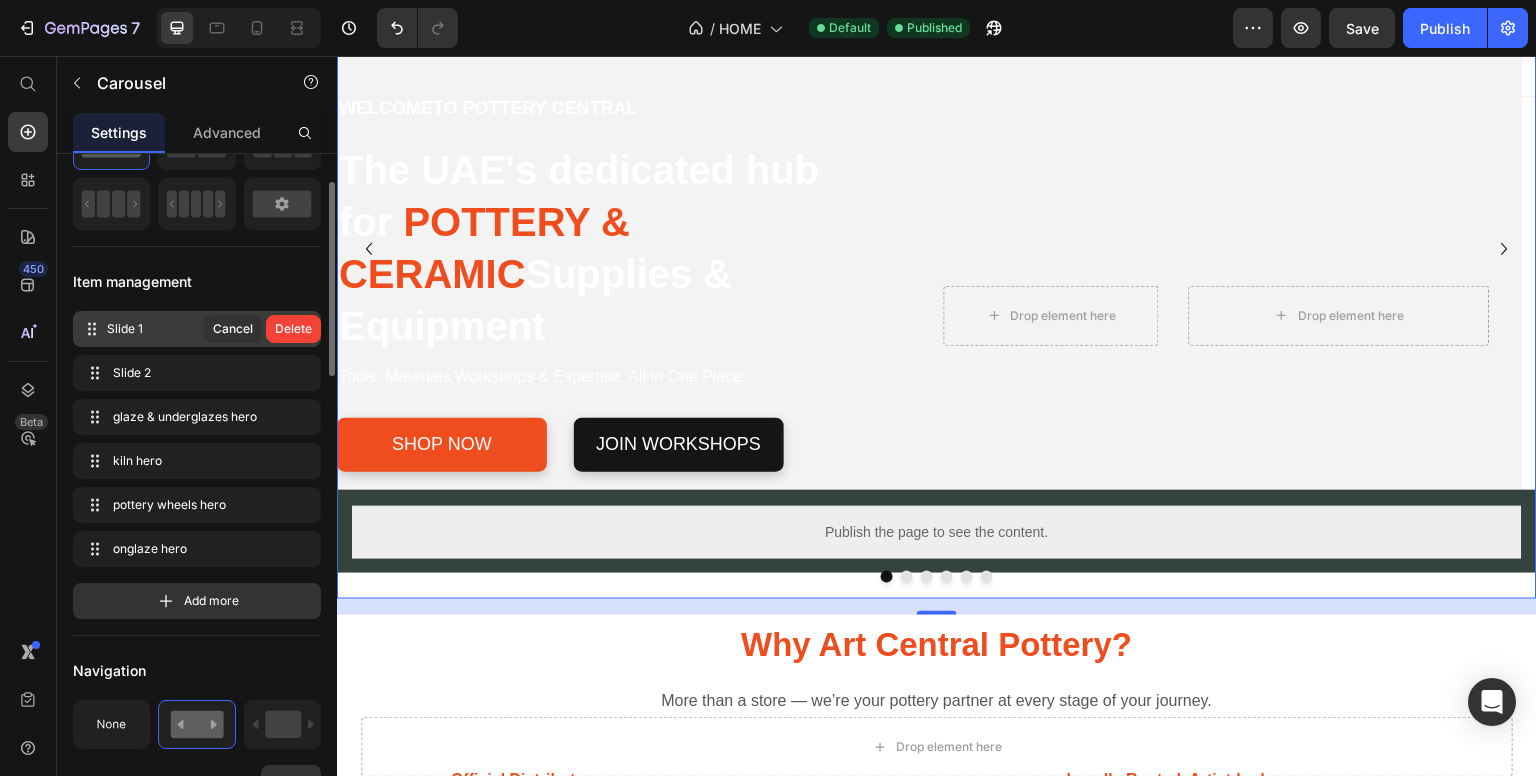 click on "Delete" at bounding box center [293, 329] 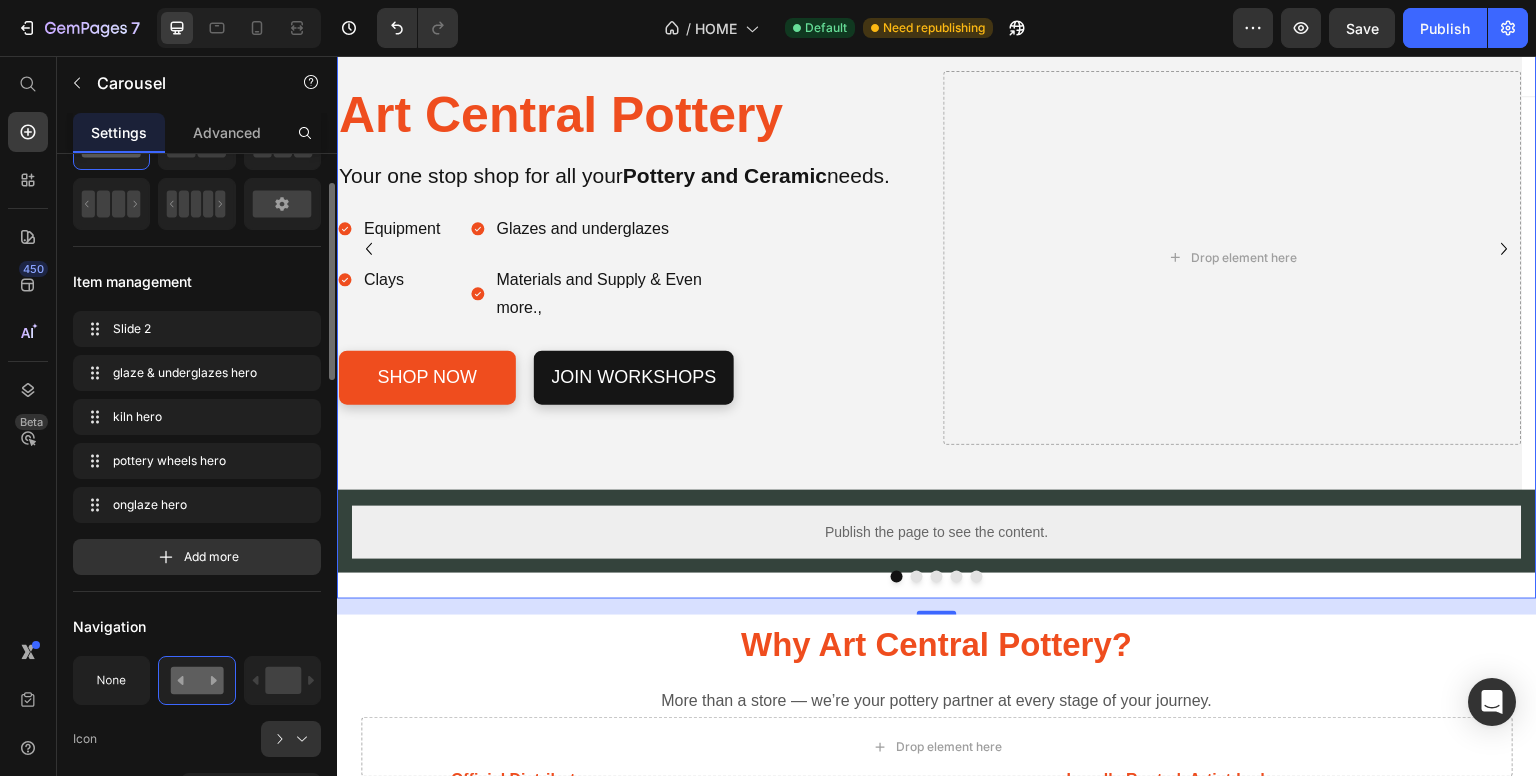 click 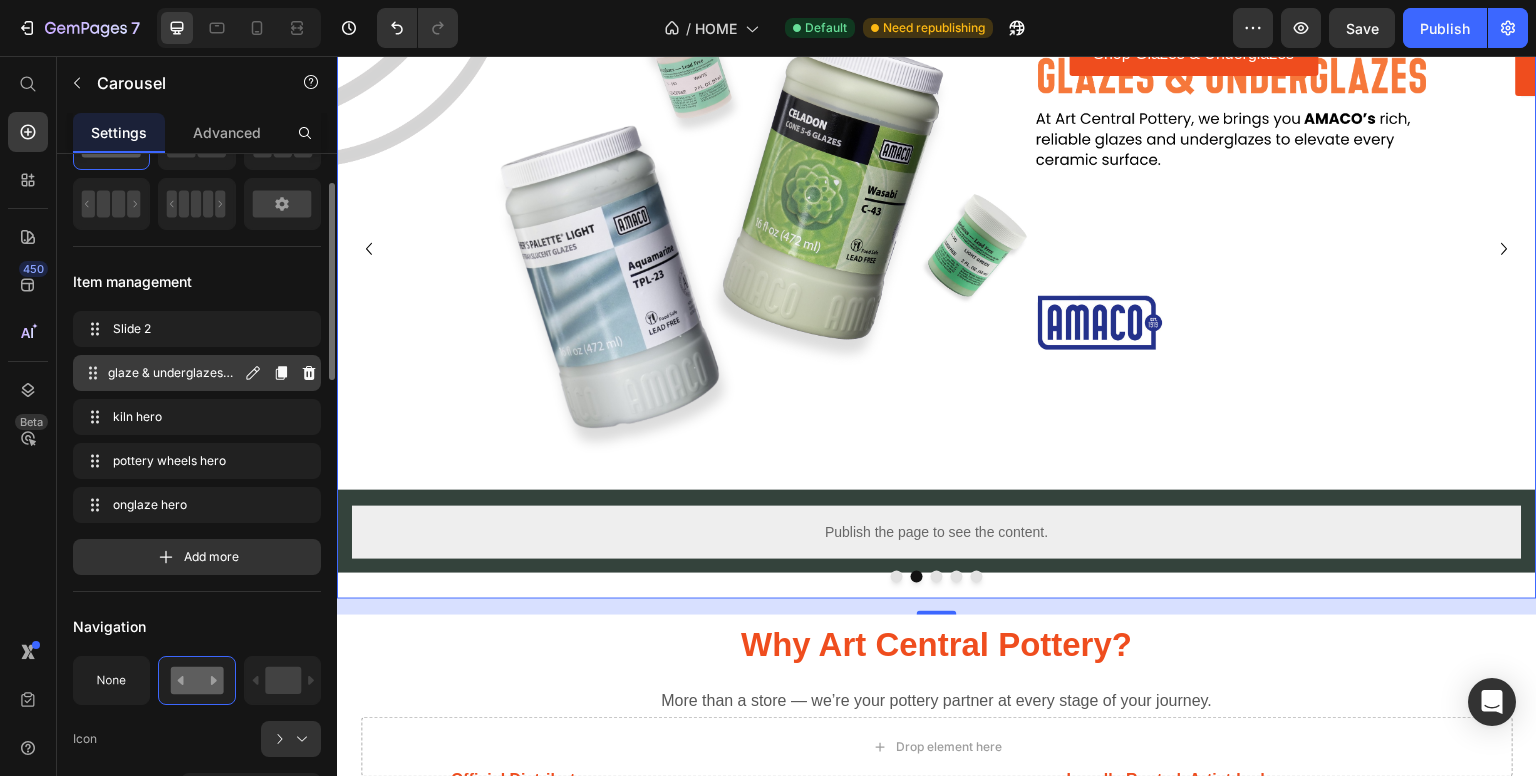click on "glaze & underglazes hero [PERSON_NAME] & underglazes hero" at bounding box center (161, 373) 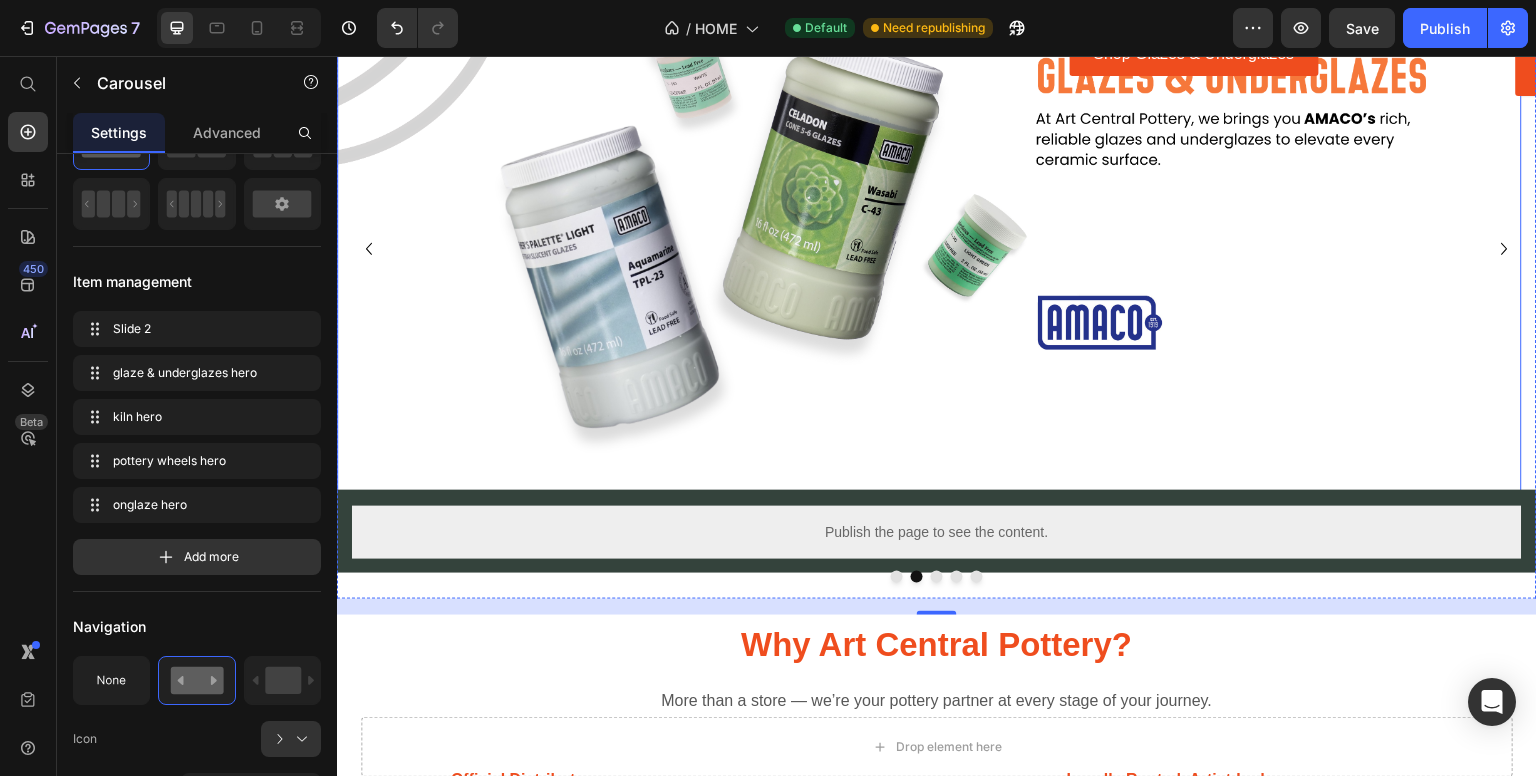 click at bounding box center [929, 343] 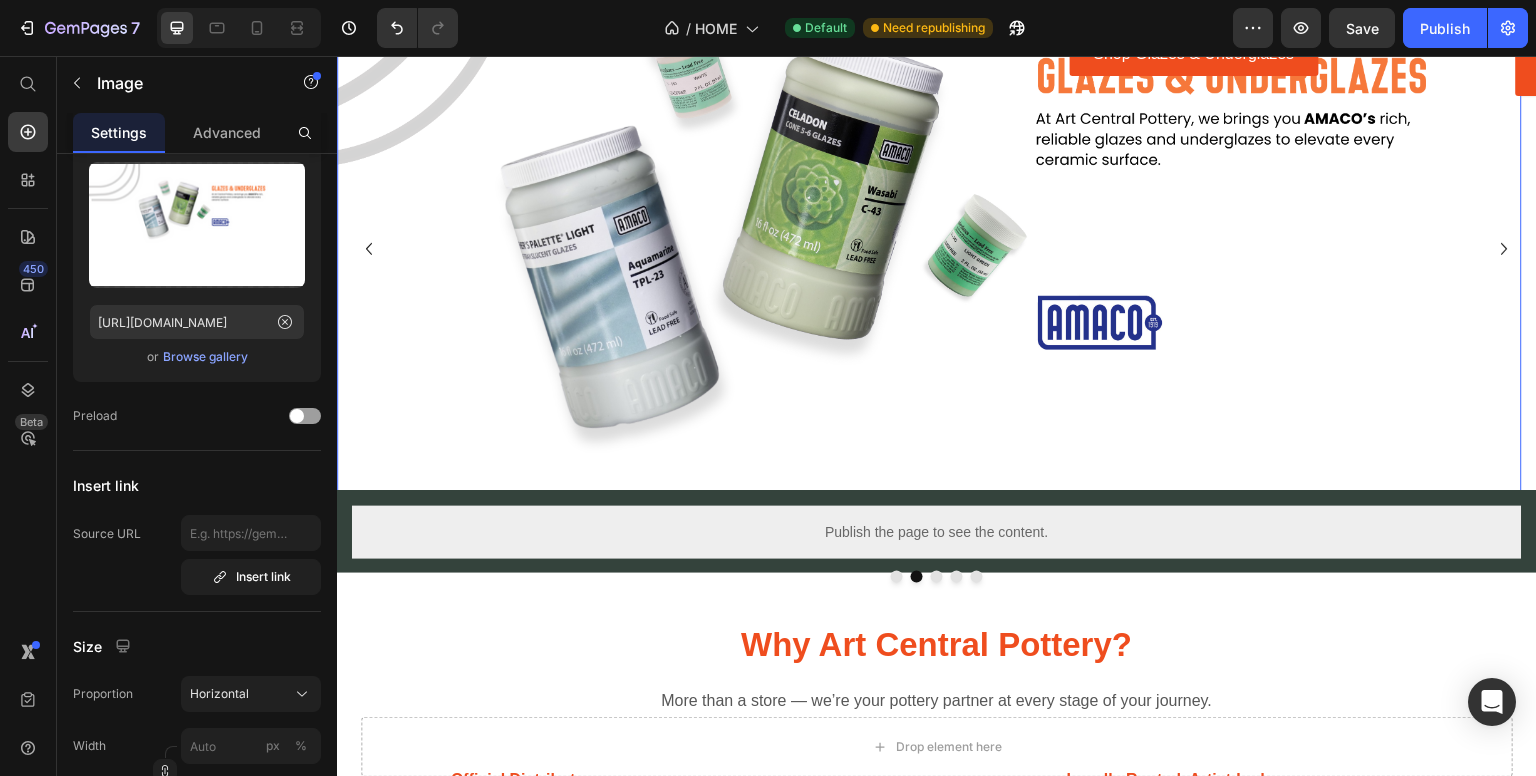 scroll, scrollTop: 0, scrollLeft: 0, axis: both 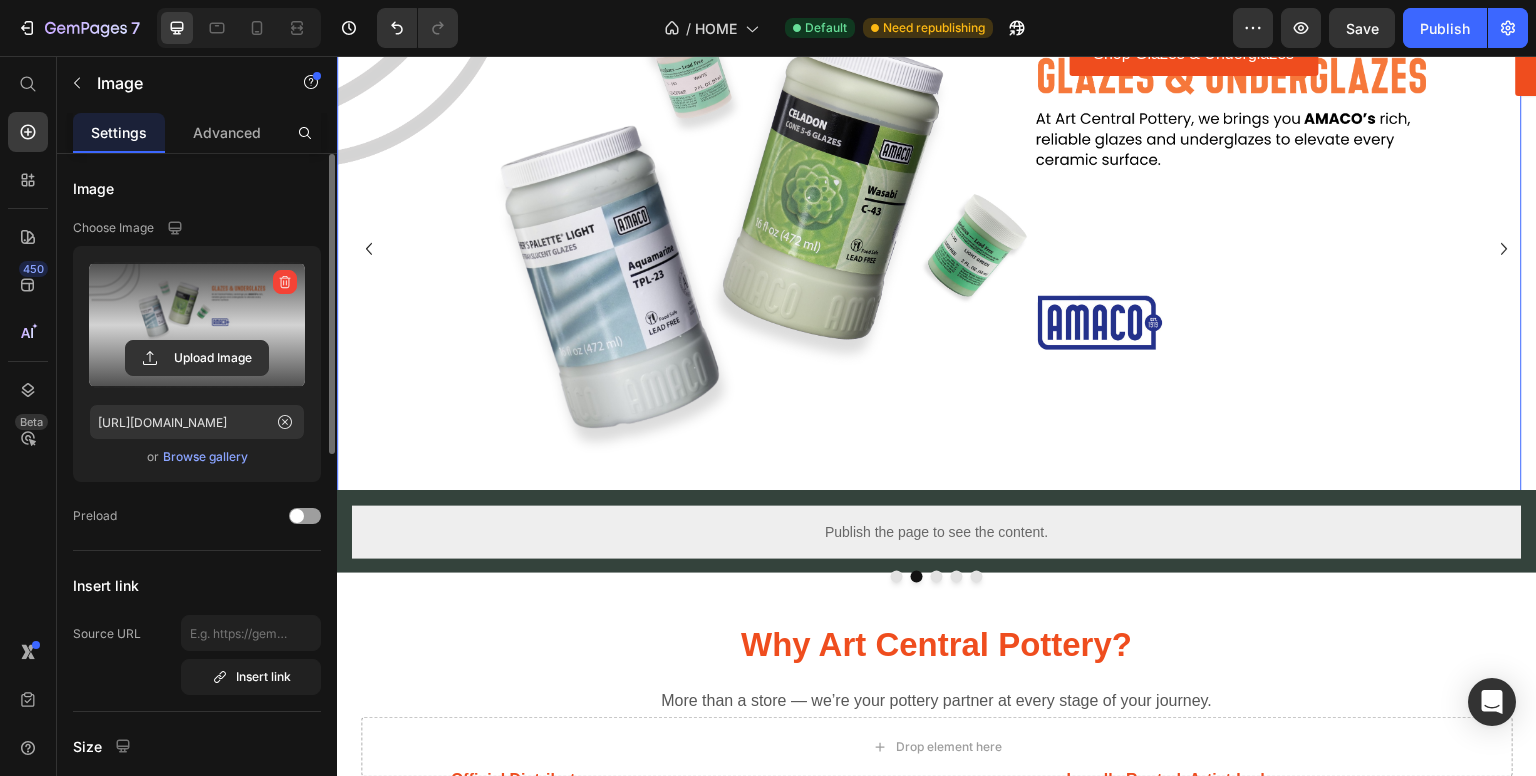 click at bounding box center (197, 325) 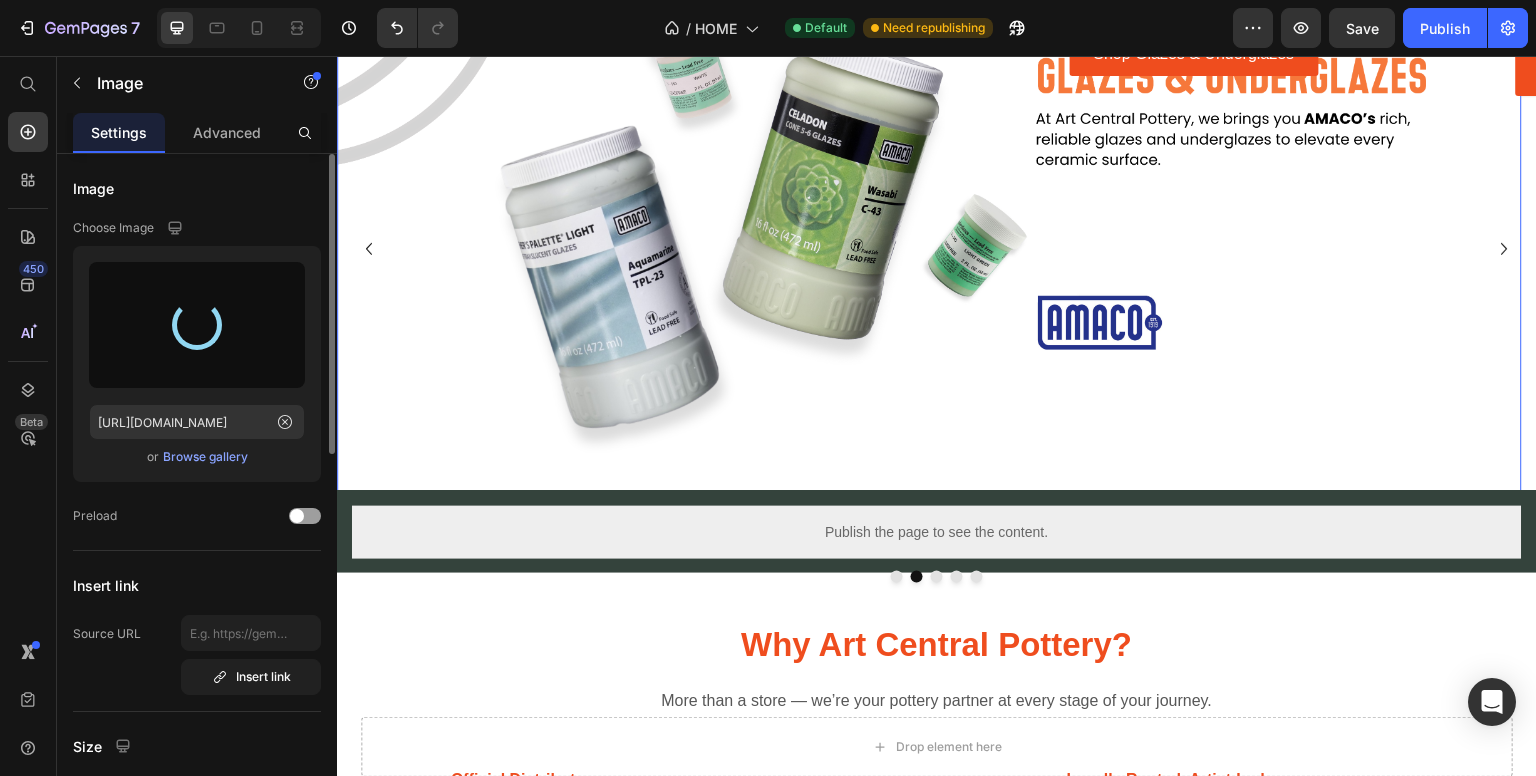 type on "[URL][DOMAIN_NAME]" 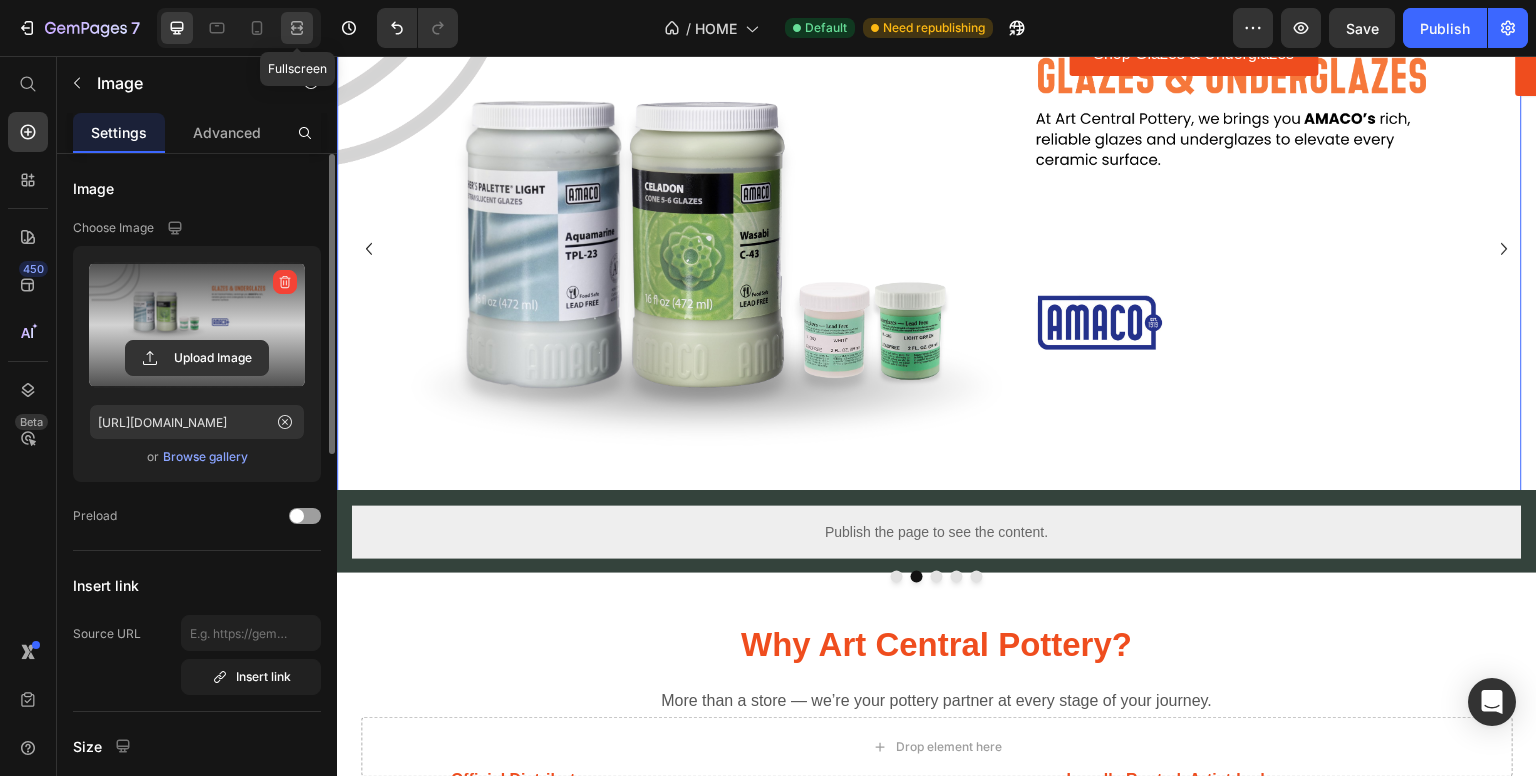 click 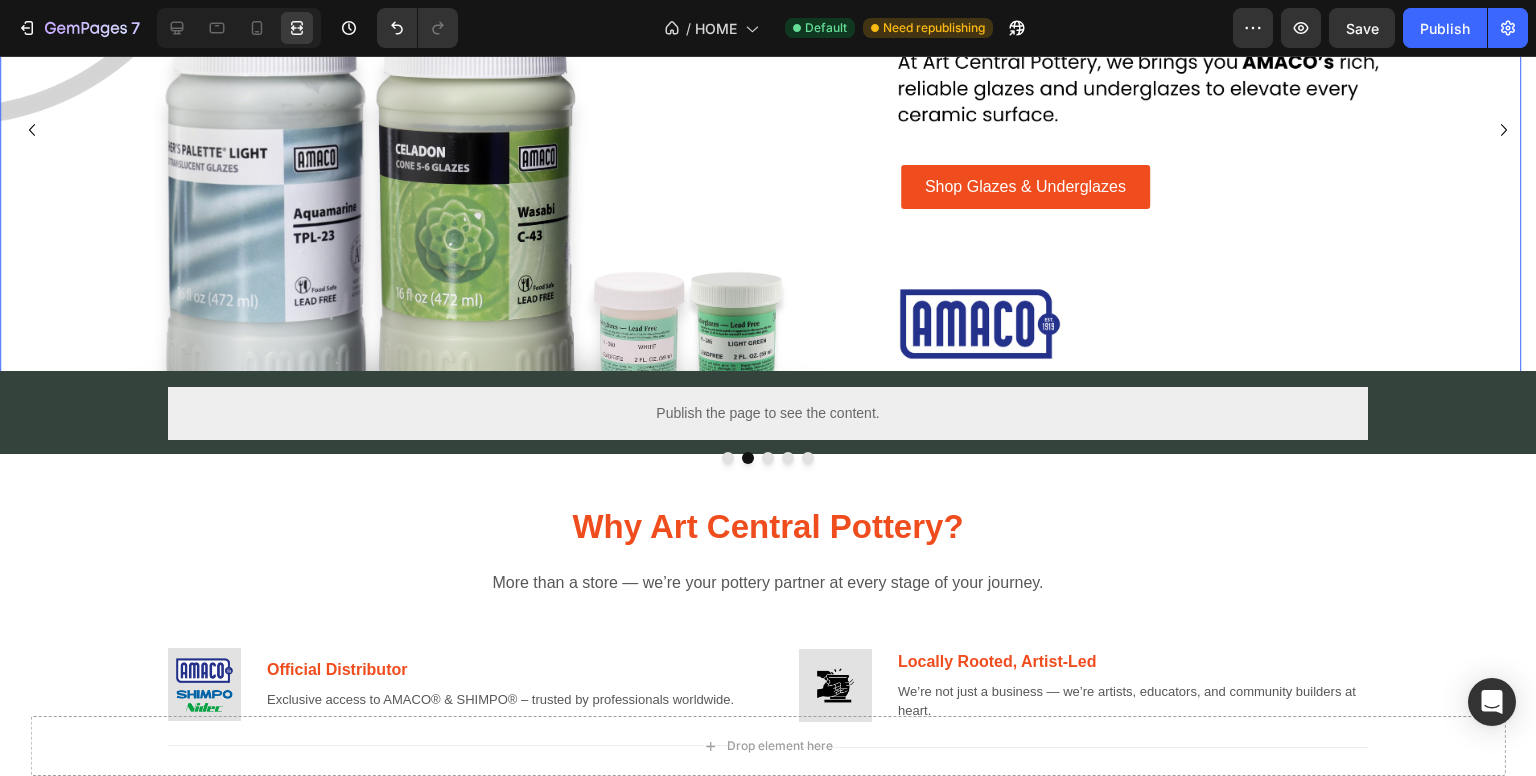 scroll, scrollTop: 0, scrollLeft: 0, axis: both 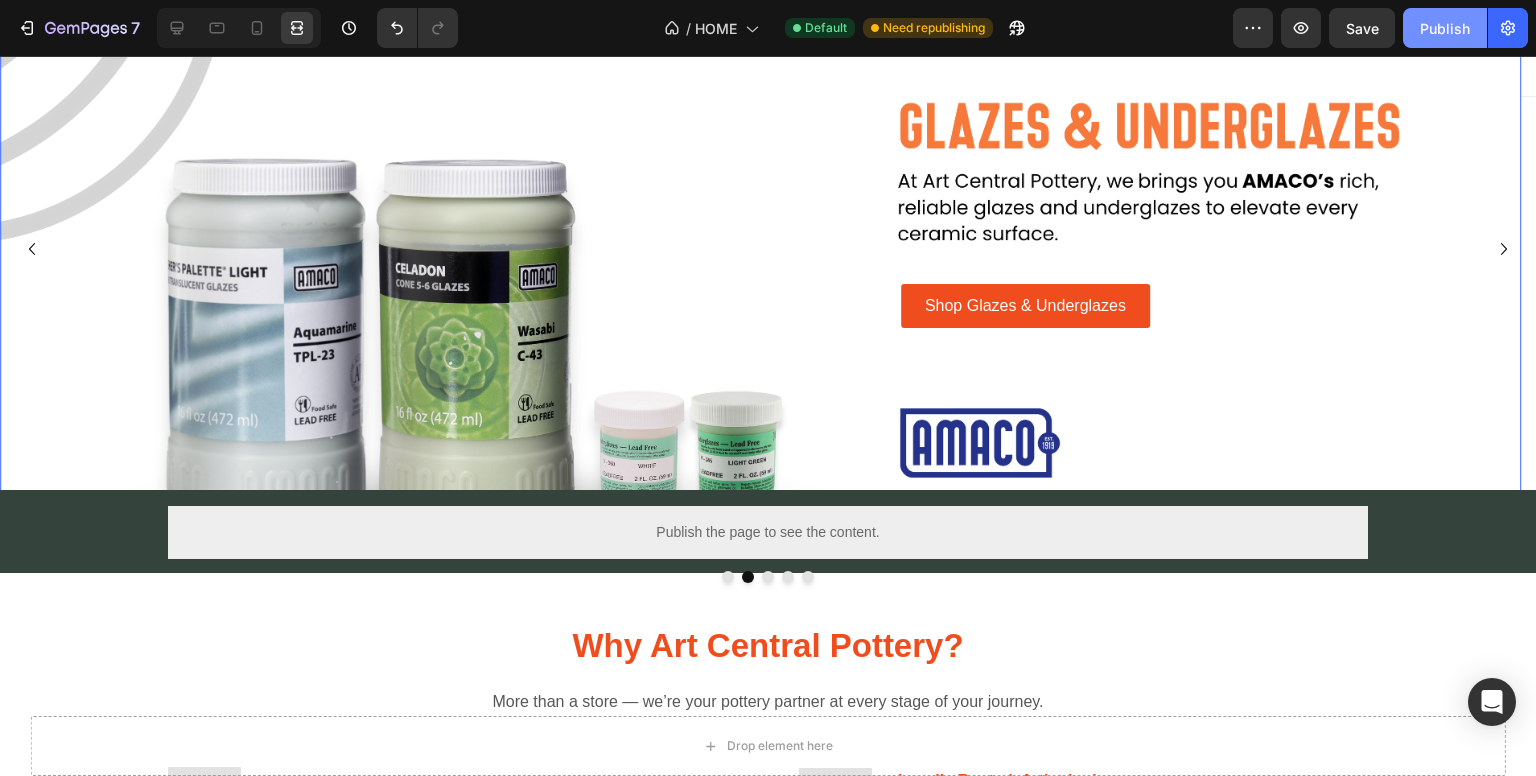 click on "Publish" at bounding box center [1445, 28] 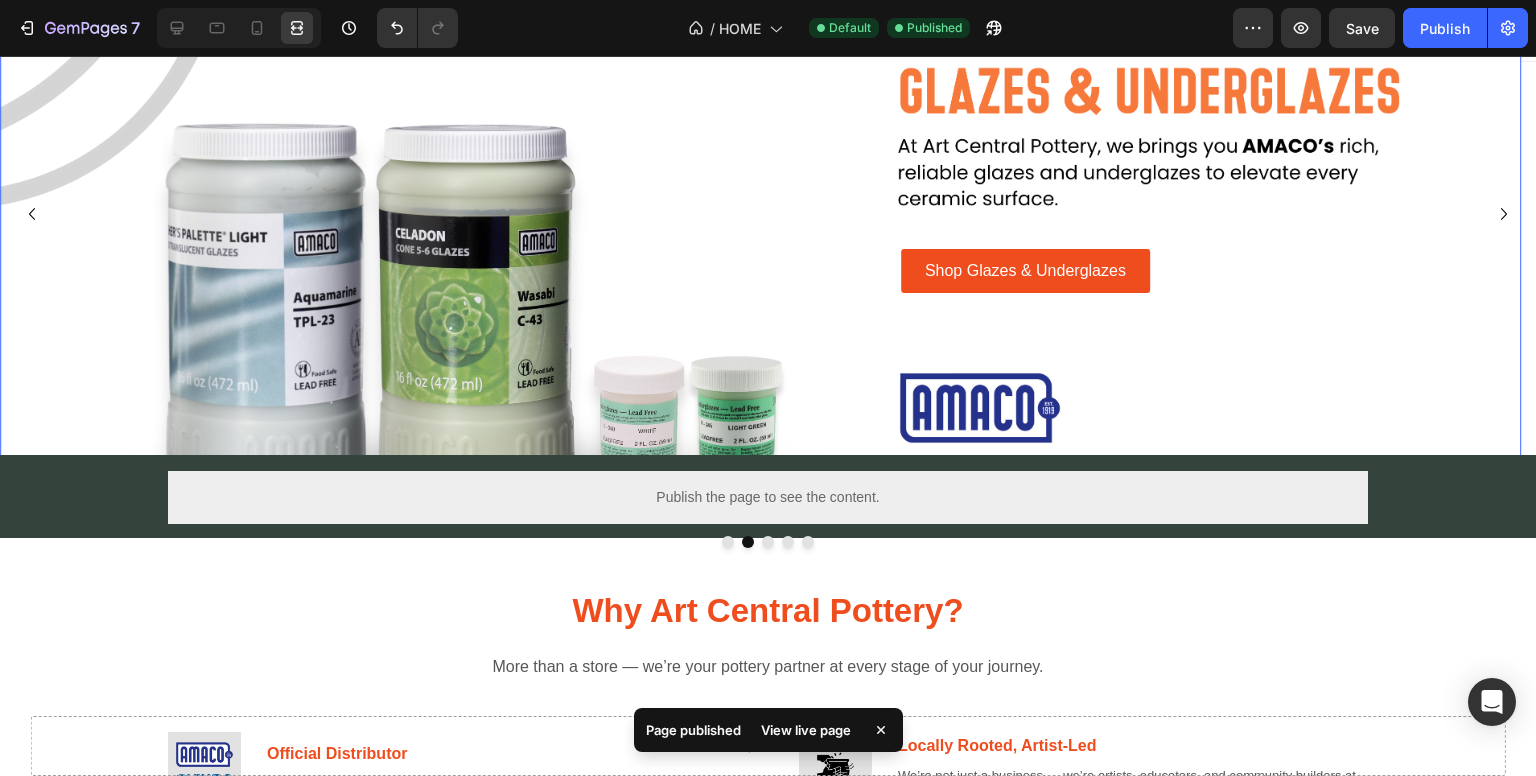 scroll, scrollTop: 0, scrollLeft: 0, axis: both 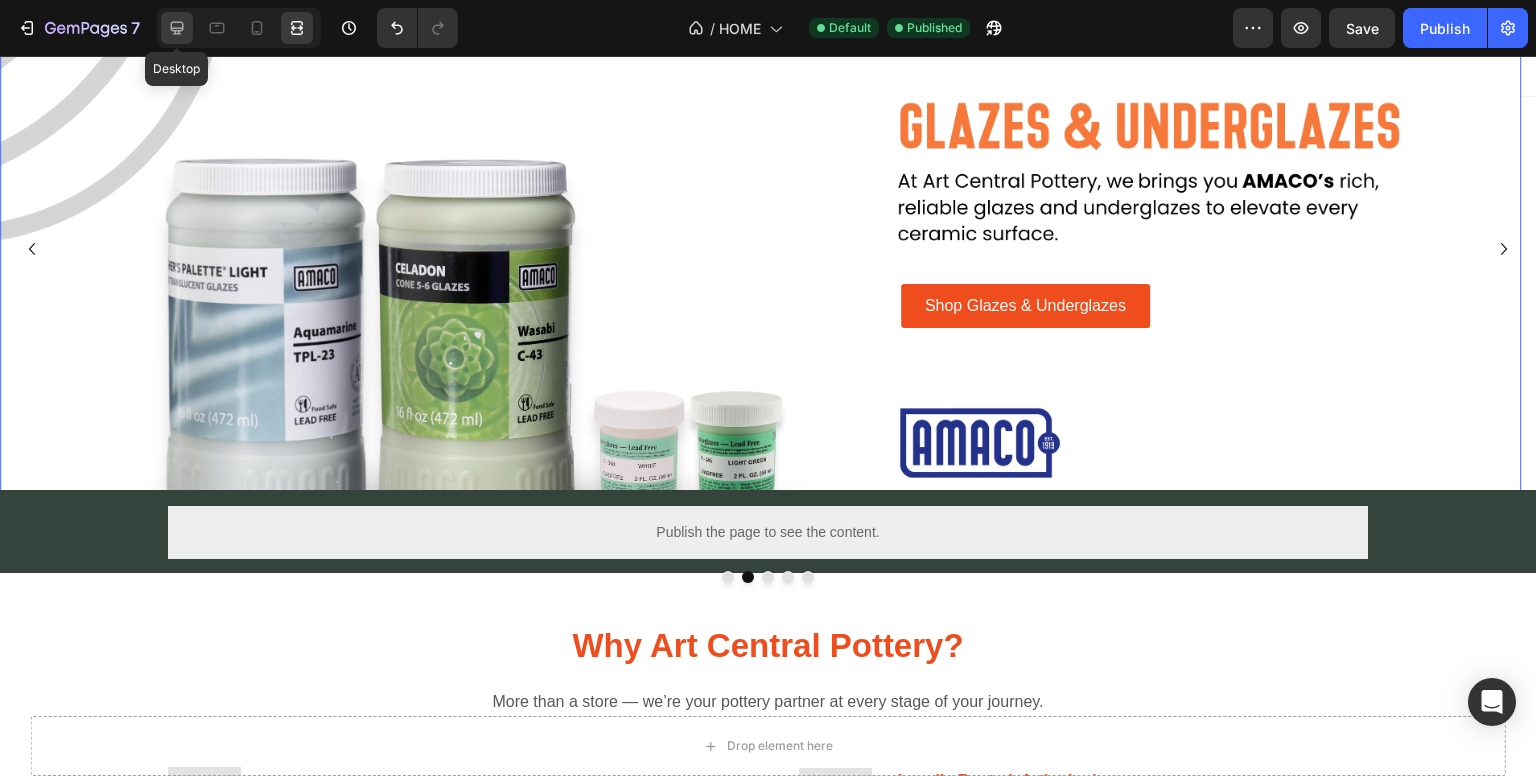 click 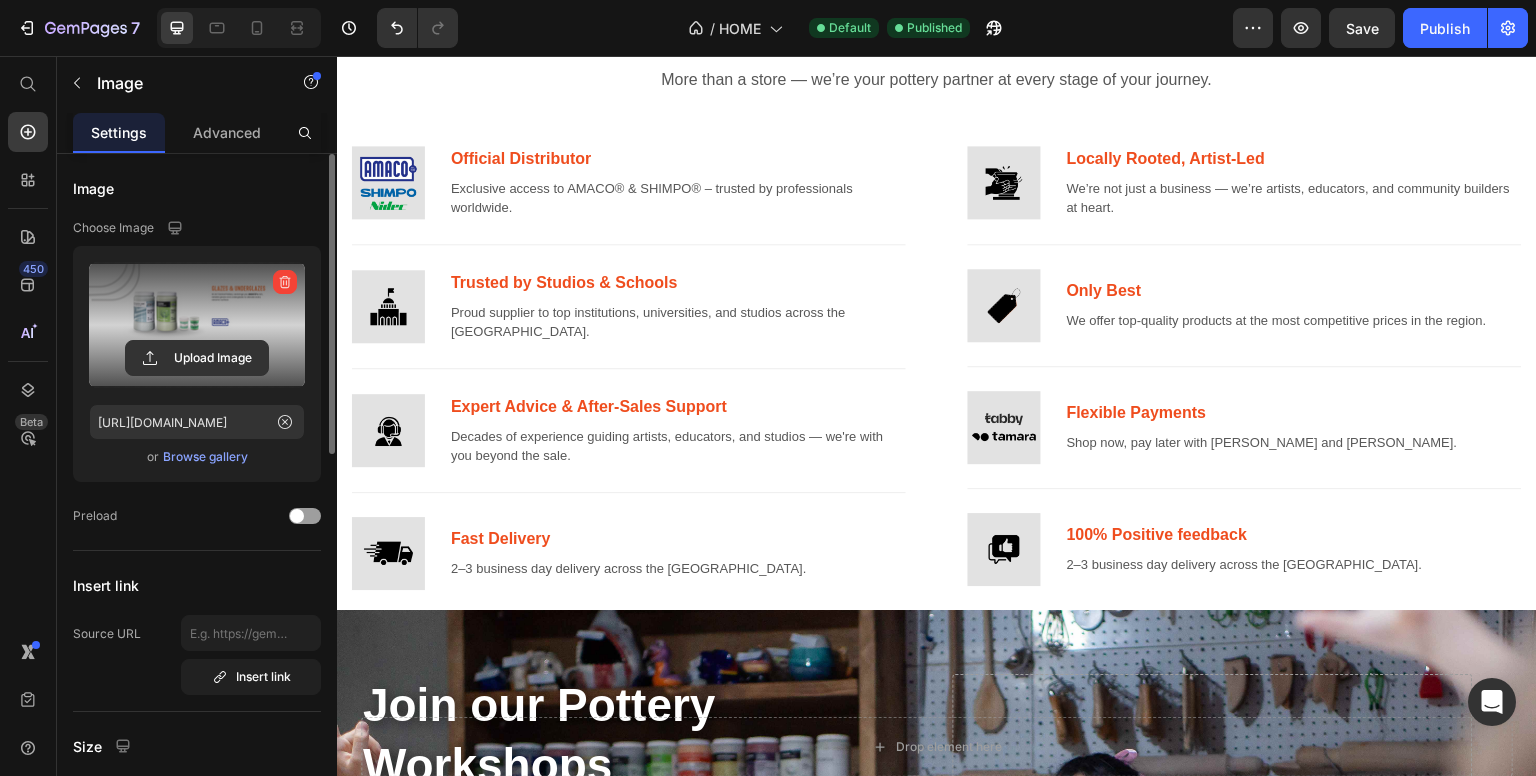 scroll, scrollTop: 600, scrollLeft: 0, axis: vertical 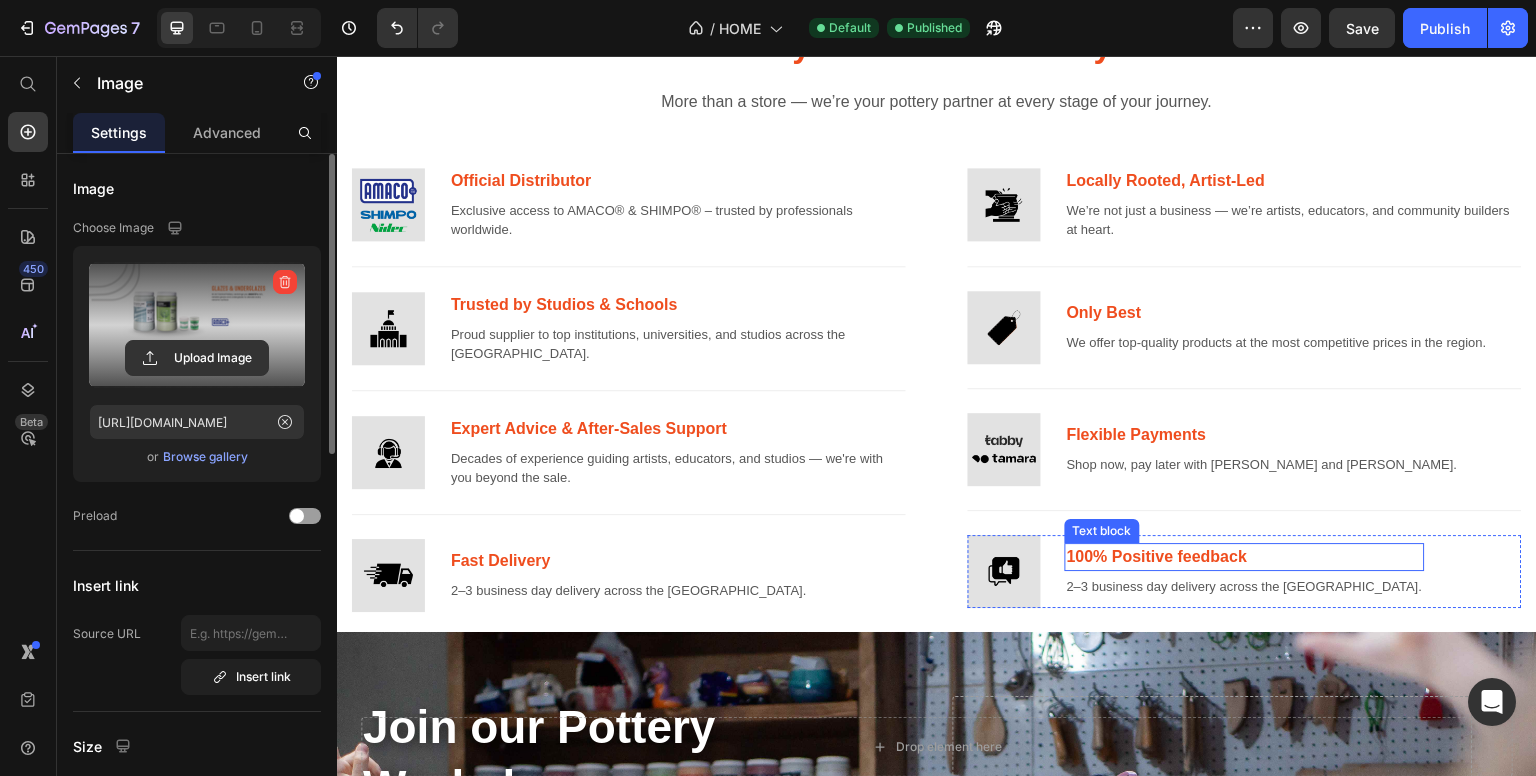 click on "100% Positive feedback" at bounding box center (1245, 557) 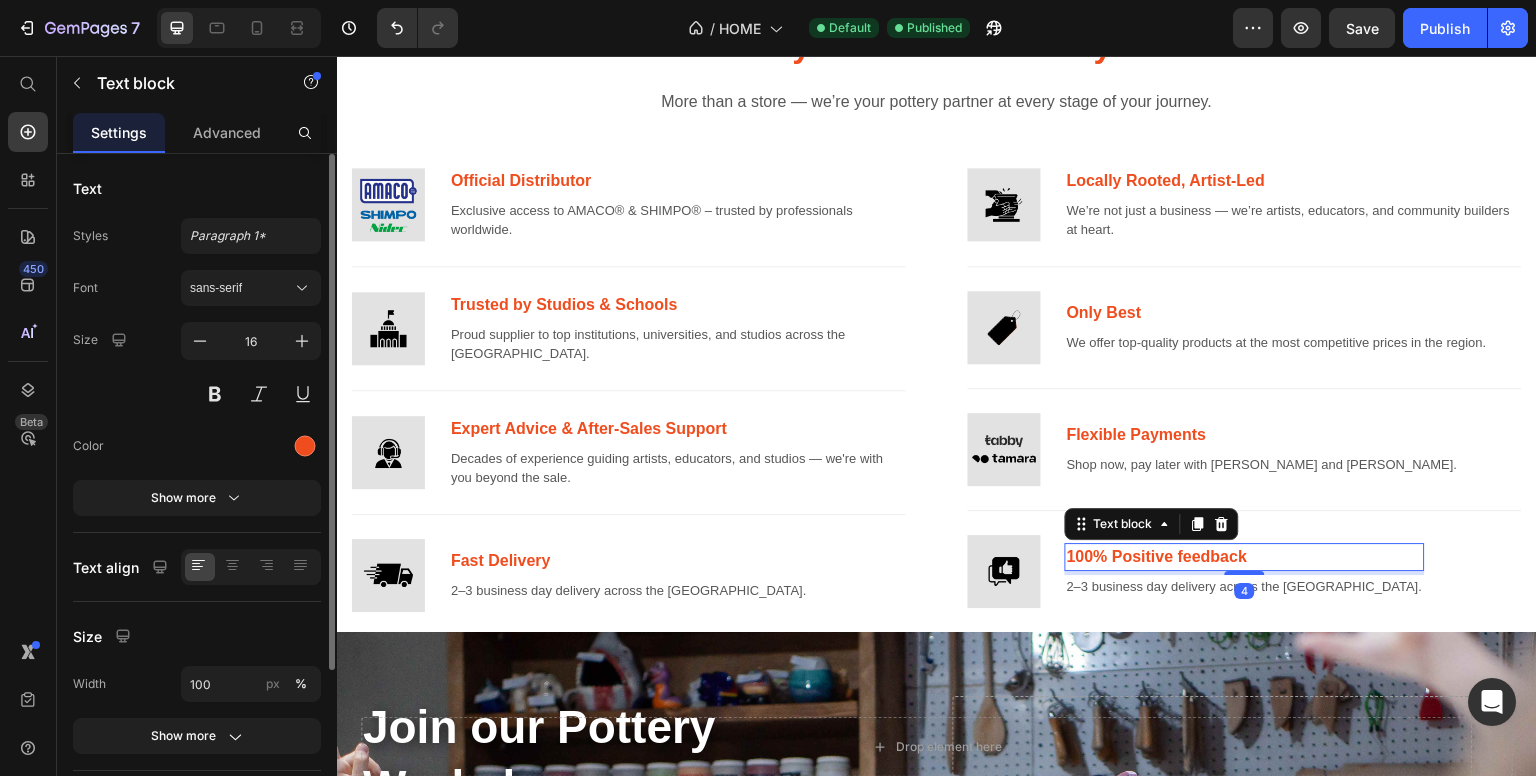 click on "100% Positive feedback" at bounding box center [1245, 557] 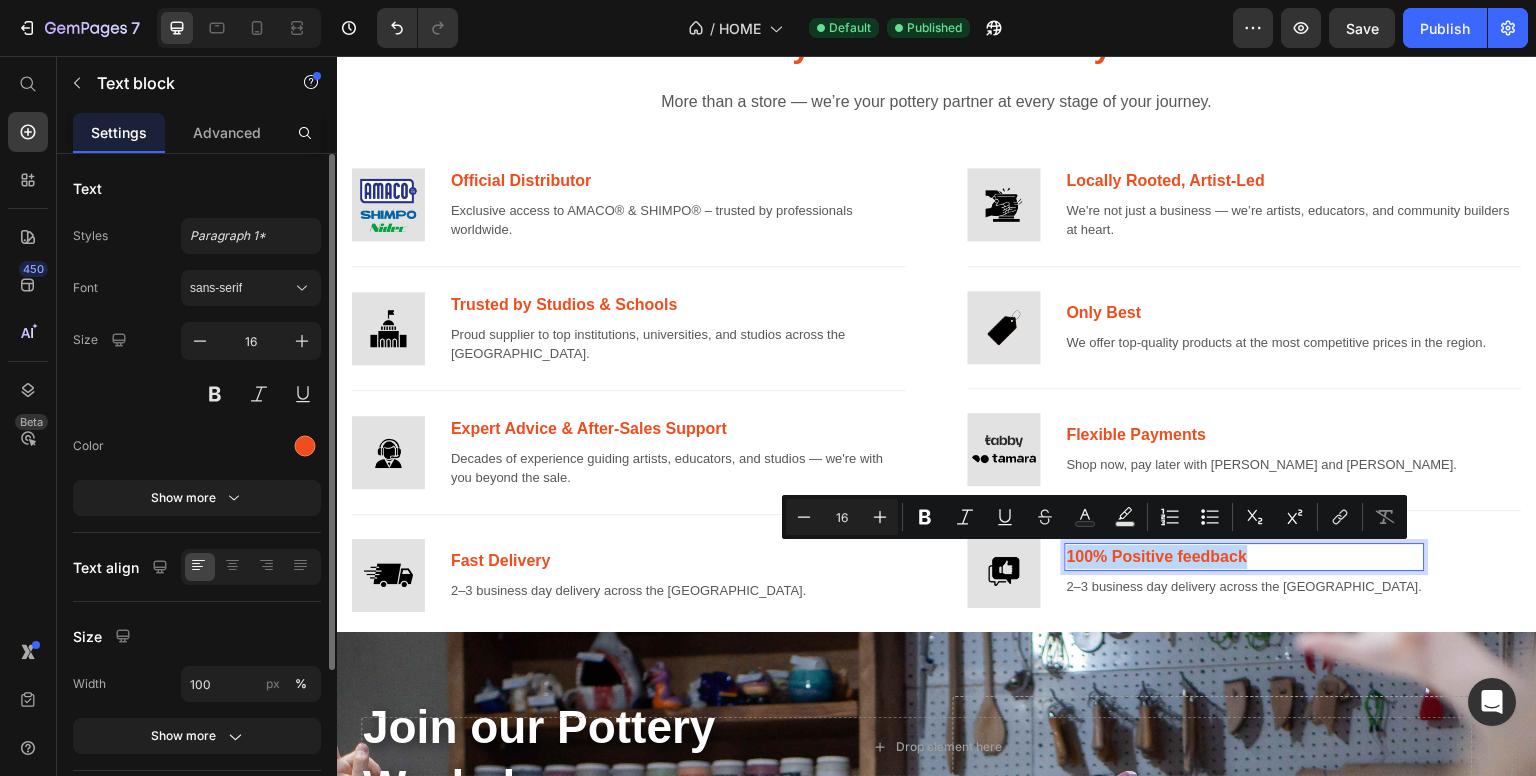 click on "100% Positive feedback" at bounding box center [1245, 557] 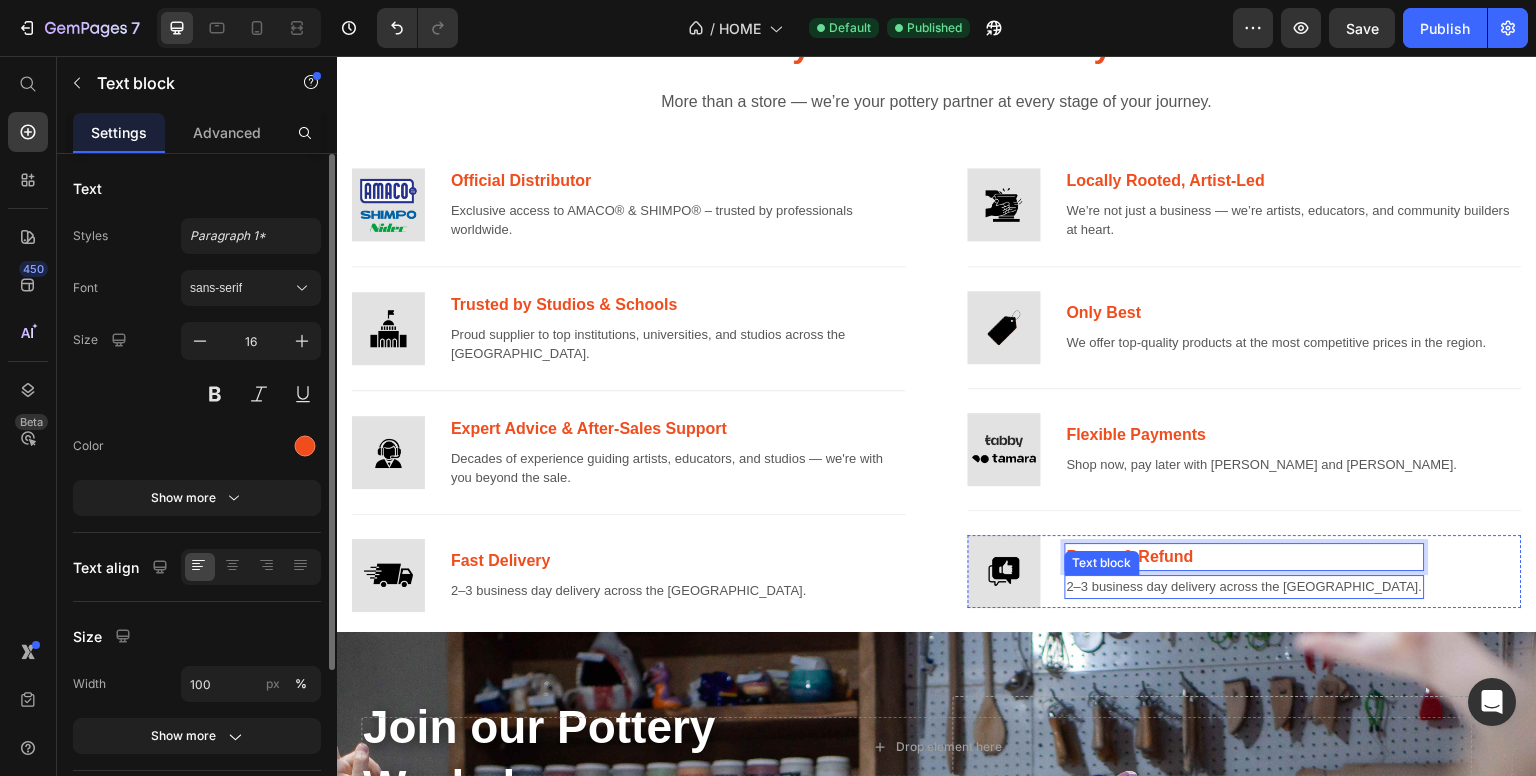 click on "2–3 business day delivery across the [GEOGRAPHIC_DATA]." at bounding box center (1245, 587) 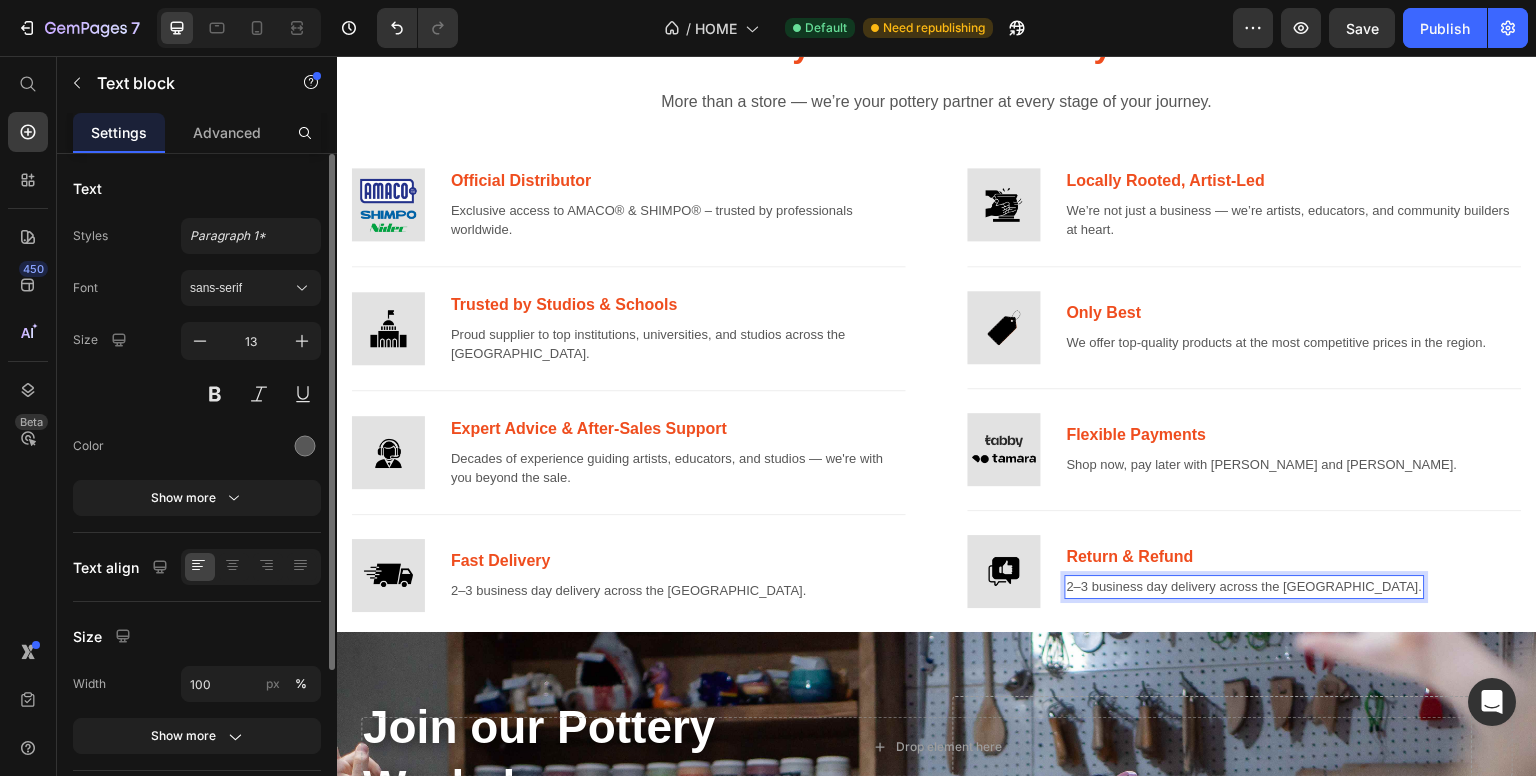 click on "2–3 business day delivery across the [GEOGRAPHIC_DATA]." at bounding box center [1245, 587] 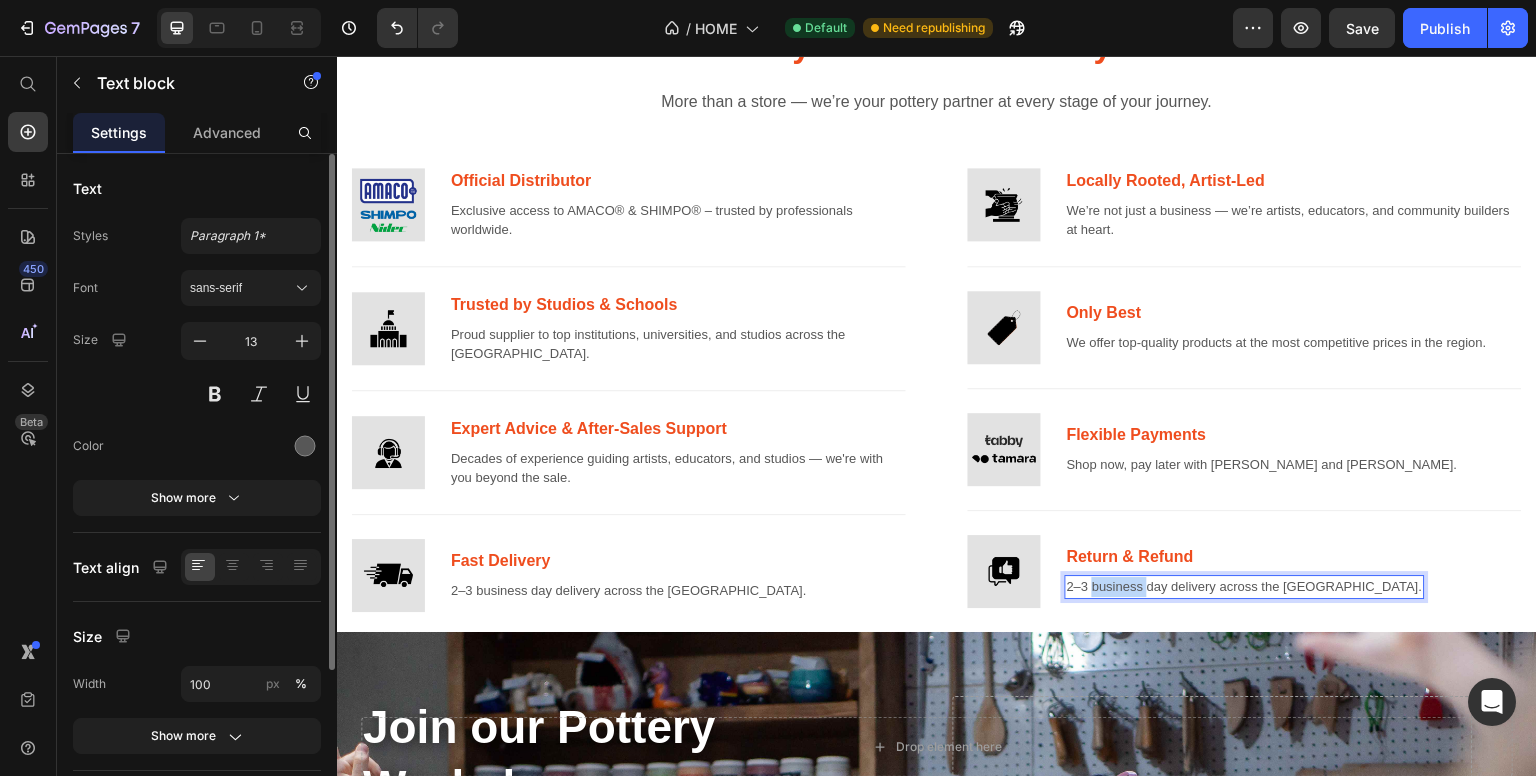 click on "2–3 business day delivery across the [GEOGRAPHIC_DATA]." at bounding box center [1245, 587] 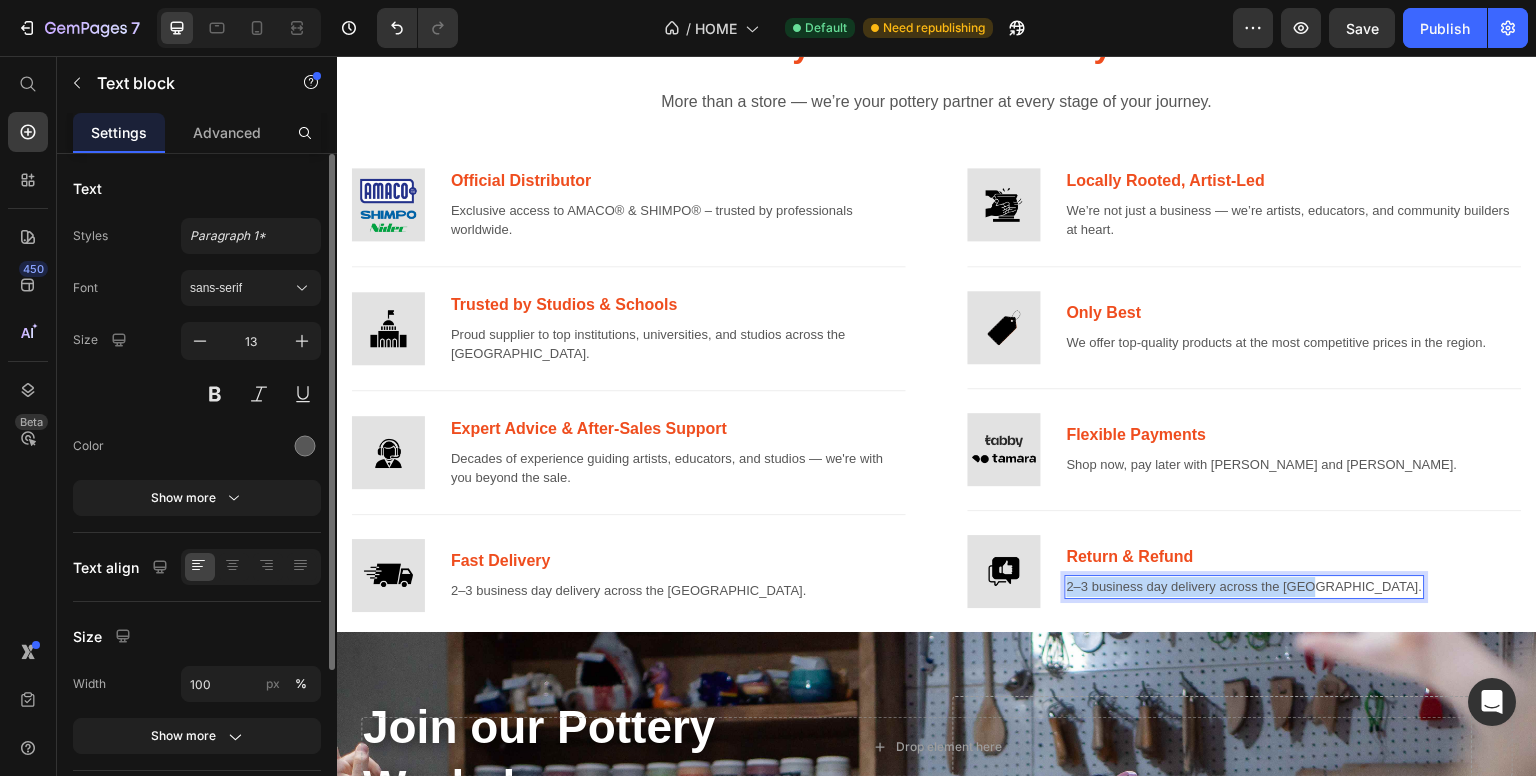 click on "2–3 business day delivery across the [GEOGRAPHIC_DATA]." at bounding box center [1245, 587] 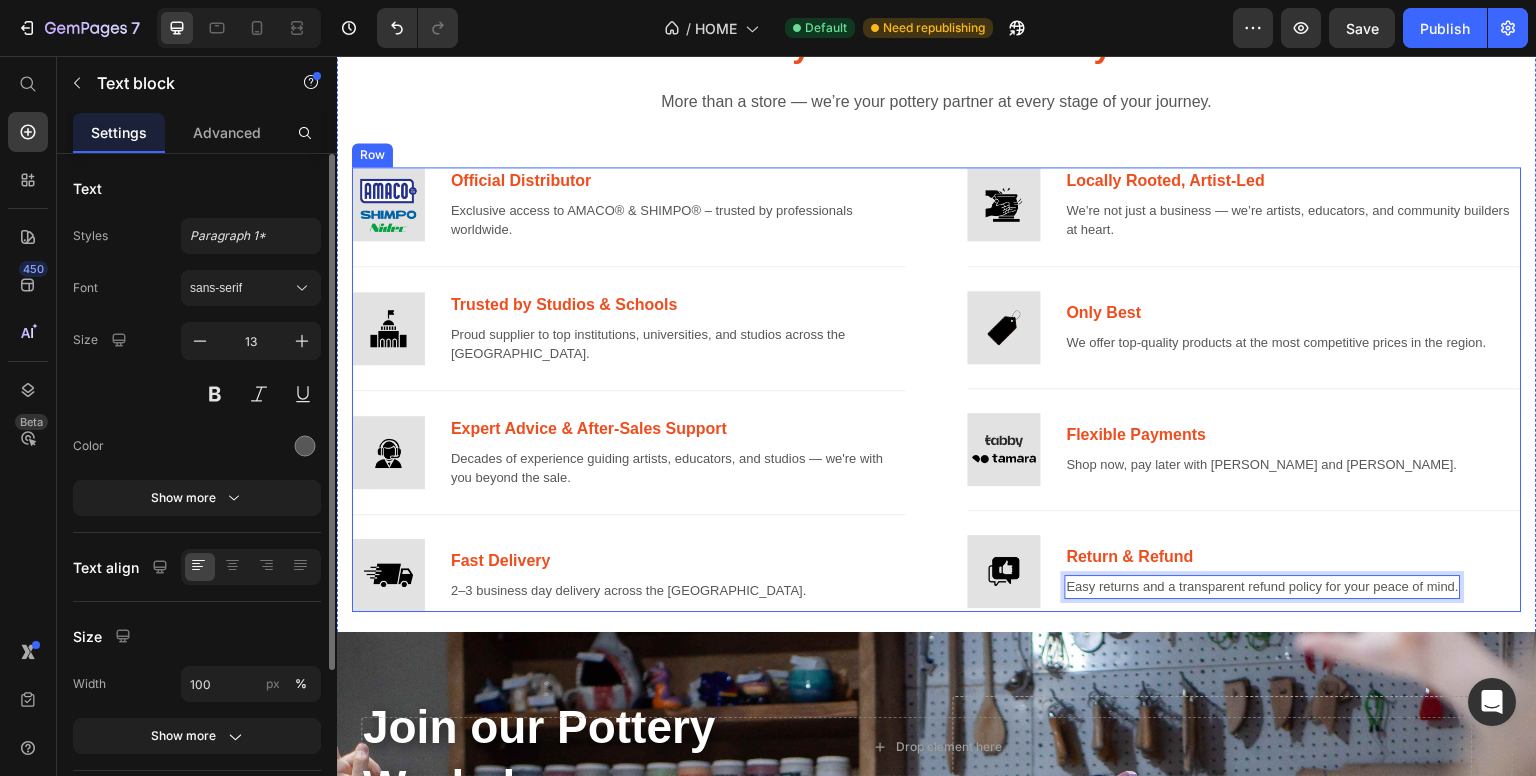 click on "Image Official Distributor Text block Exclusive access to AMACO® & SHIMPO® – trusted by professionals worldwide. Text block Row                Title Line Image Trusted by Studios & Schools Text block Proud supplier to top institutions, universities, and studios across the [GEOGRAPHIC_DATA]. Text block Row                Title Line Image Expert Advice & After-Sales Support Text block Decades of experience guiding artists, educators, and studios — we're with you beyond the sale. Text block Row                Title Line Image Fast Delivery Text block 2–3 business day delivery across the [GEOGRAPHIC_DATA]. Text block Row Row                Title Line Image Locally Rooted, Artist-Led Text block We’re not just a business — we’re artists, educators, and community builders at heart. Text block Row                Title Line Image Only Best Text block We offer top-quality products at the most competitive prices in the region. Text block Row                Title Line Image Flexible Payments Text block Text block Row" at bounding box center (937, 389) 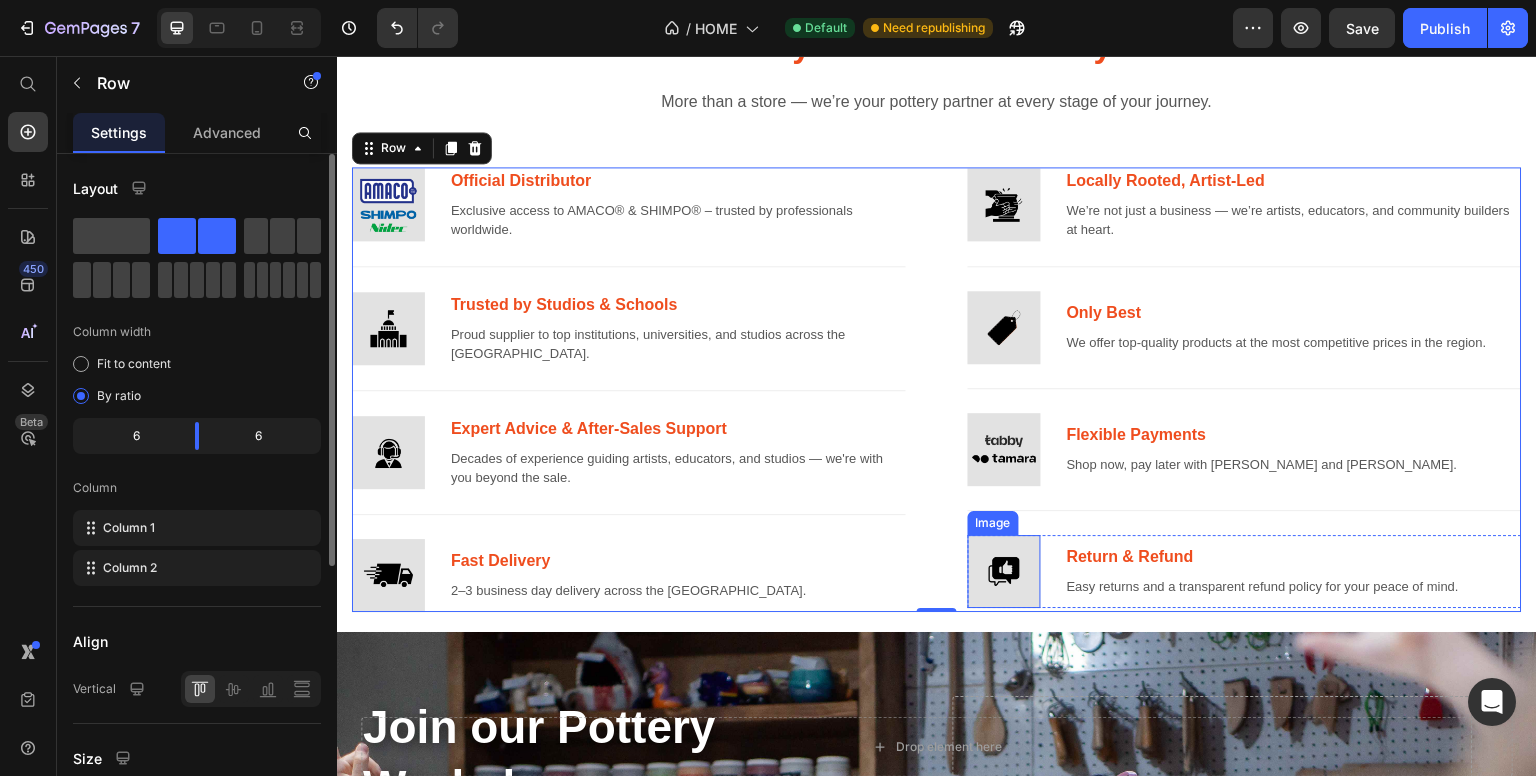 click at bounding box center [1004, 571] 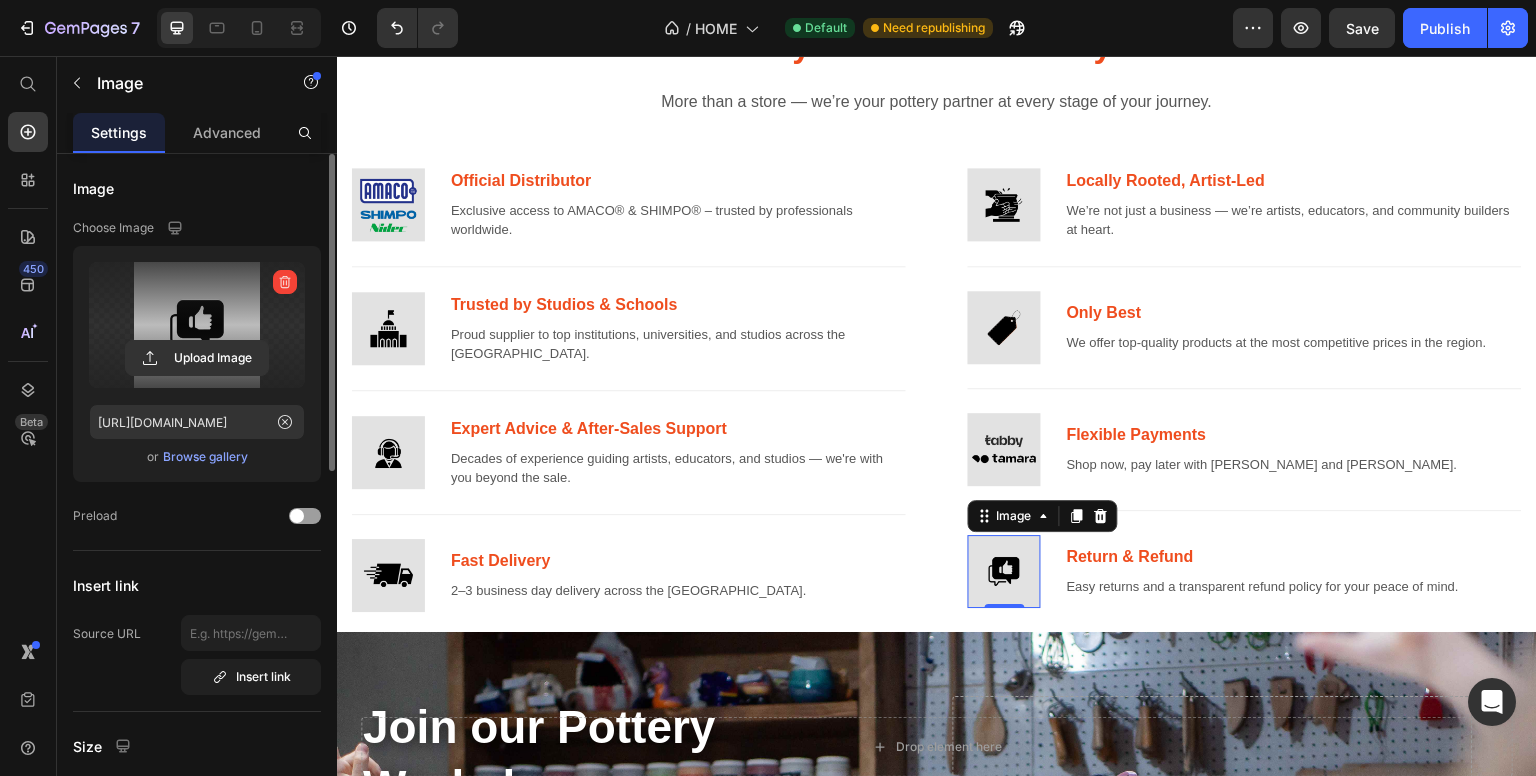 click at bounding box center [197, 325] 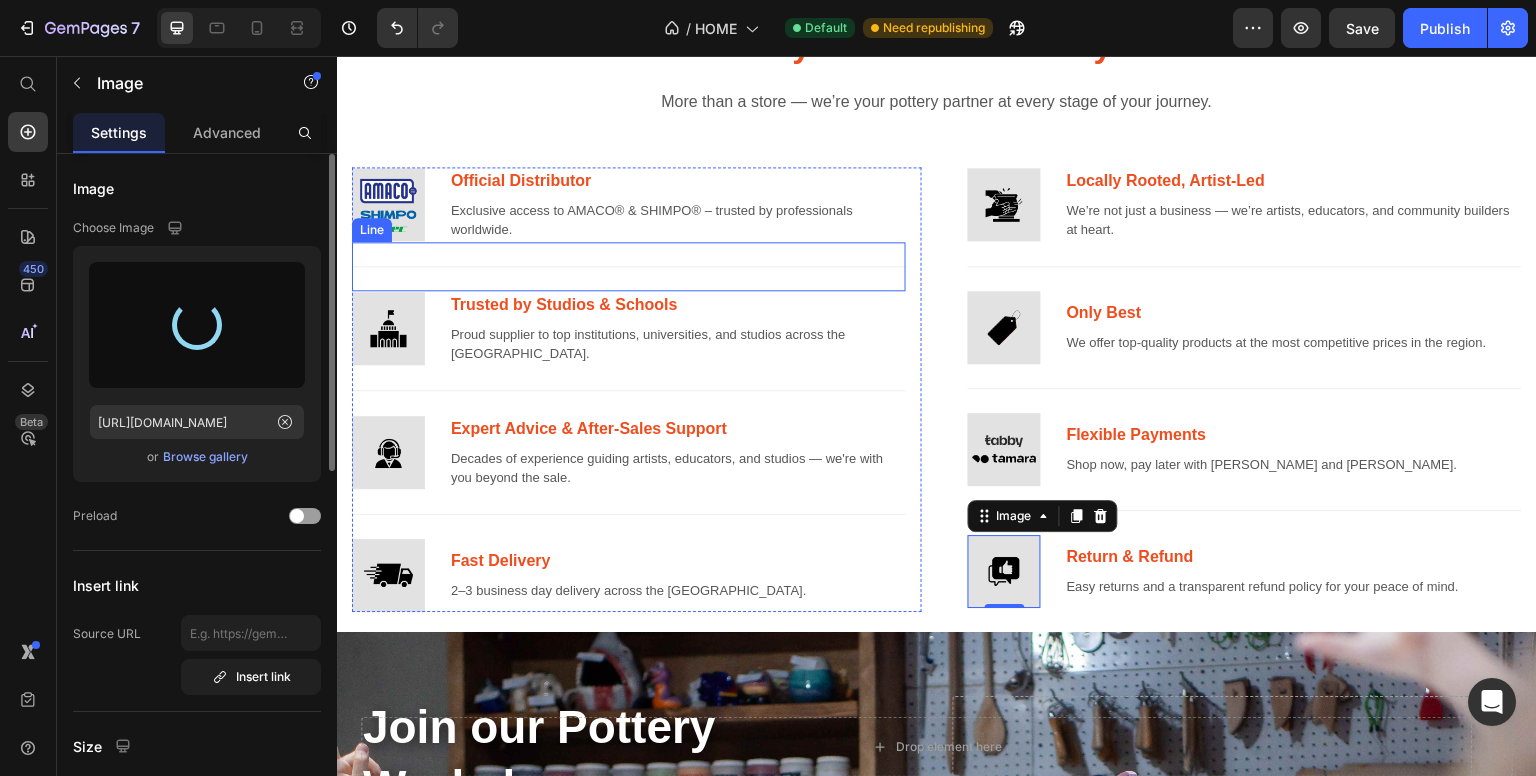 type on "[URL][DOMAIN_NAME]" 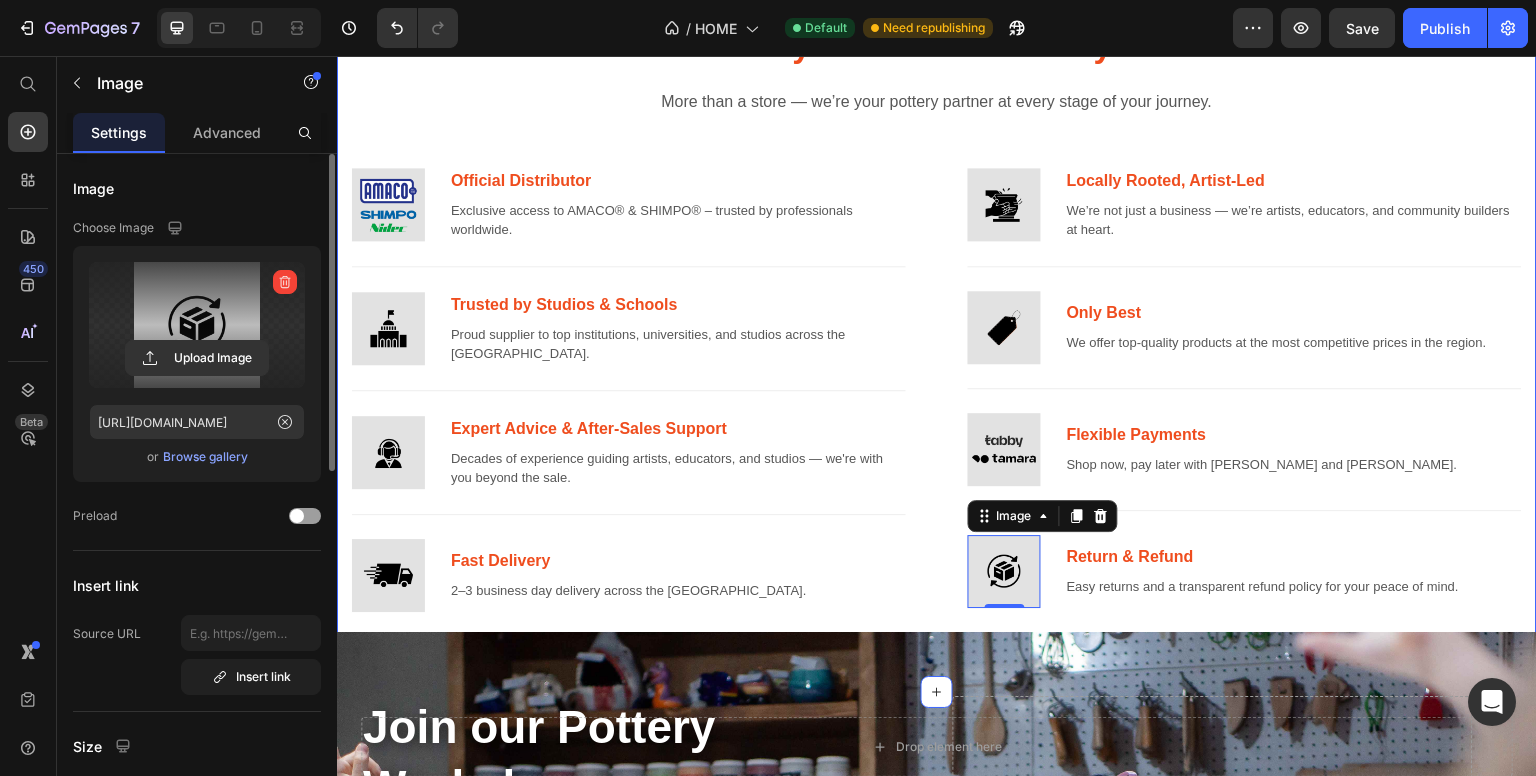 click on "Why Art Central Pottery? Heading More than a store — we’re your pottery partner at every stage of your journey. Text block Row Image Official Distributor Text block Exclusive access to AMACO® & SHIMPO® – trusted by professionals worldwide. Text block Row                Title Line Image Trusted by Studios & Schools Text block Proud supplier to top institutions, universities, and studios across the [GEOGRAPHIC_DATA]. Text block Row                Title Line Image Expert Advice & After-Sales Support Text block Decades of experience guiding artists, educators, and studios — we're with you beyond the sale. Text block Row                Title Line Image Fast Delivery Text block 2–3 business day delivery across the [GEOGRAPHIC_DATA]. Text block Row Row                Title Line Image Locally Rooted, Artist-Led Text block We’re not just a business — we’re artists, educators, and community builders at heart. Text block Row                Title Line Image Only Best Text block Text block Row                Title Line Image Row" at bounding box center (937, 332) 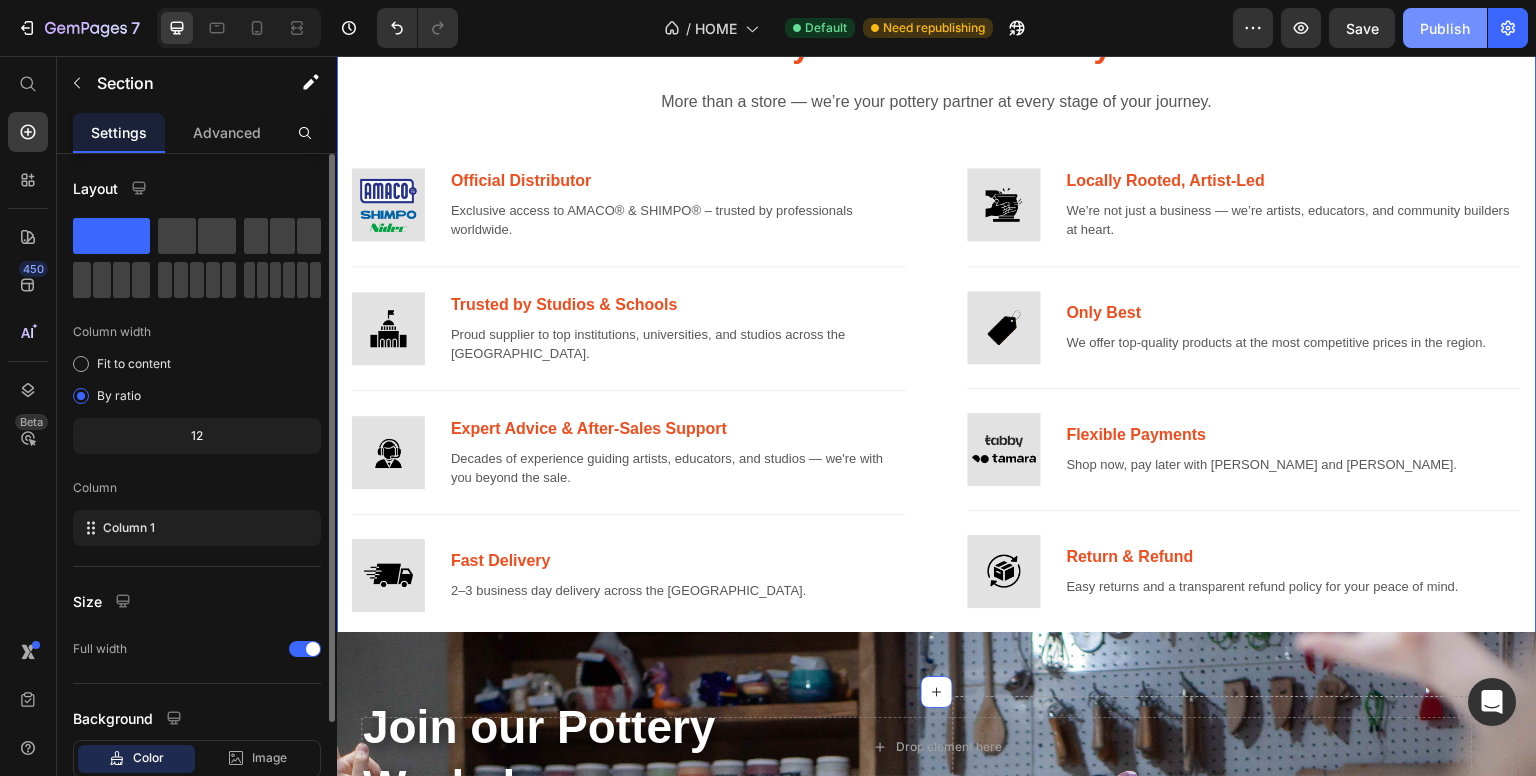 click on "Publish" at bounding box center (1445, 28) 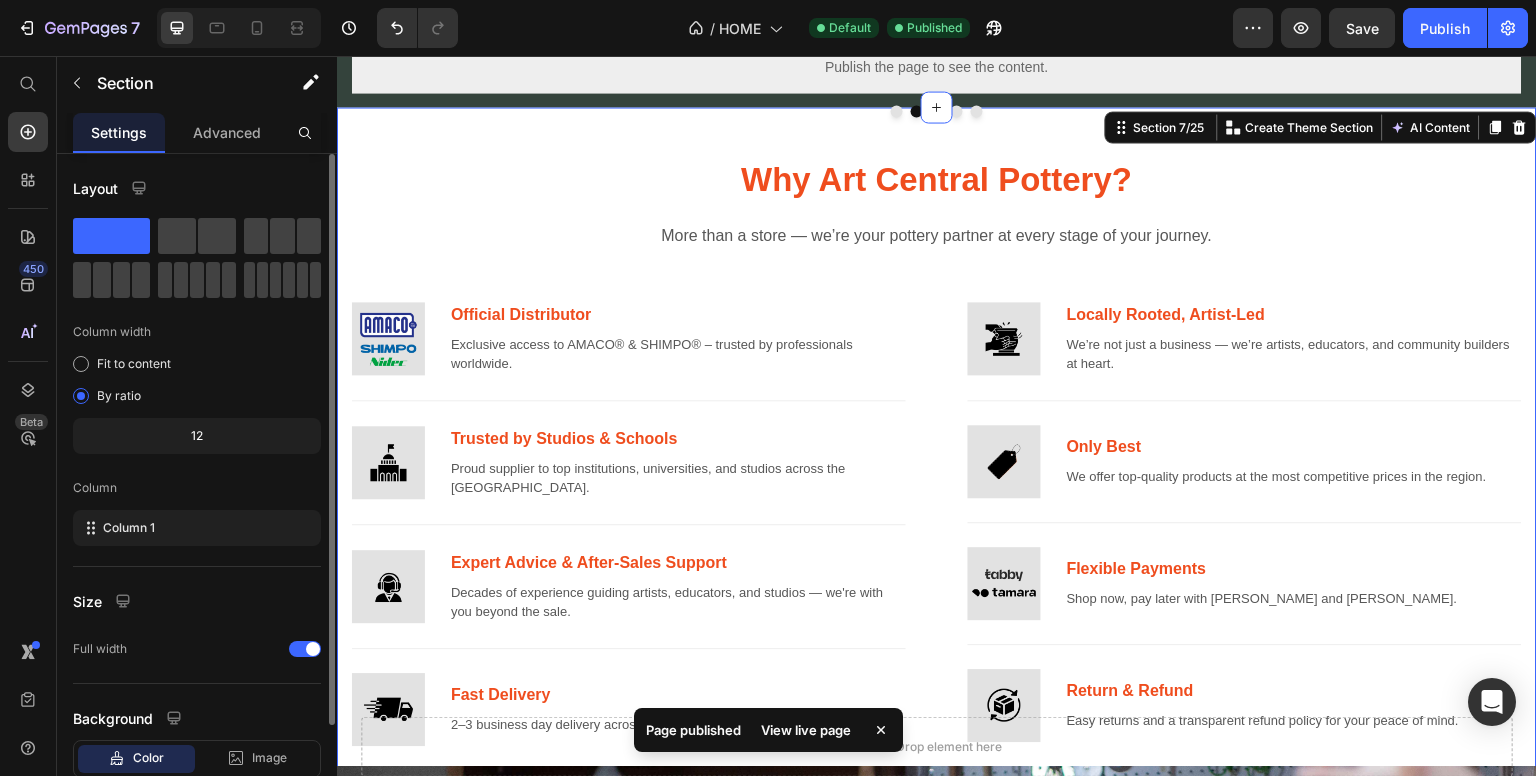 scroll, scrollTop: 600, scrollLeft: 0, axis: vertical 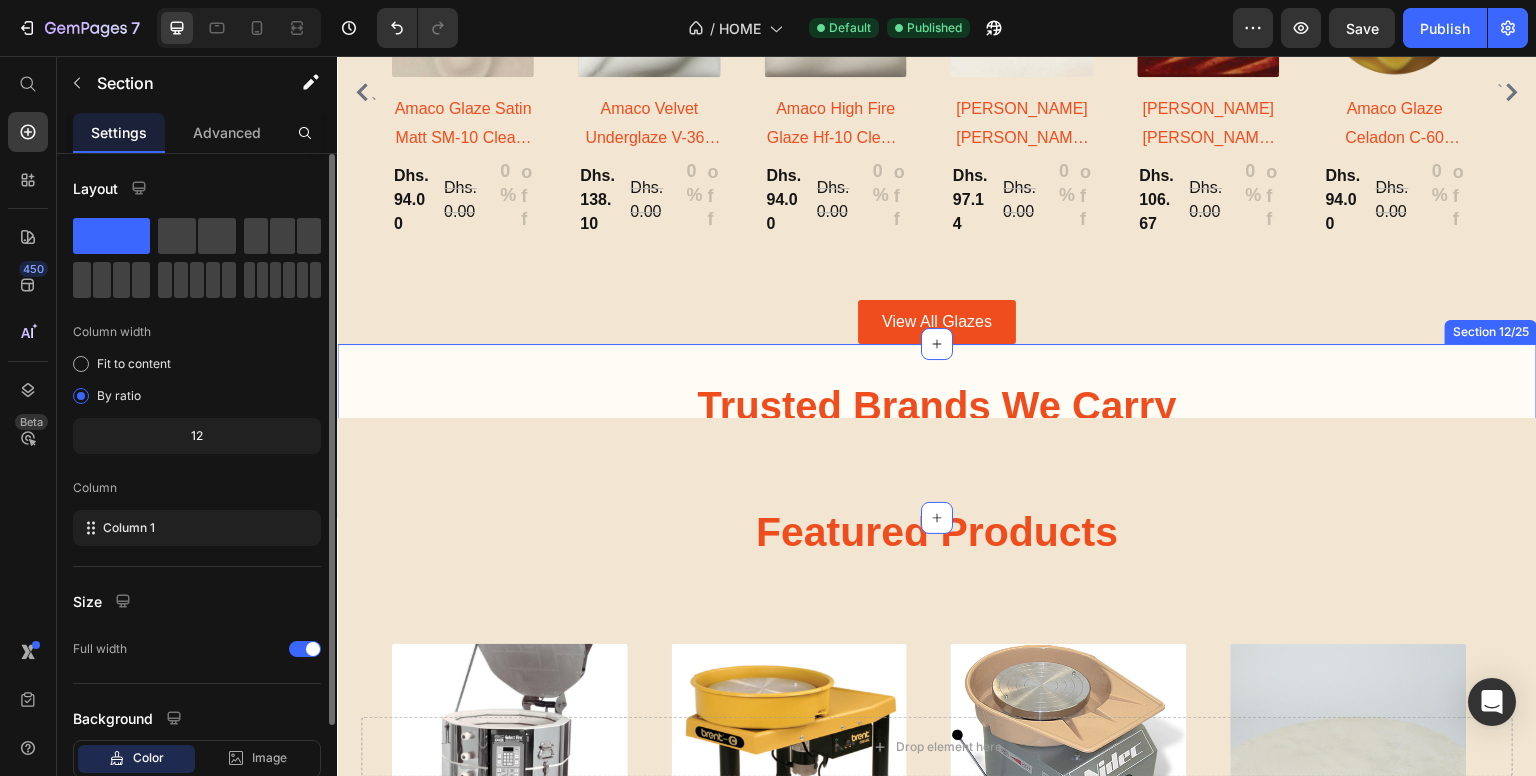 click on "Trusted Brands We Carry Heading Image Image Image Image Image Image Image Carousel Row Section 12/25" at bounding box center [937, 431] 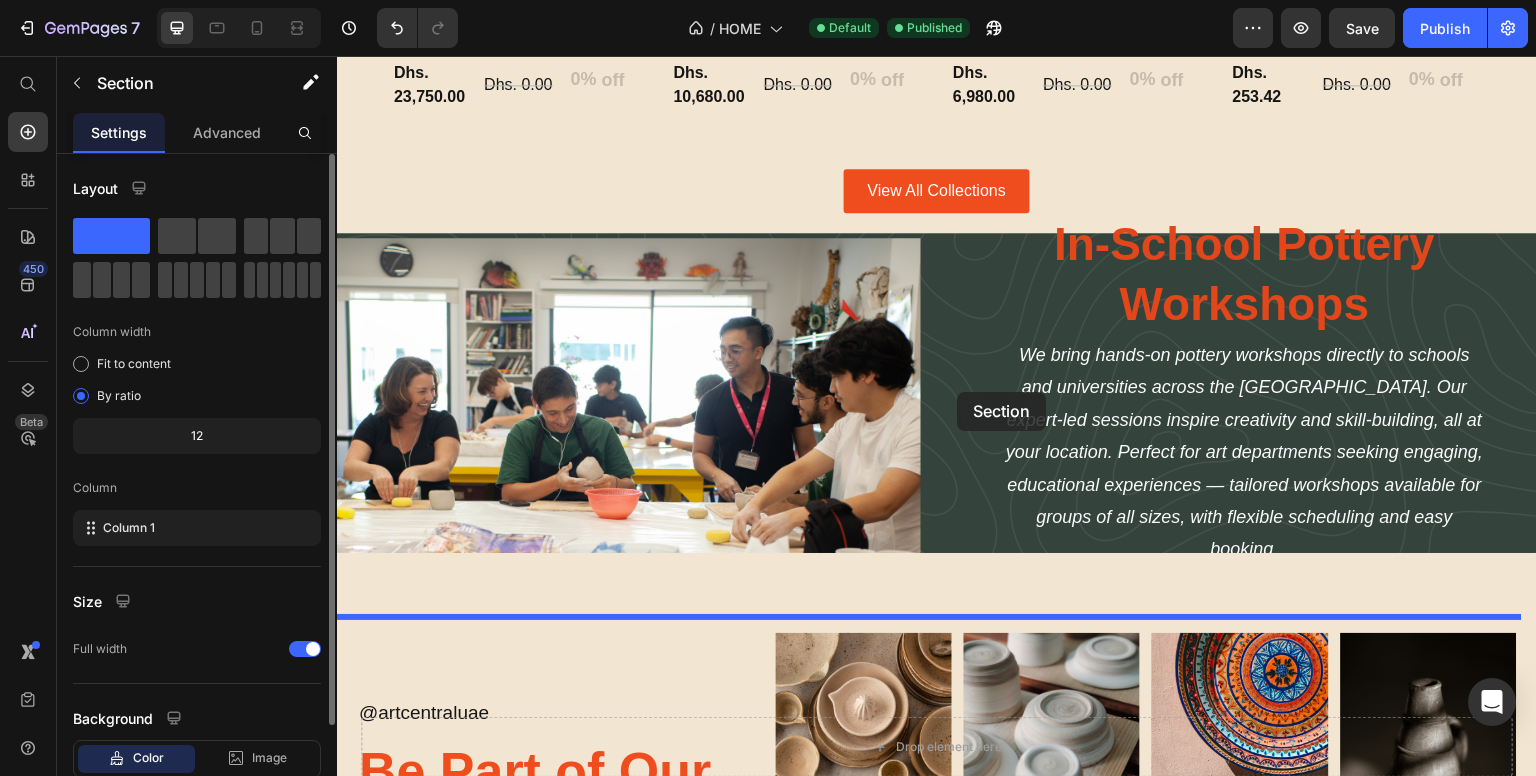 scroll, scrollTop: 3100, scrollLeft: 0, axis: vertical 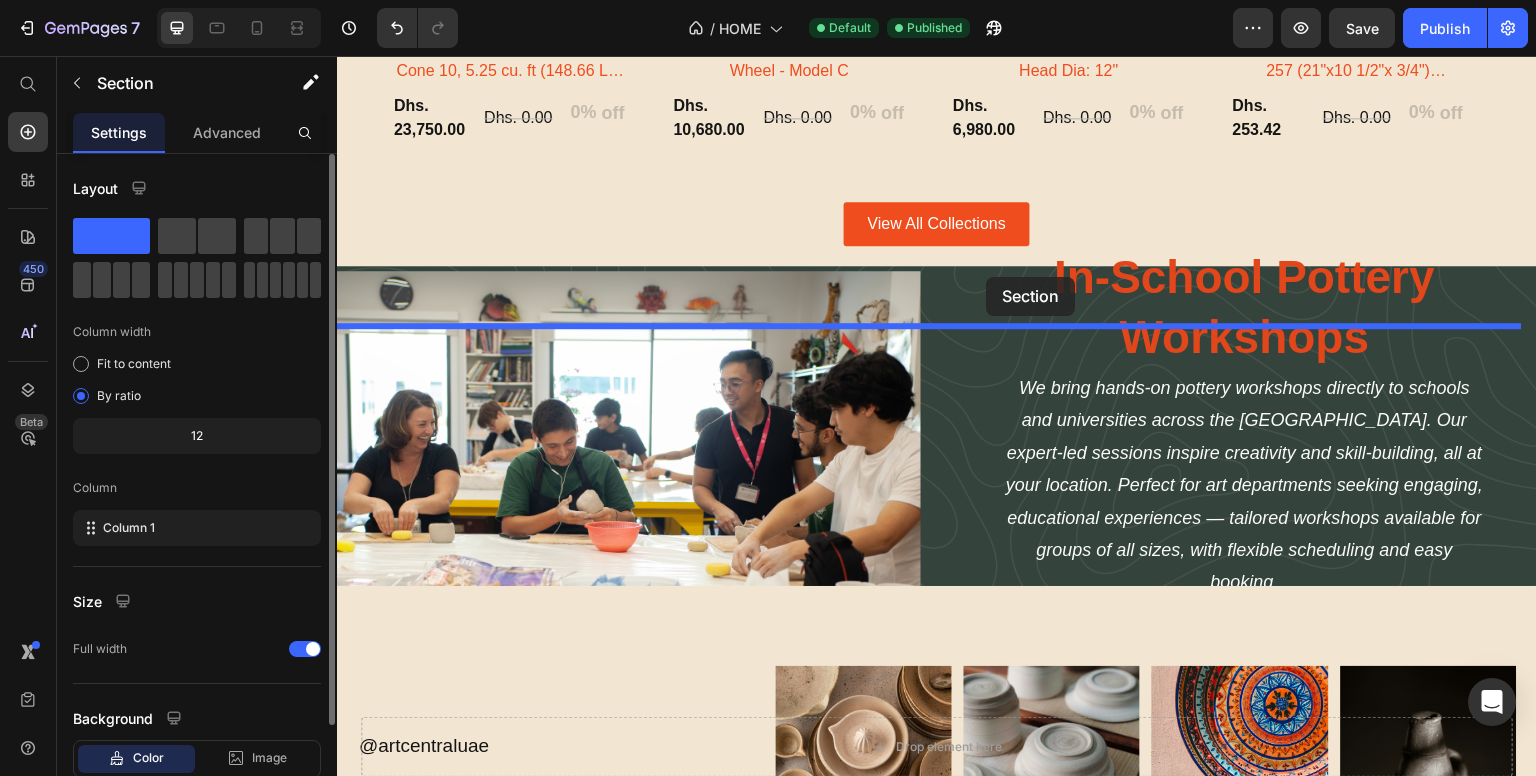 drag, startPoint x: 1177, startPoint y: 318, endPoint x: 987, endPoint y: 277, distance: 194.37335 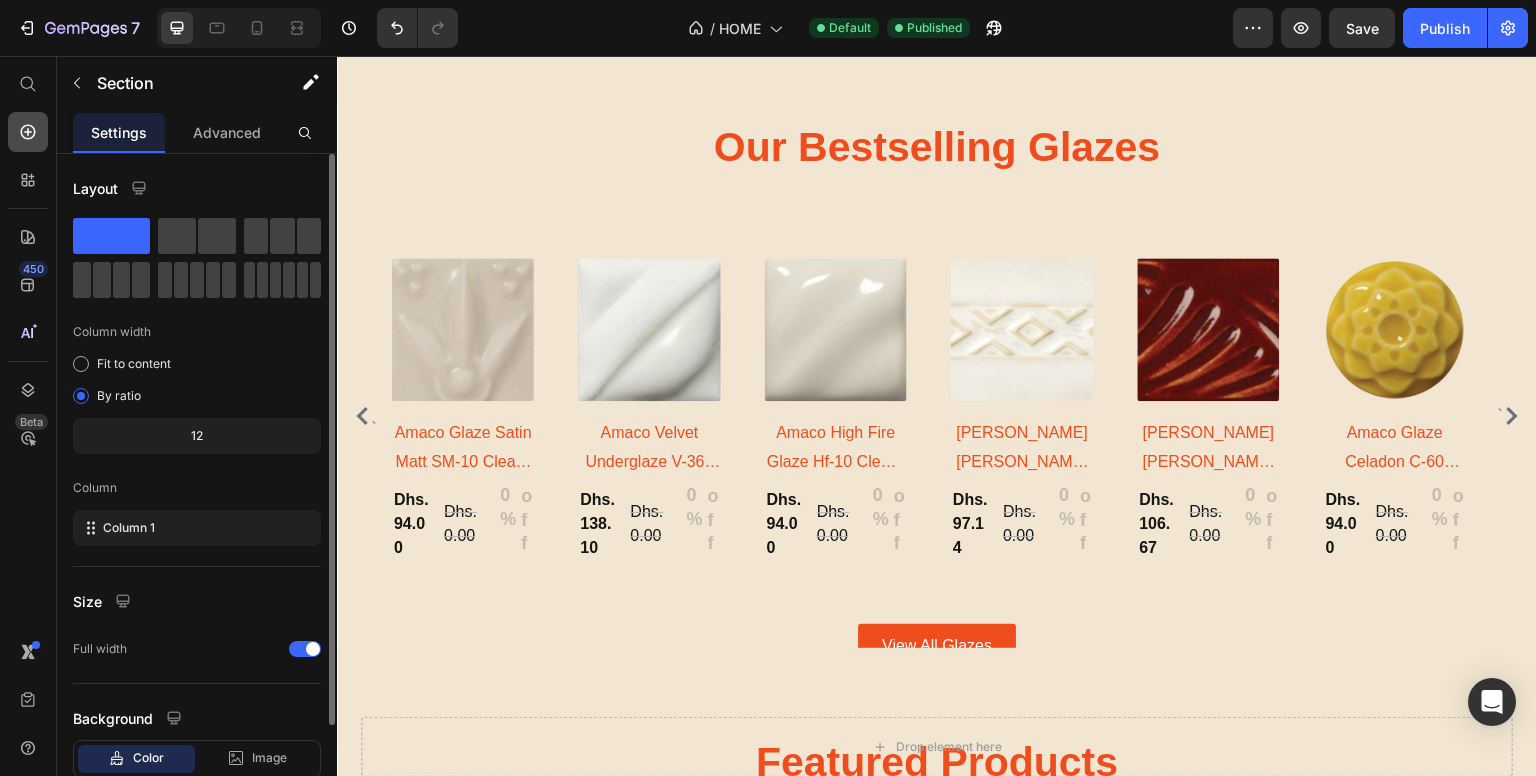 scroll, scrollTop: 2076, scrollLeft: 0, axis: vertical 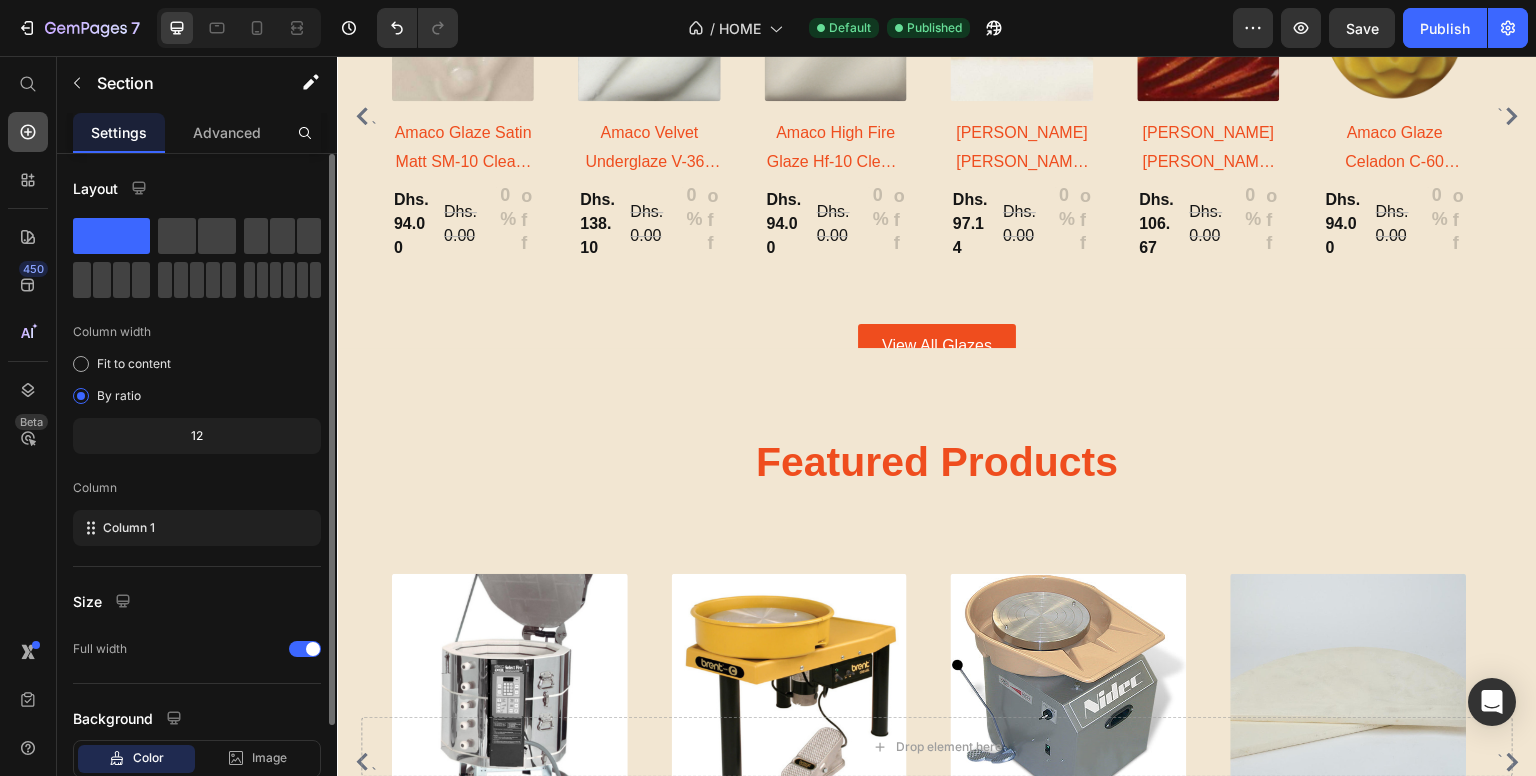 click 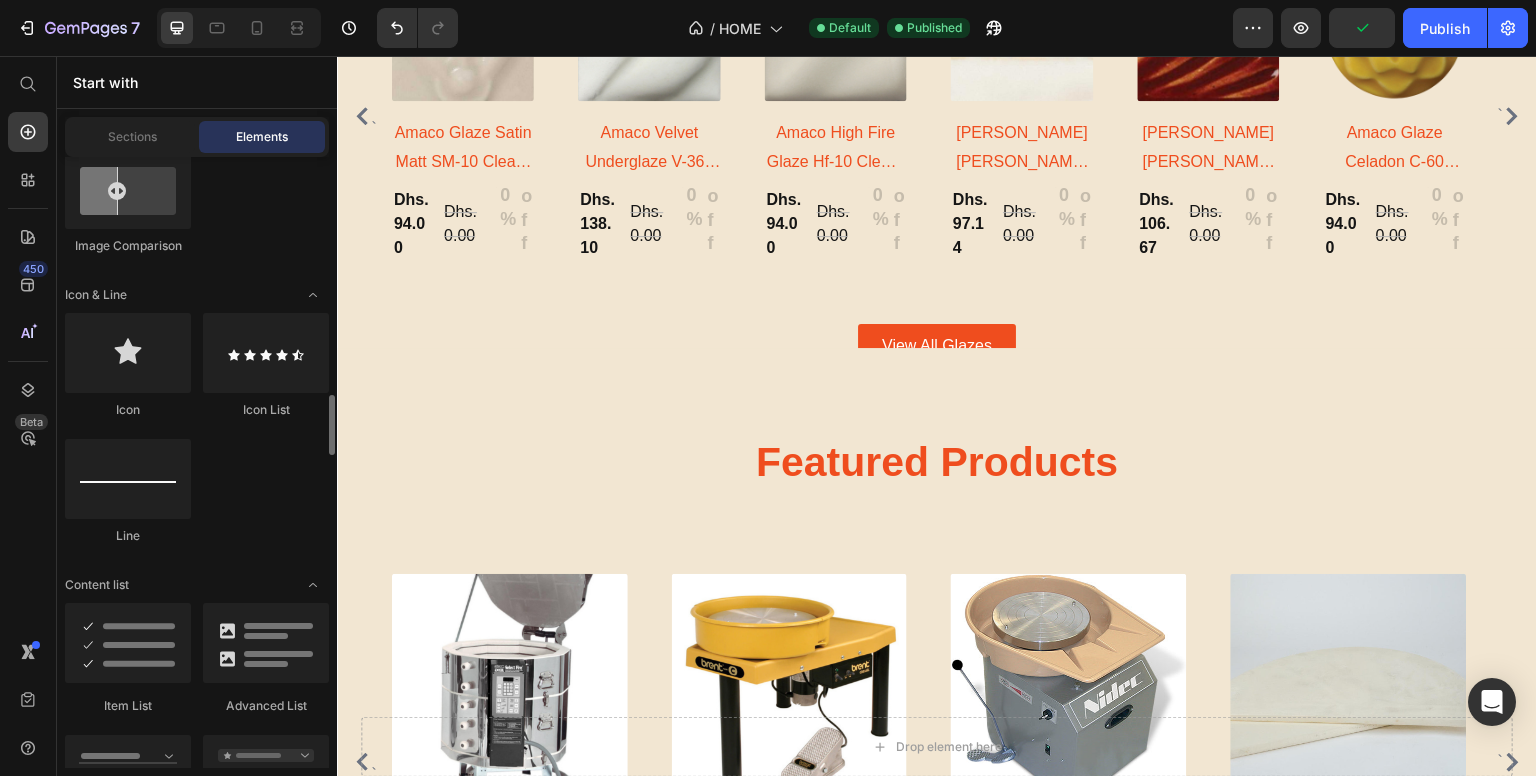 scroll, scrollTop: 1400, scrollLeft: 0, axis: vertical 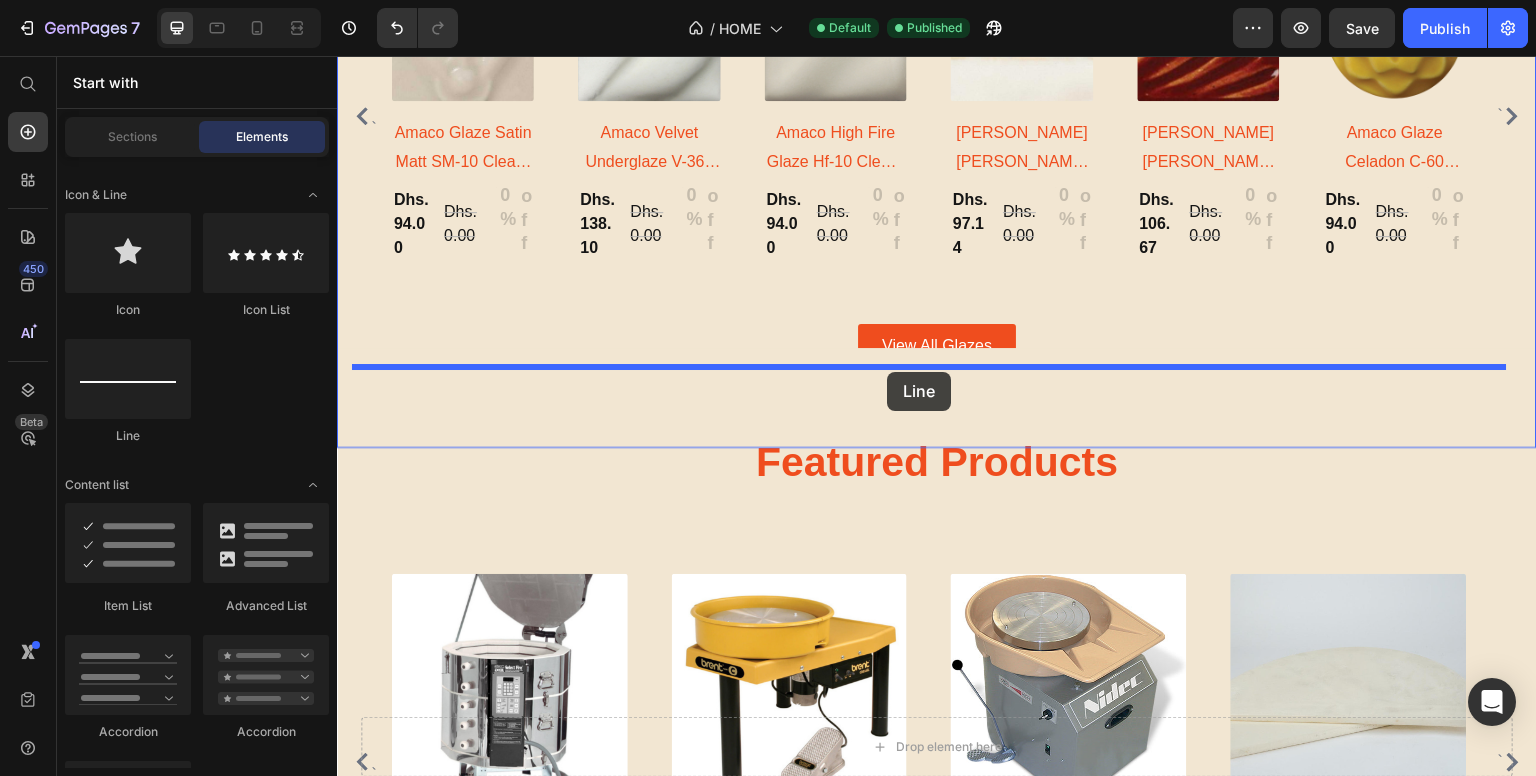 drag, startPoint x: 447, startPoint y: 417, endPoint x: 887, endPoint y: 372, distance: 442.29514 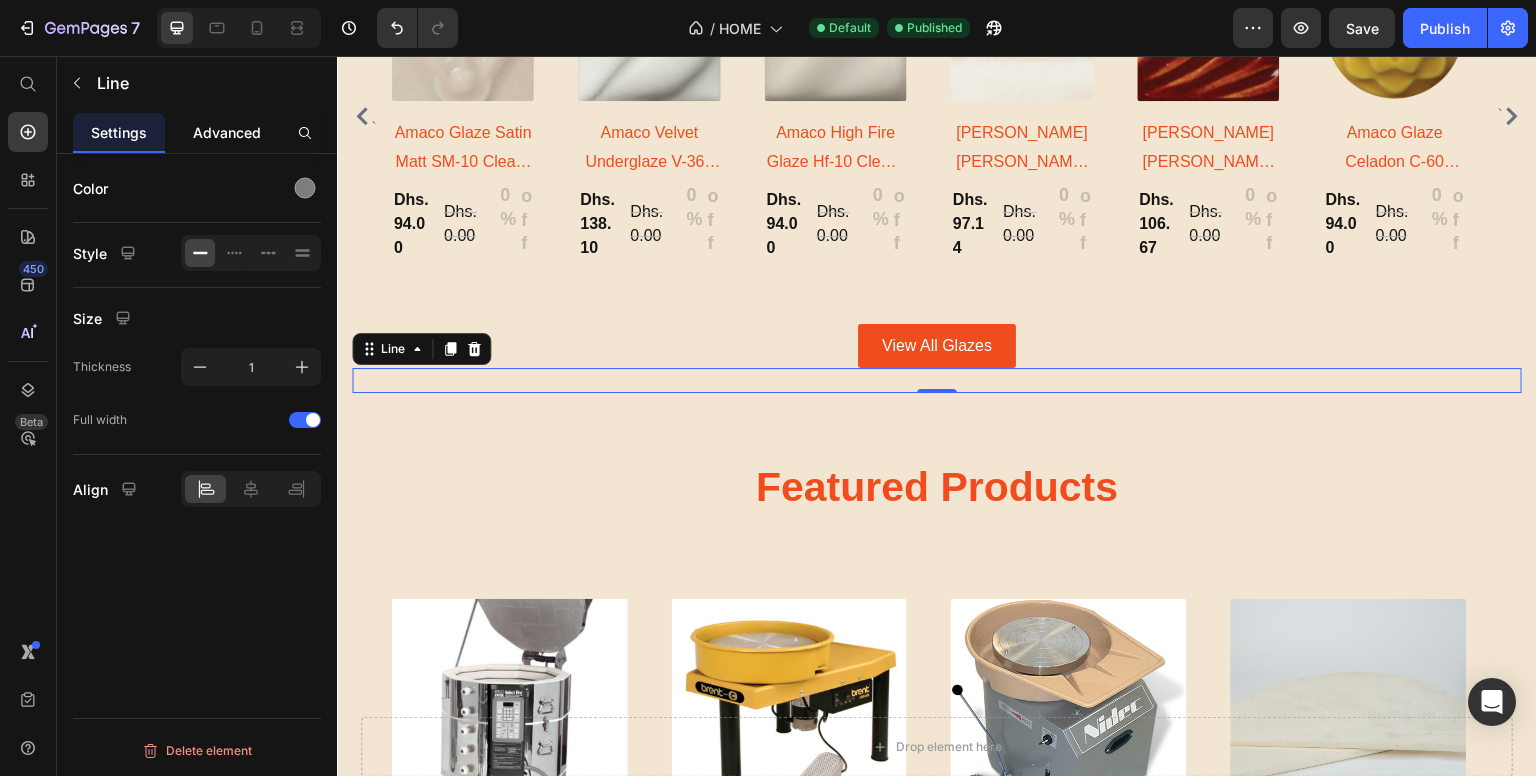 click on "Advanced" at bounding box center (227, 132) 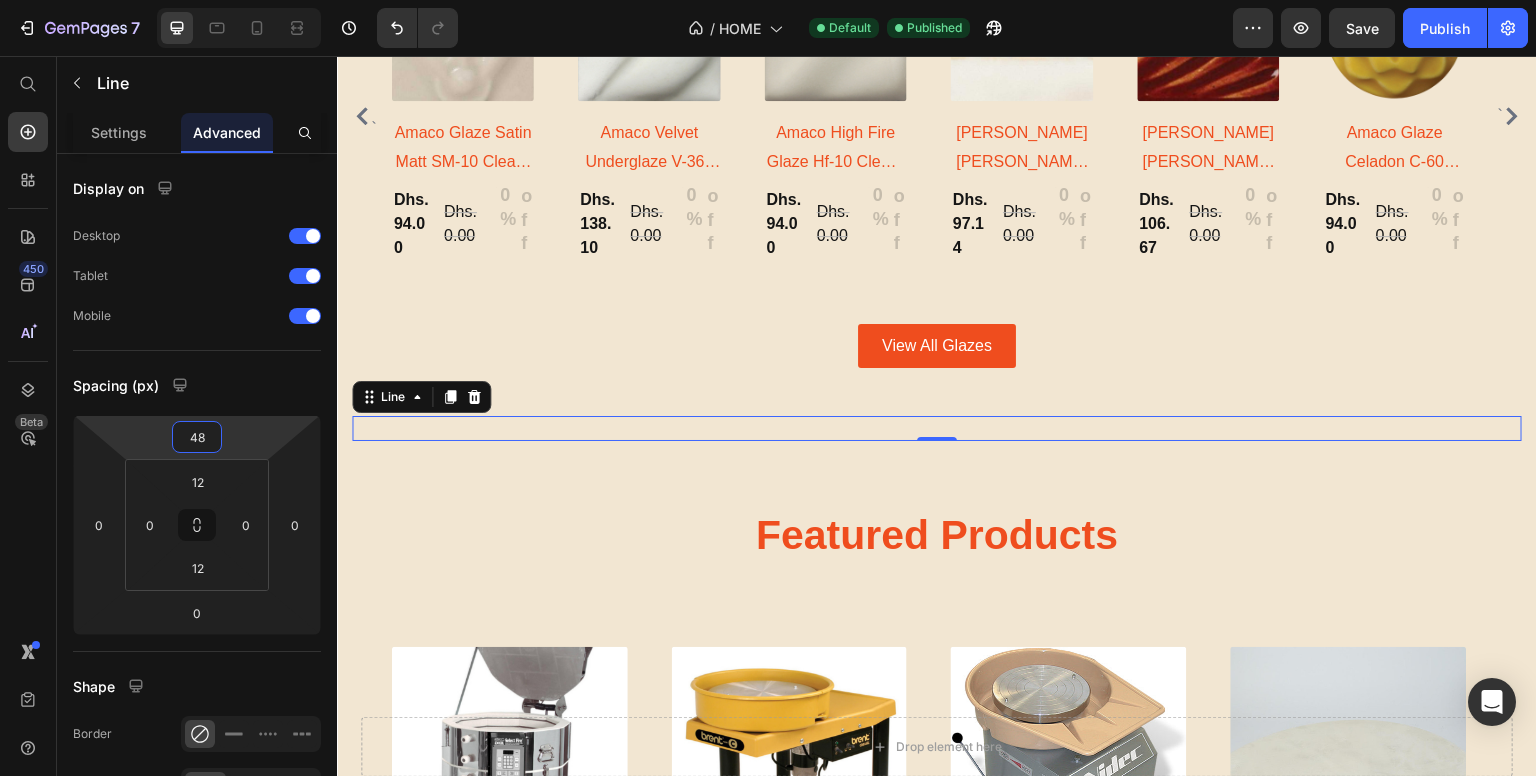 type on "38" 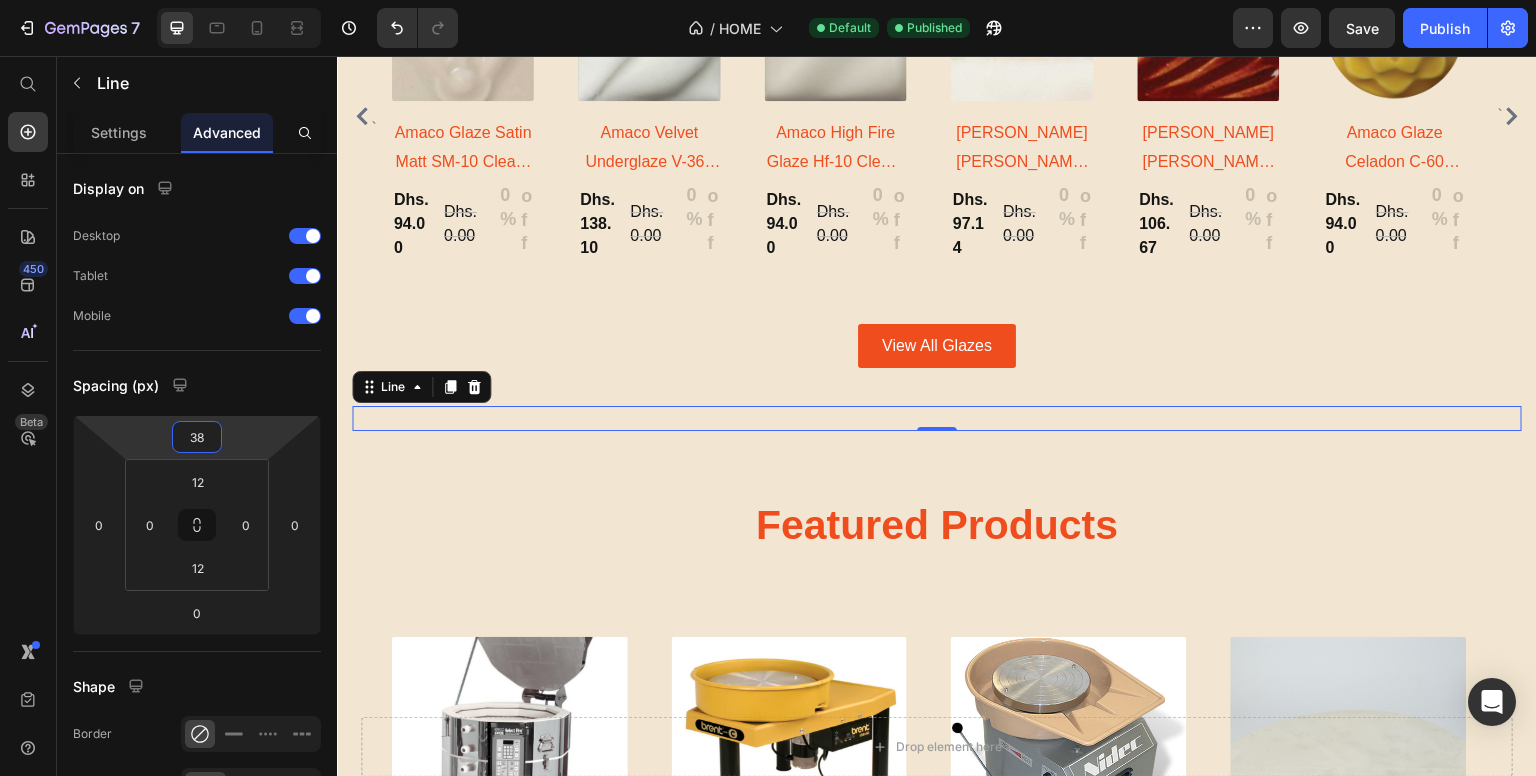 drag, startPoint x: 240, startPoint y: 429, endPoint x: 242, endPoint y: 410, distance: 19.104973 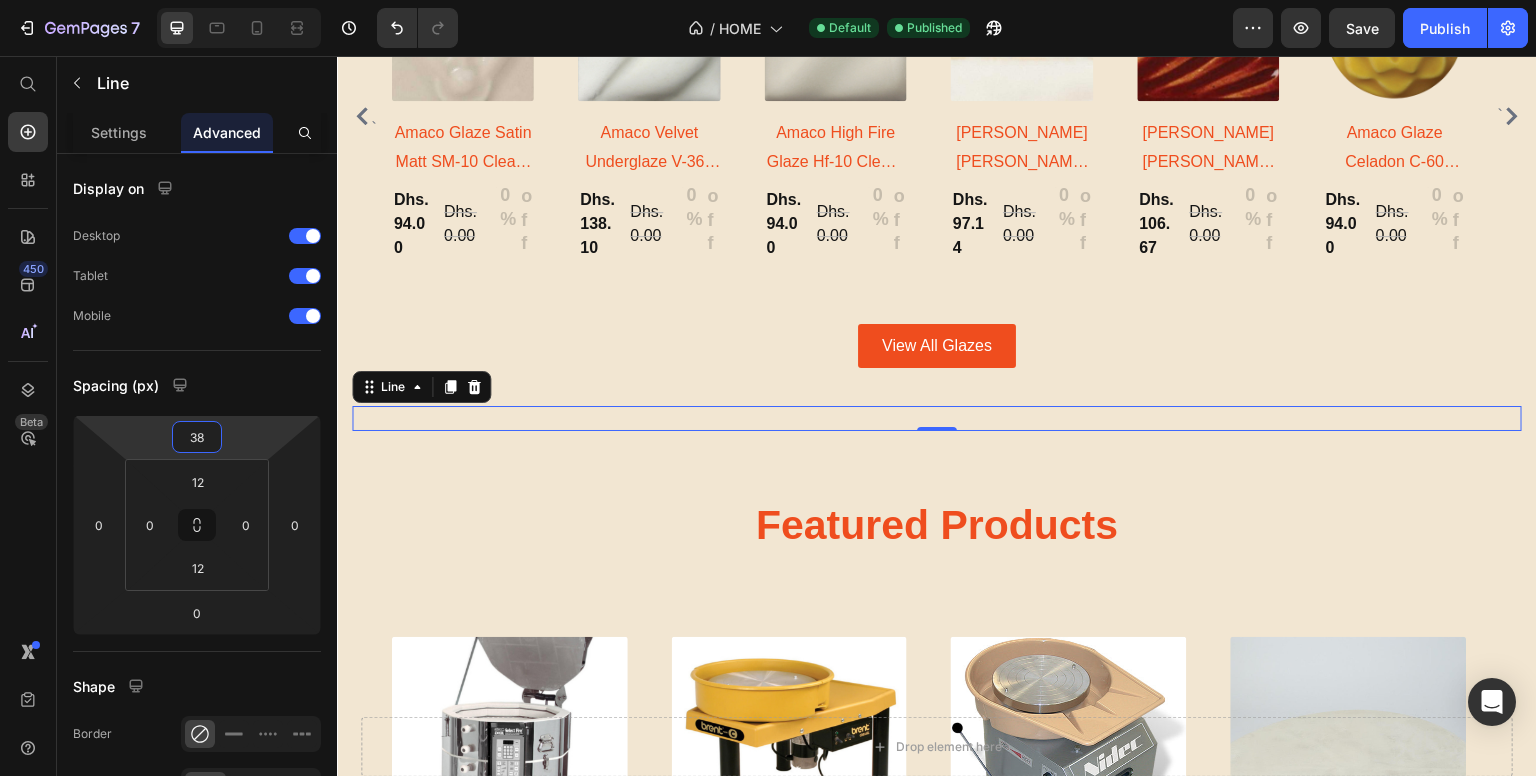 click on "7   /  HOME Default Published Preview  Save   Publish  450 Beta Start with Sections Elements Hero Section Product Detail Brands Trusted Badges Guarantee Product Breakdown How to use Testimonials Compare Bundle FAQs Social Proof Brand Story Product List Collection Blog List Contact Sticky Add to Cart Custom Footer Browse Library 450 Layout
Row
Row
Row
Row Text
Heading
Text Block Button
Button
Button
Sticky Back to top Media
Image
Image" at bounding box center [768, 0] 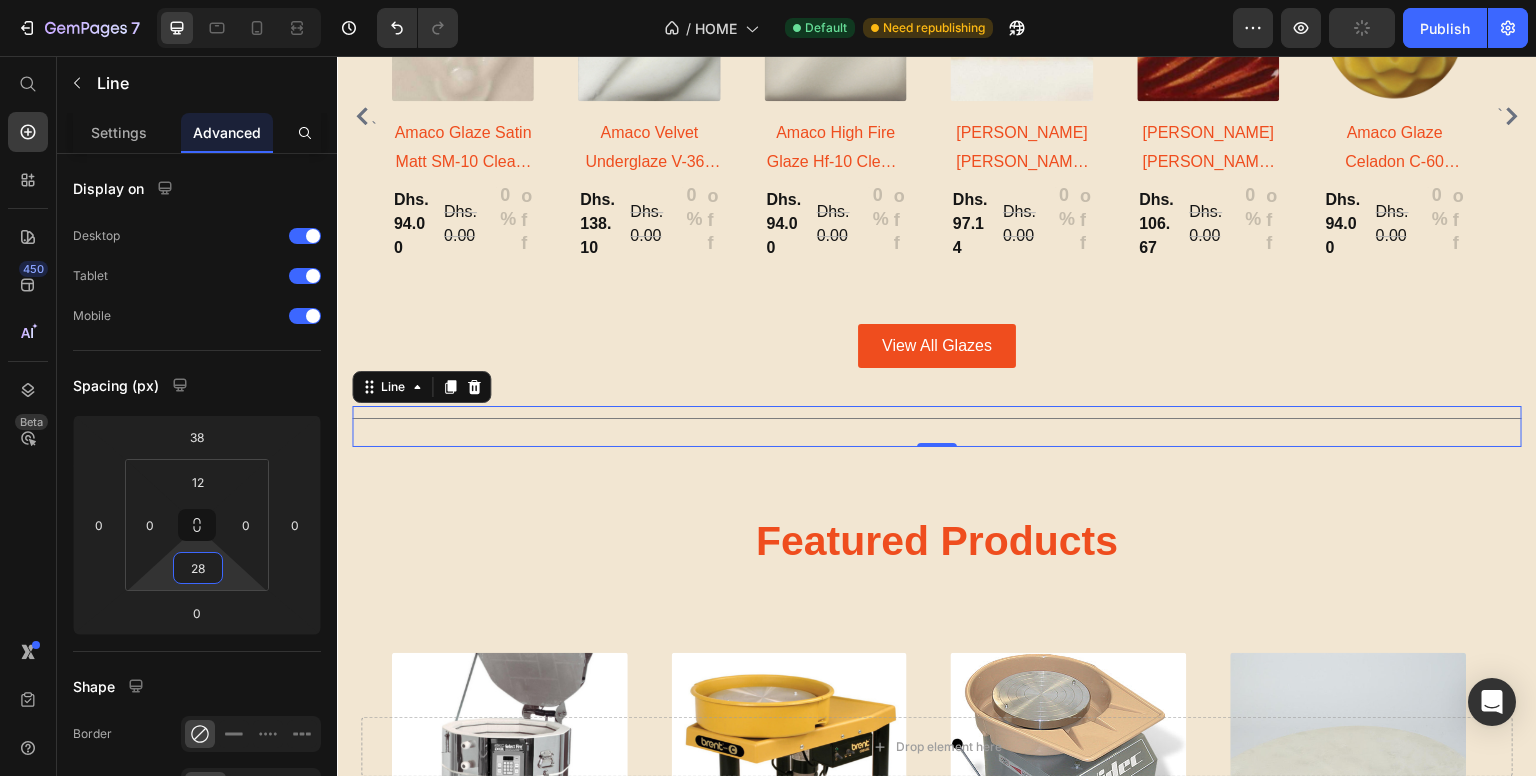 click on "7   /  HOME Default Need republishing Preview  Publish  450 Beta Start with Sections Elements Hero Section Product Detail Brands Trusted Badges Guarantee Product Breakdown How to use Testimonials Compare Bundle FAQs Social Proof Brand Story Product List Collection Blog List Contact Sticky Add to Cart Custom Footer Browse Library 450 Layout
Row
Row
Row
Row Text
Heading
Text Block Button
Button
Button
Sticky Back to top Media
Image
Image" at bounding box center [768, 0] 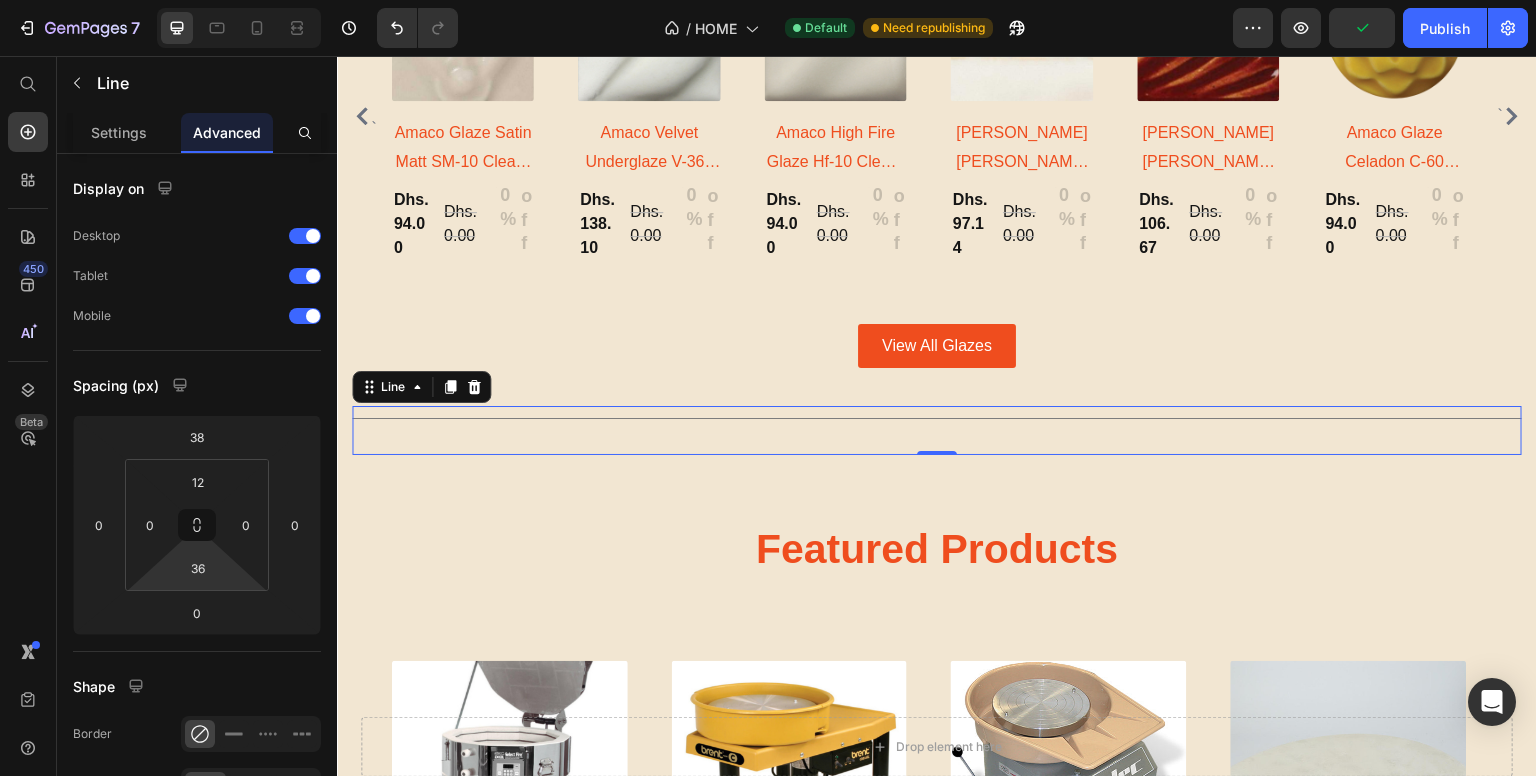 type on "38" 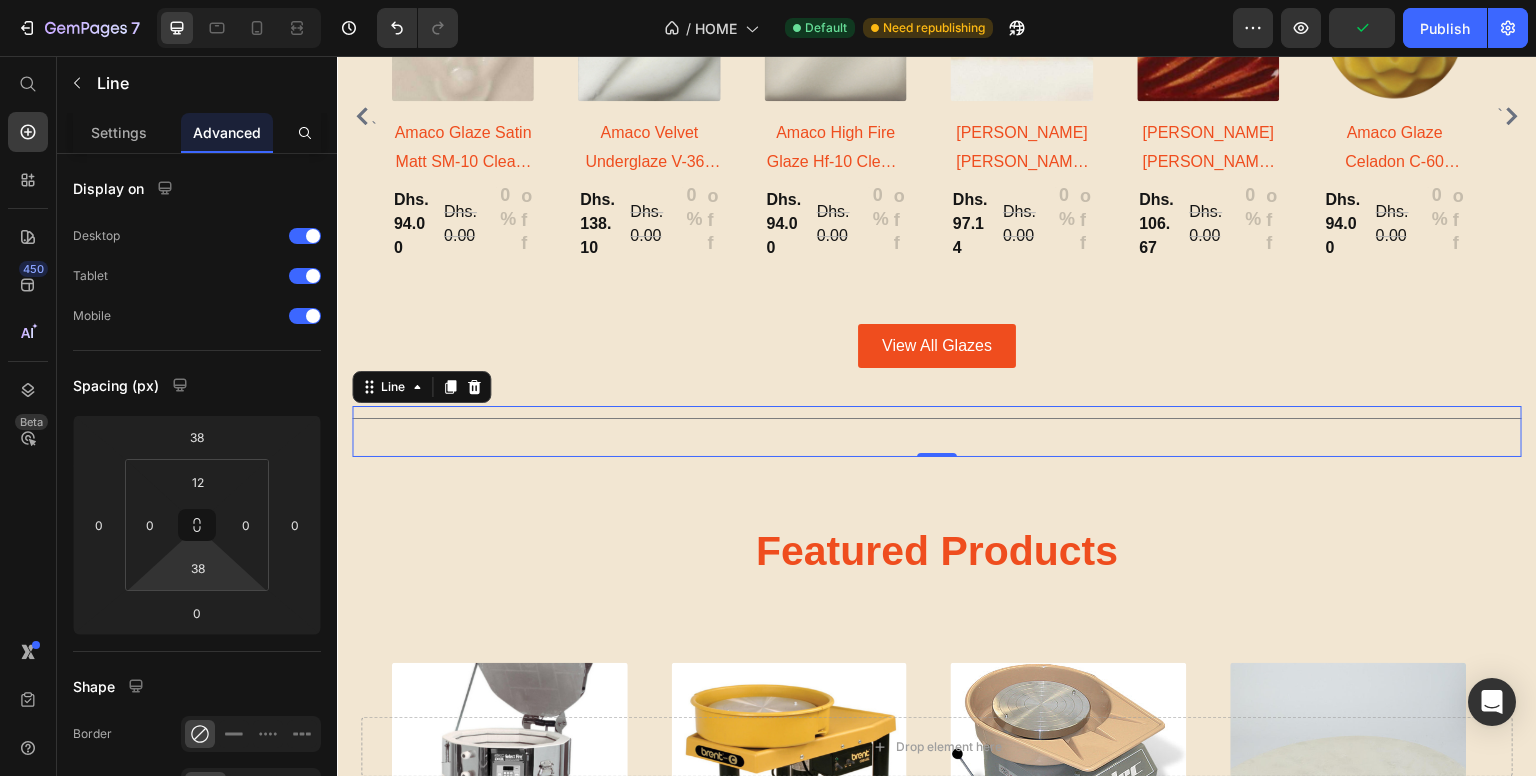 drag, startPoint x: 229, startPoint y: 578, endPoint x: 233, endPoint y: 559, distance: 19.416489 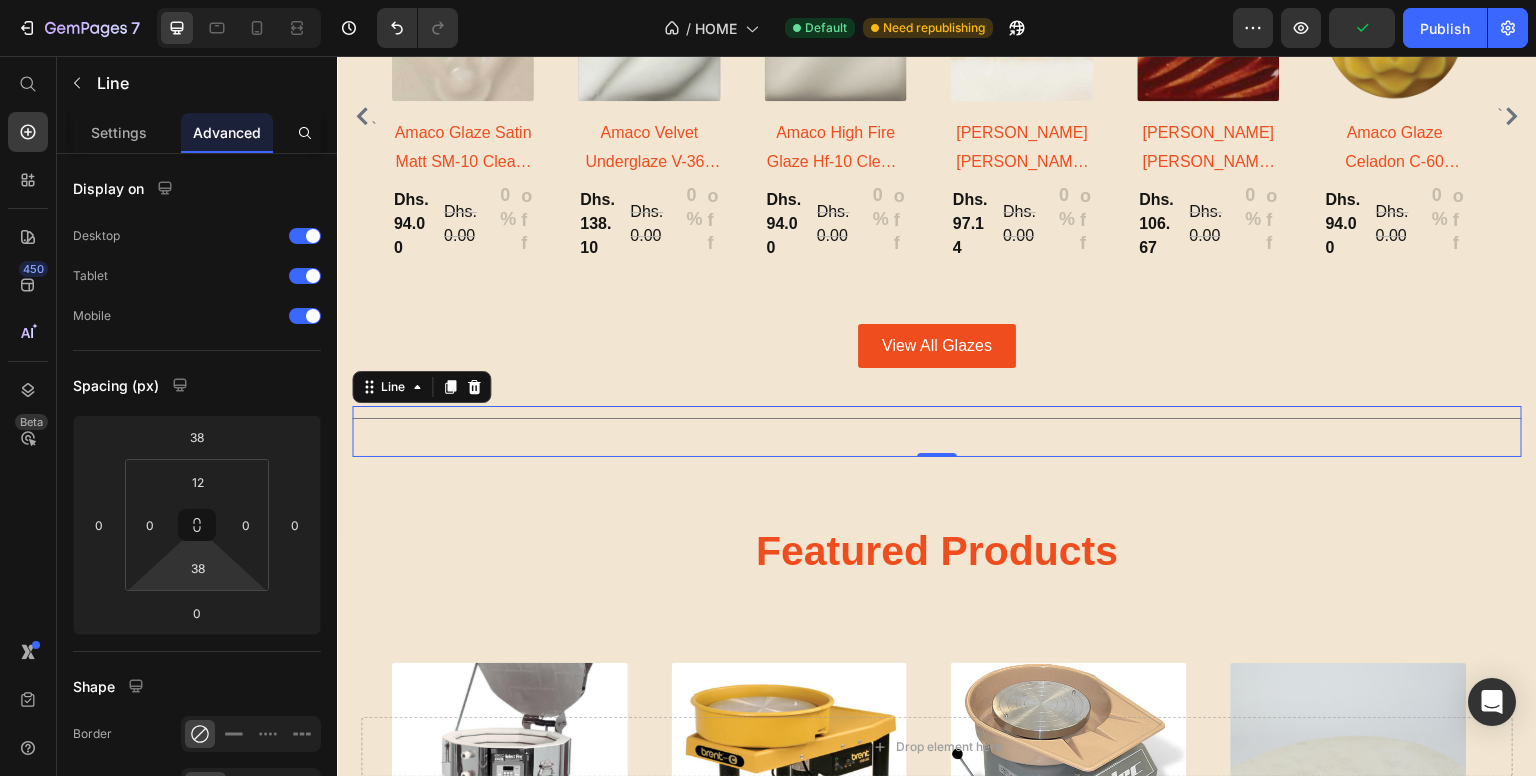 click on "7   /  HOME Default Need republishing Preview  Publish  450 Beta Start with Sections Elements Hero Section Product Detail Brands Trusted Badges Guarantee Product Breakdown How to use Testimonials Compare Bundle FAQs Social Proof Brand Story Product List Collection Blog List Contact Sticky Add to Cart Custom Footer Browse Library 450 Layout
Row
Row
Row
Row Text
Heading
Text Block Button
Button
Button
Sticky Back to top Media
Image
Image" at bounding box center [768, 0] 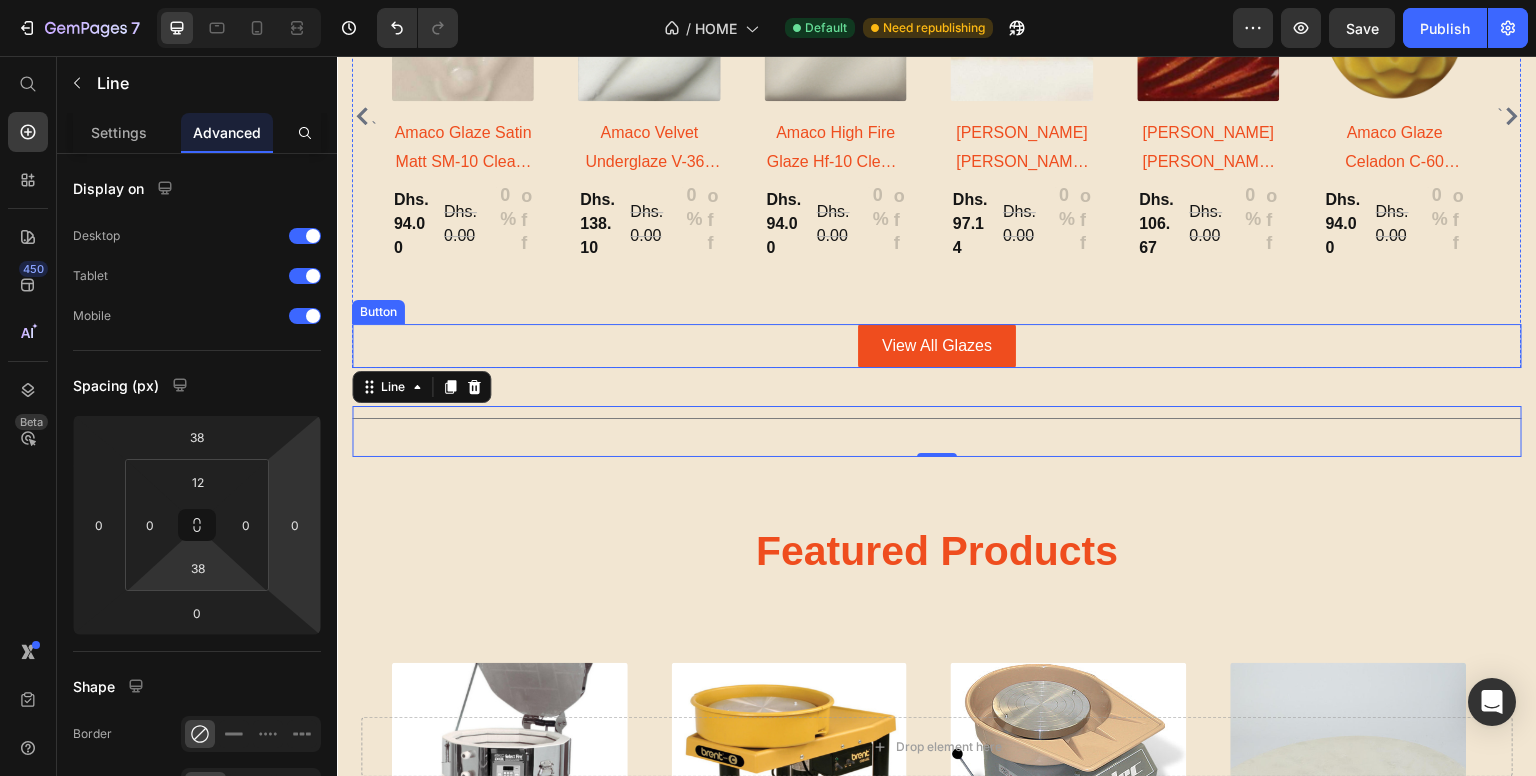 click on "View All Glazes Button" at bounding box center (937, 346) 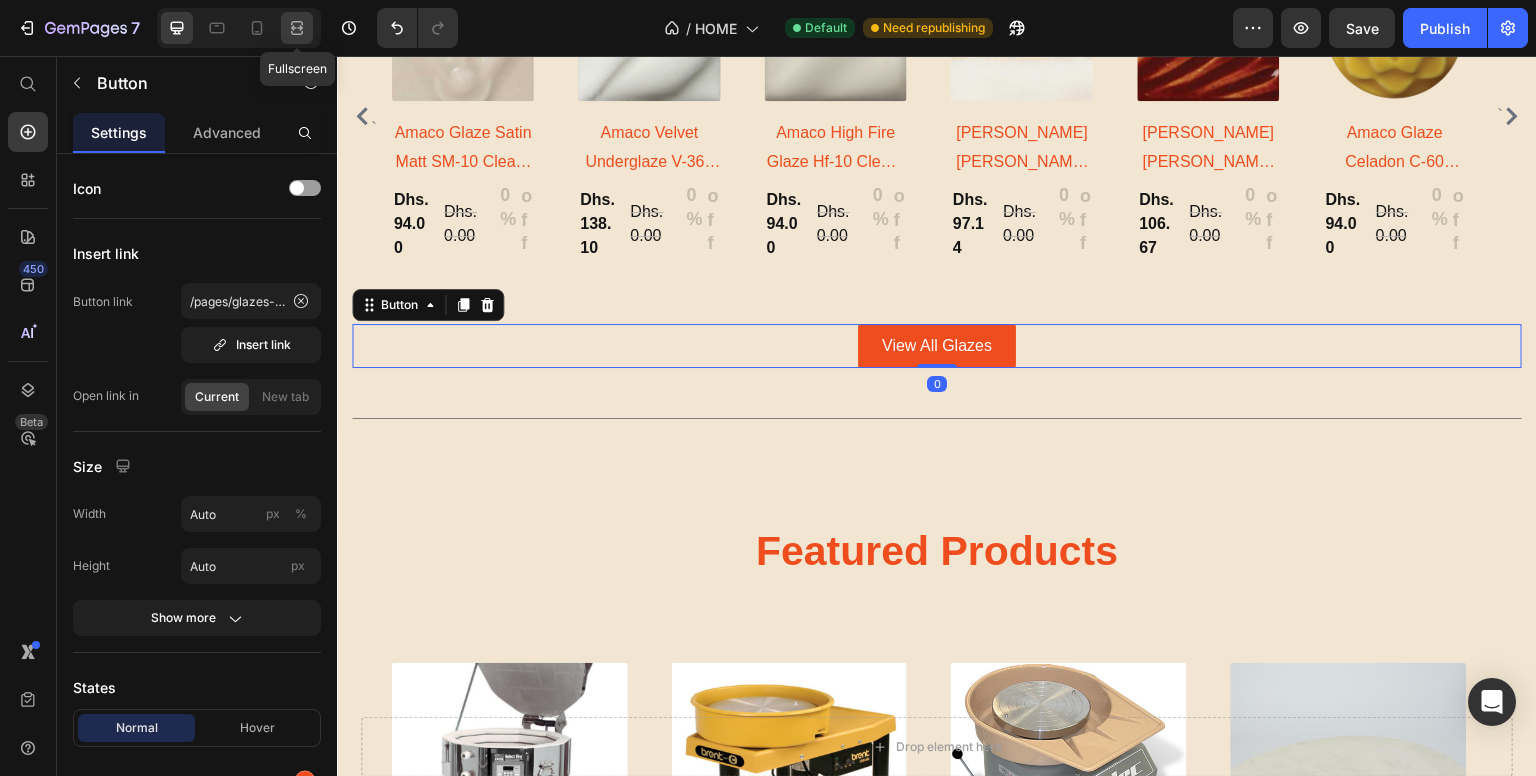 click 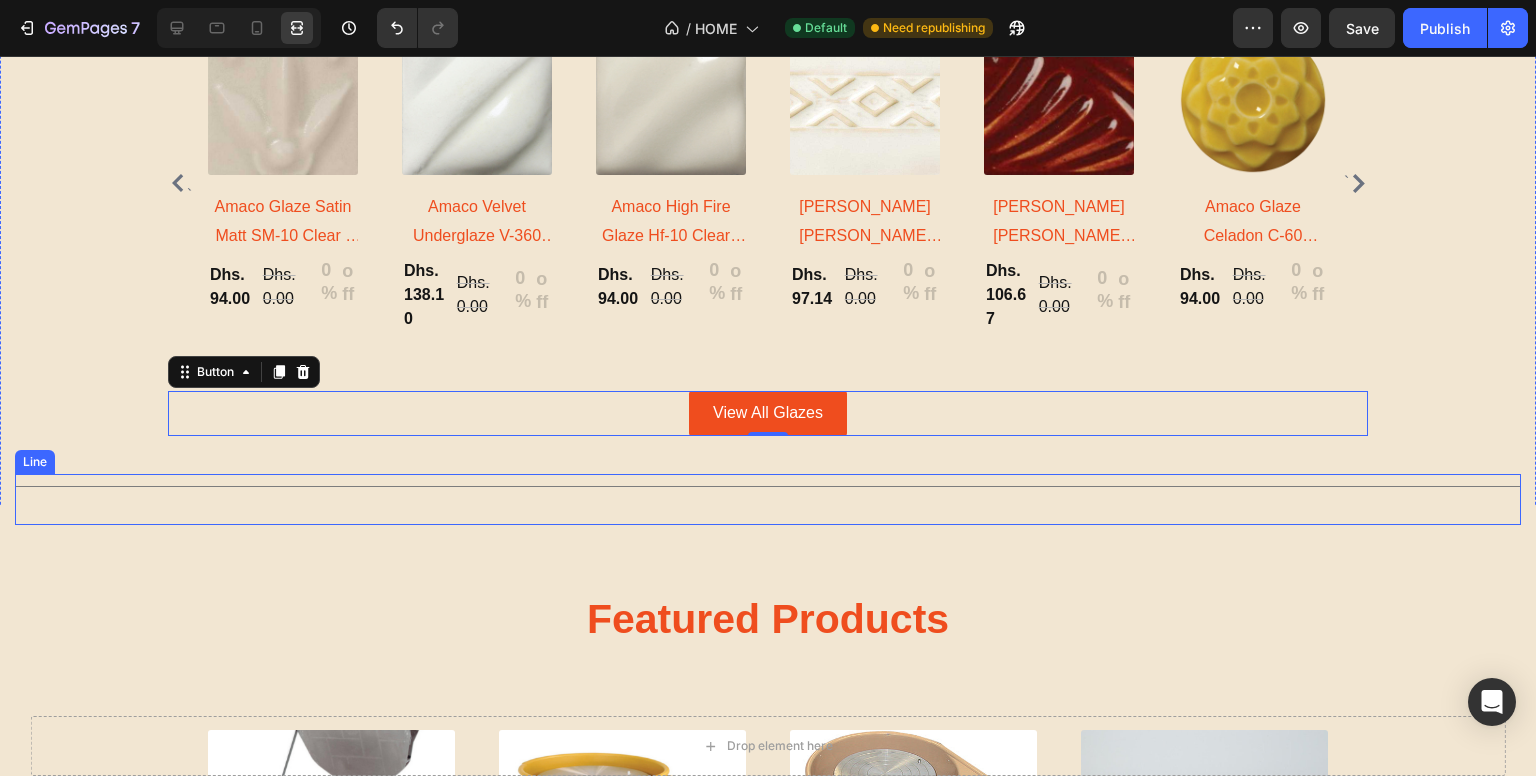 scroll, scrollTop: 2176, scrollLeft: 0, axis: vertical 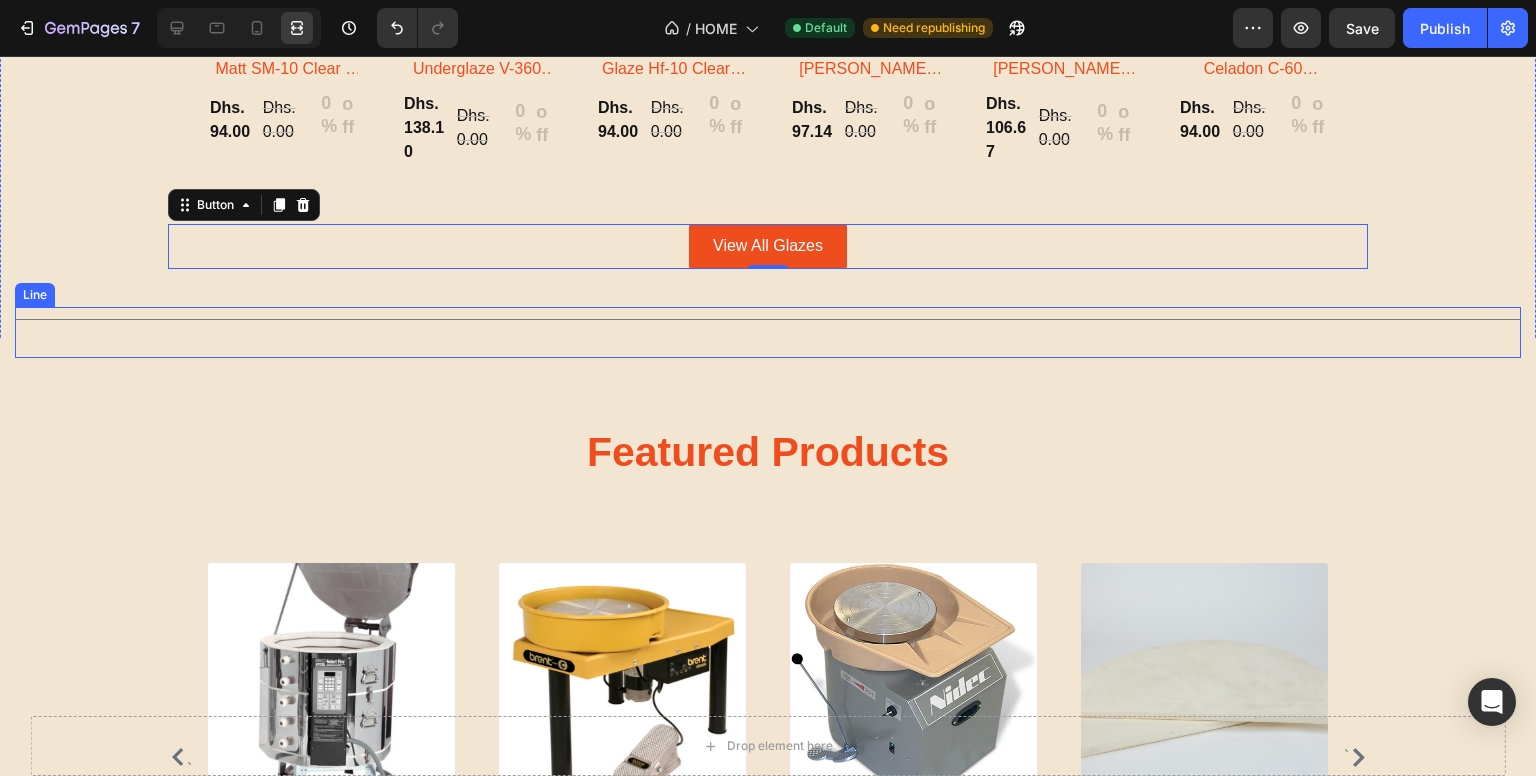 click on "Title Line" at bounding box center [768, 332] 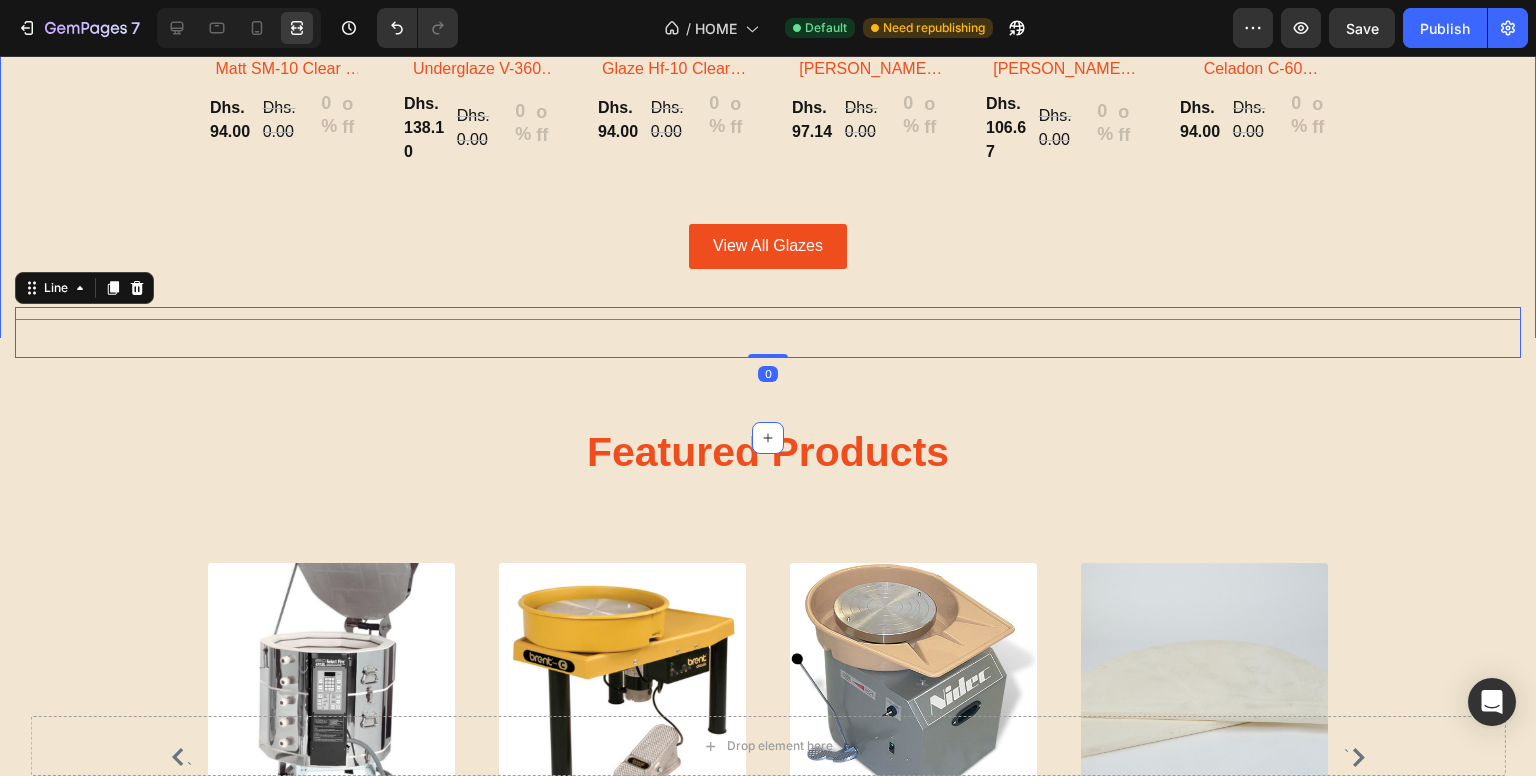 click on "Our bestselling glazes Heading Row ` (P) Images Amaco Glaze Satin Matt SM-10 Clear - Pint (P) Title Dhs. 94.00 (P) Price Dhs. 0.00 (P) Price 0% off (P) Tag Row Row (P) Images Amaco Velvet Underglaze V-360 White - Pint (P) Title Dhs. 138.10 (P) Price Dhs. 0.00 (P) Price 0% off (P) Tag Row Row (P) Images Amaco High Fire Glaze Hf-10 Clear - Pint (P) Title Dhs. 94.00 (P) Price Dhs. 0.00 (P) Price 0% off (P) Tag Row Row (P) Images Amaco Glaze Potter's Choice PC-17 Honey Flux - Pint (P) Title Dhs. 97.14 (P) Price Dhs. 0.00 (P) Price 0% off (P) Tag Row Row (P) Images Amaco Glaze Potter's Choice PC-59 Deep Firebrick - Pint (P) Title Dhs. 106.67 (P) Price Dhs. 0.00 (P) Price 0% off (P) Tag Row Row (P) Images Amaco Glaze Celadon C-60 Marigold - Pint (P) Title Dhs. 94.00 (P) Price Dhs. 0.00 (P) Price 0% off (P) Tag Row Row (P) Images Amaco Glaze Celadon C-1 Obsidian - Pint (P) Title Dhs. 94.00 (P) Price Dhs. 0.00 (P) Price 0% off (P) Tag Row Row (P) Images Amaco Glaze Celadon C-21 Sky - Pint (P) Title Dhs. 94.00 0% off" at bounding box center [768, 35] 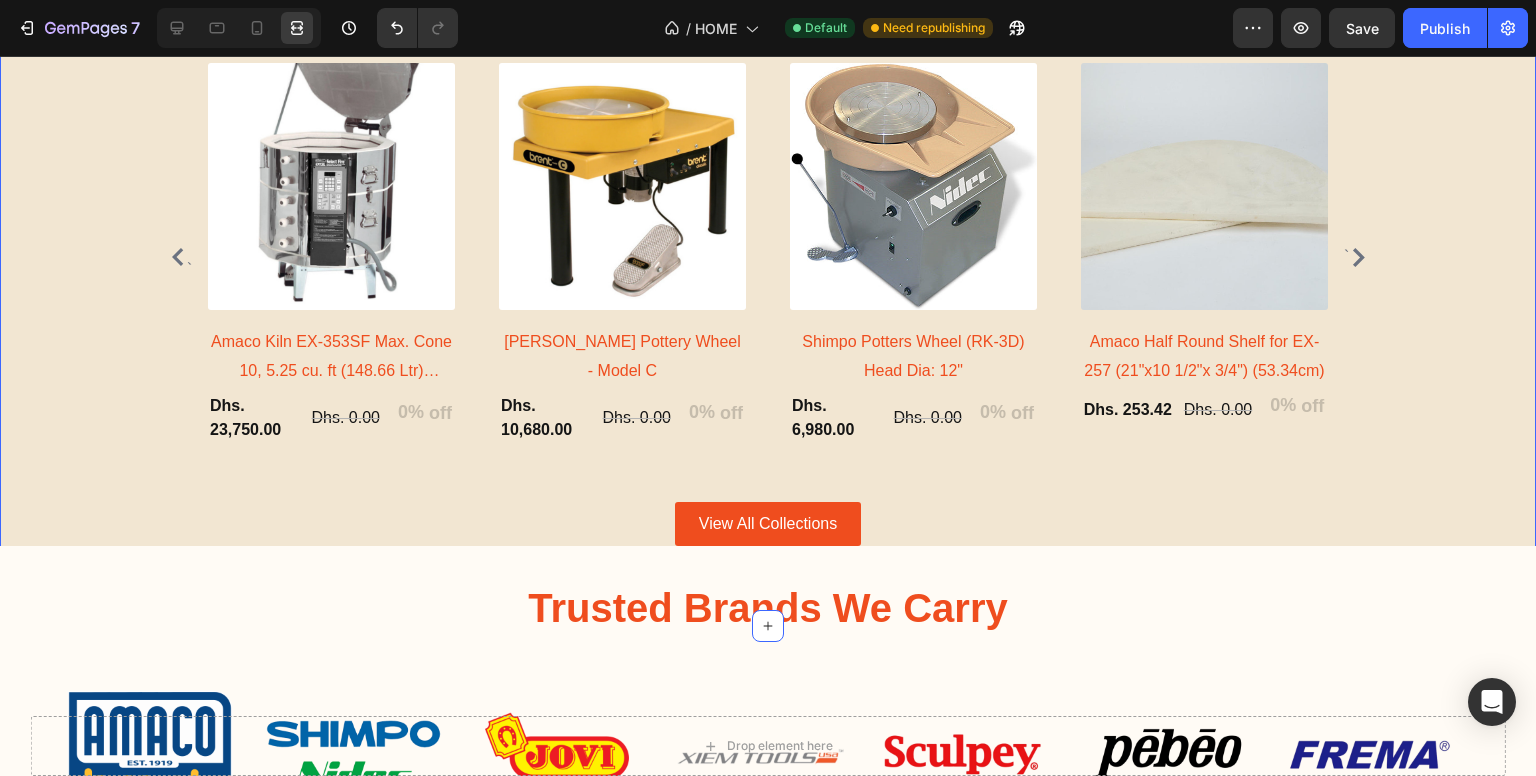 scroll, scrollTop: 2576, scrollLeft: 0, axis: vertical 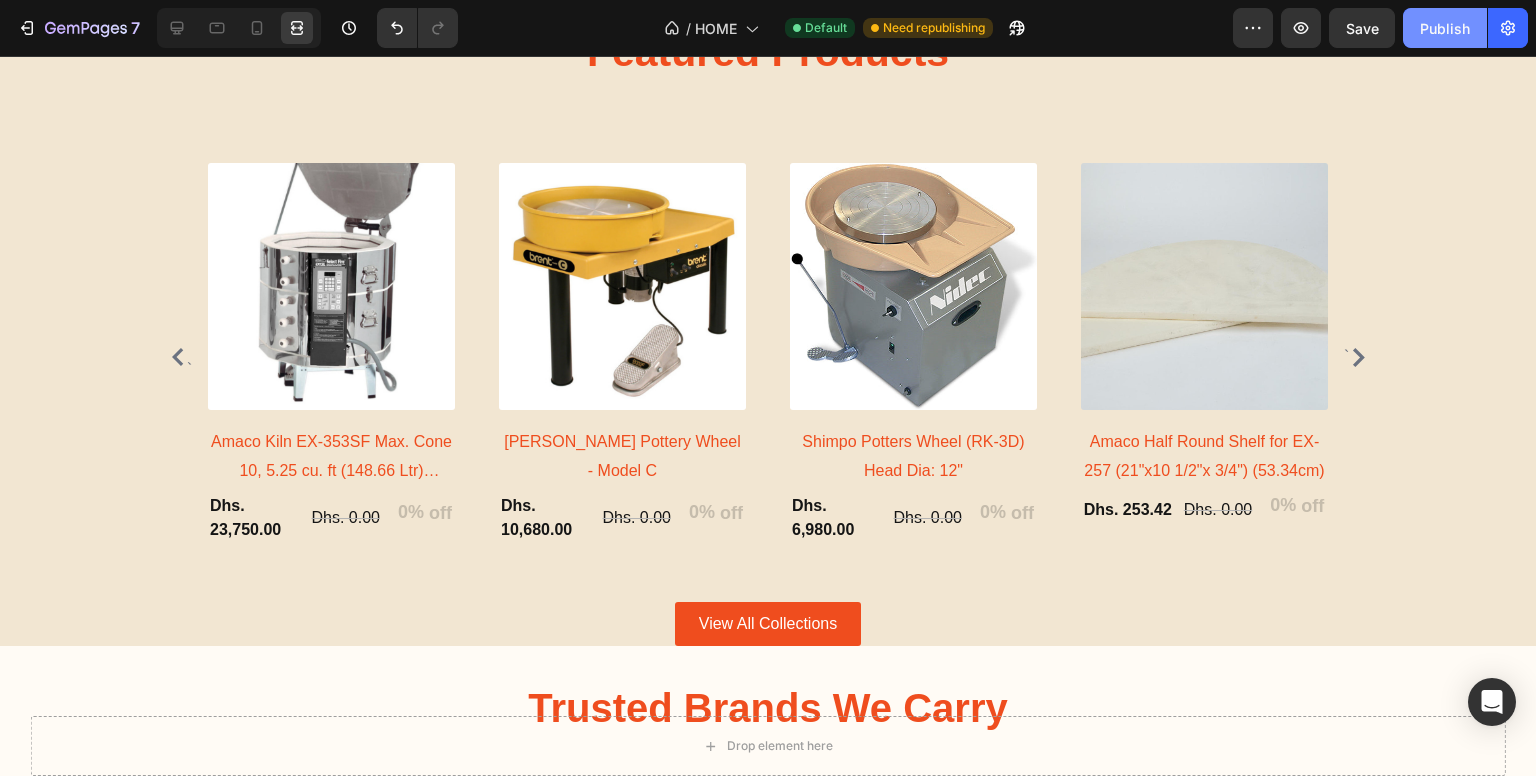 click on "Publish" at bounding box center [1445, 28] 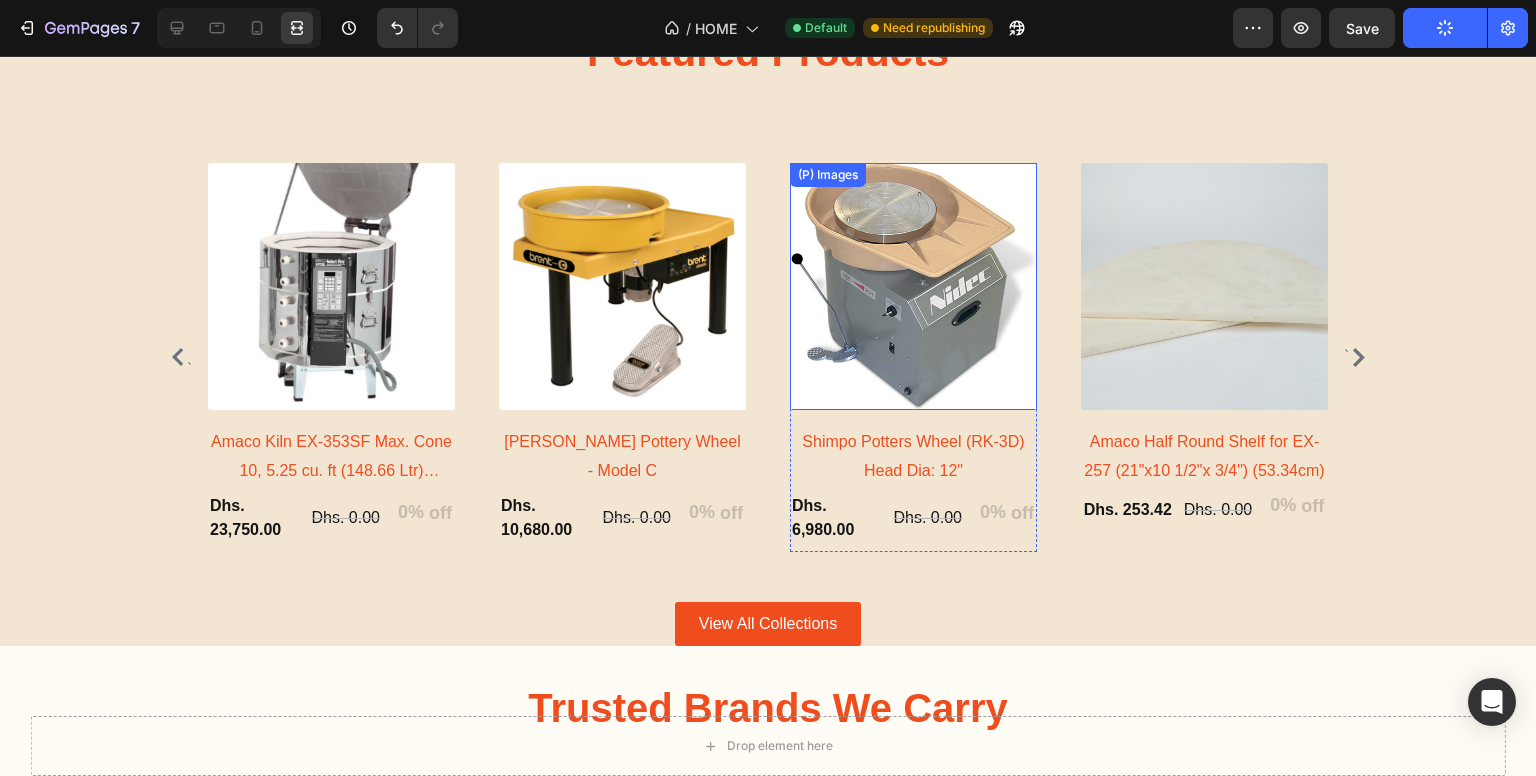 scroll, scrollTop: 2276, scrollLeft: 0, axis: vertical 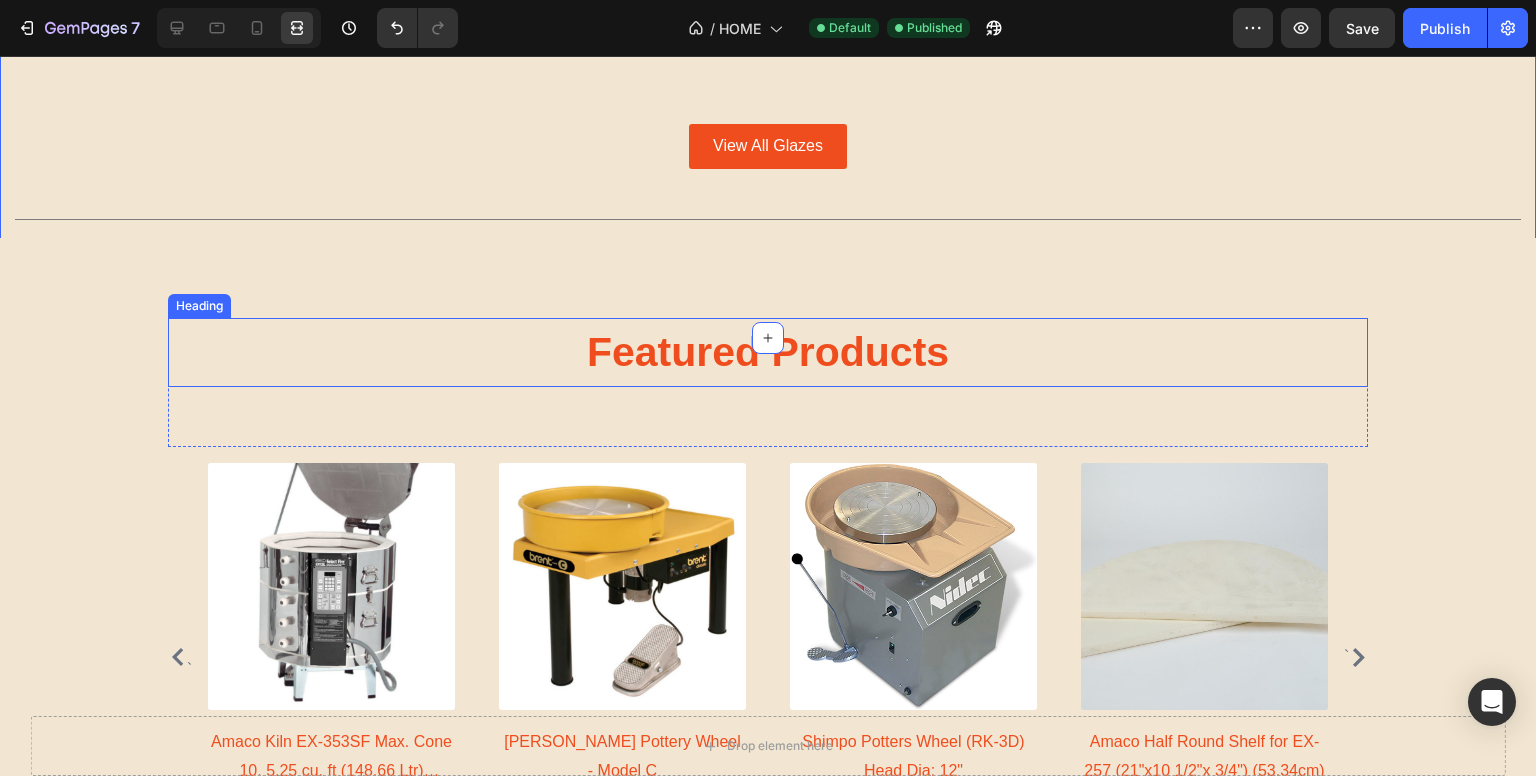 click on "Featured Products" at bounding box center (768, 352) 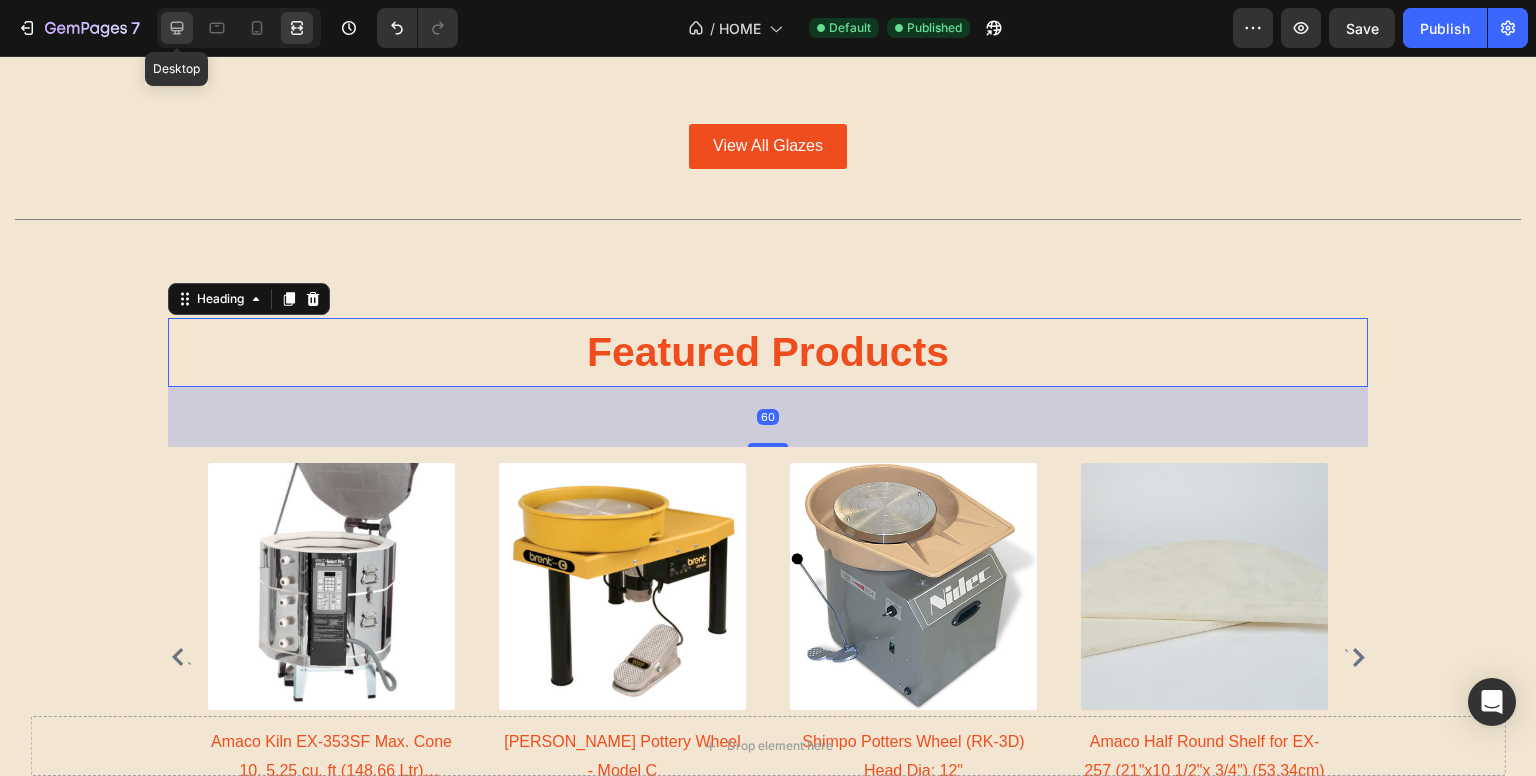 click 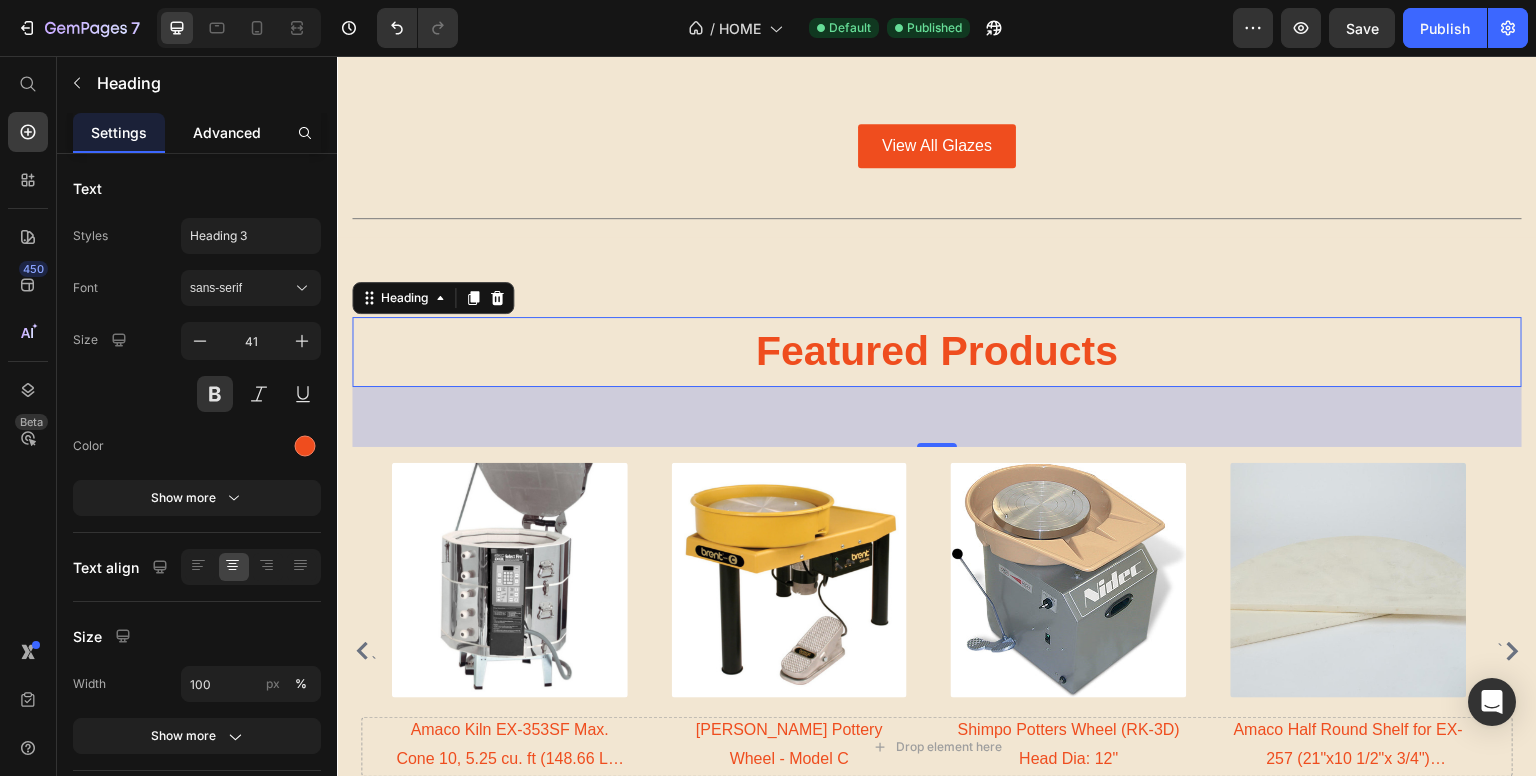 click on "Advanced" at bounding box center (227, 132) 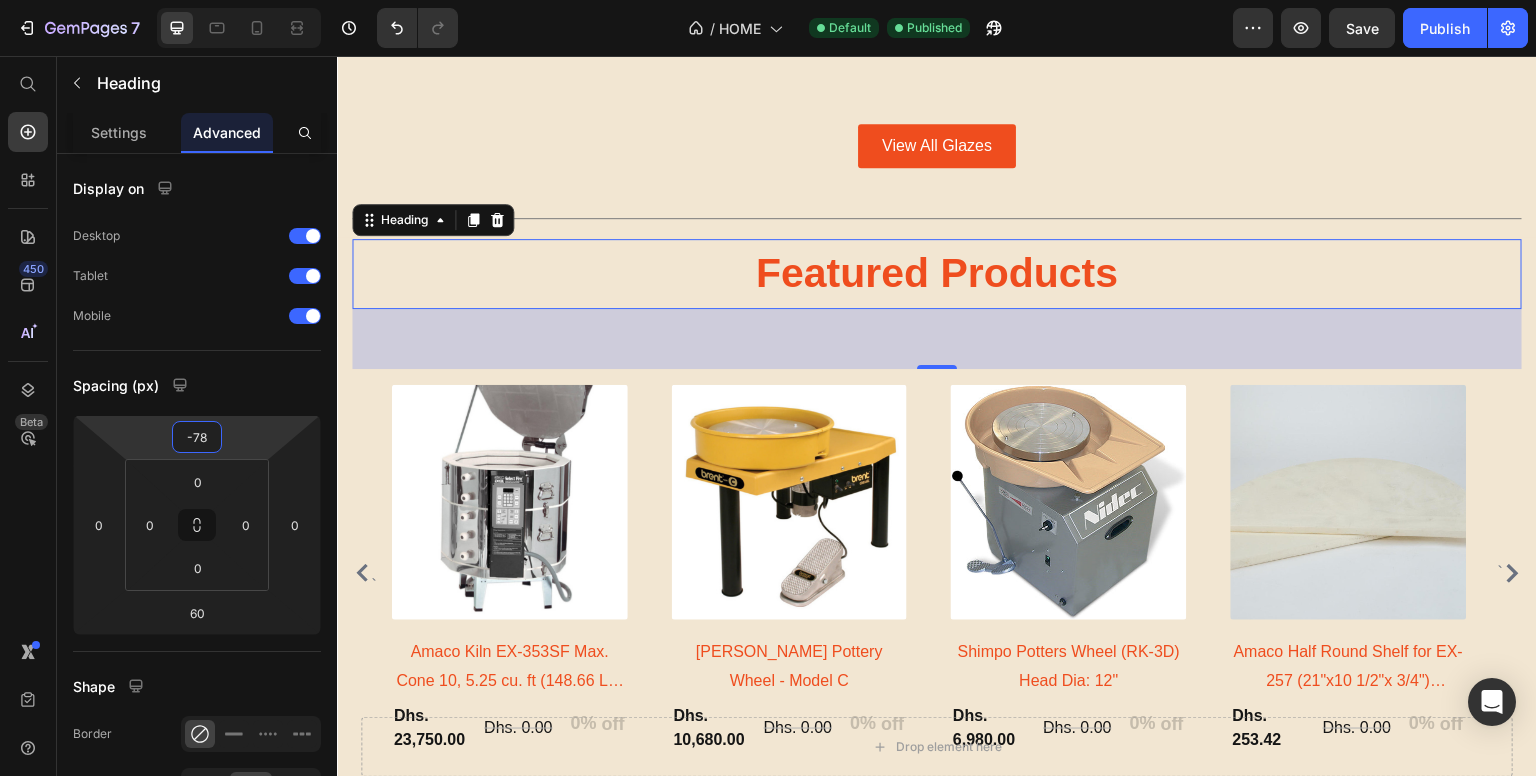 type on "-80" 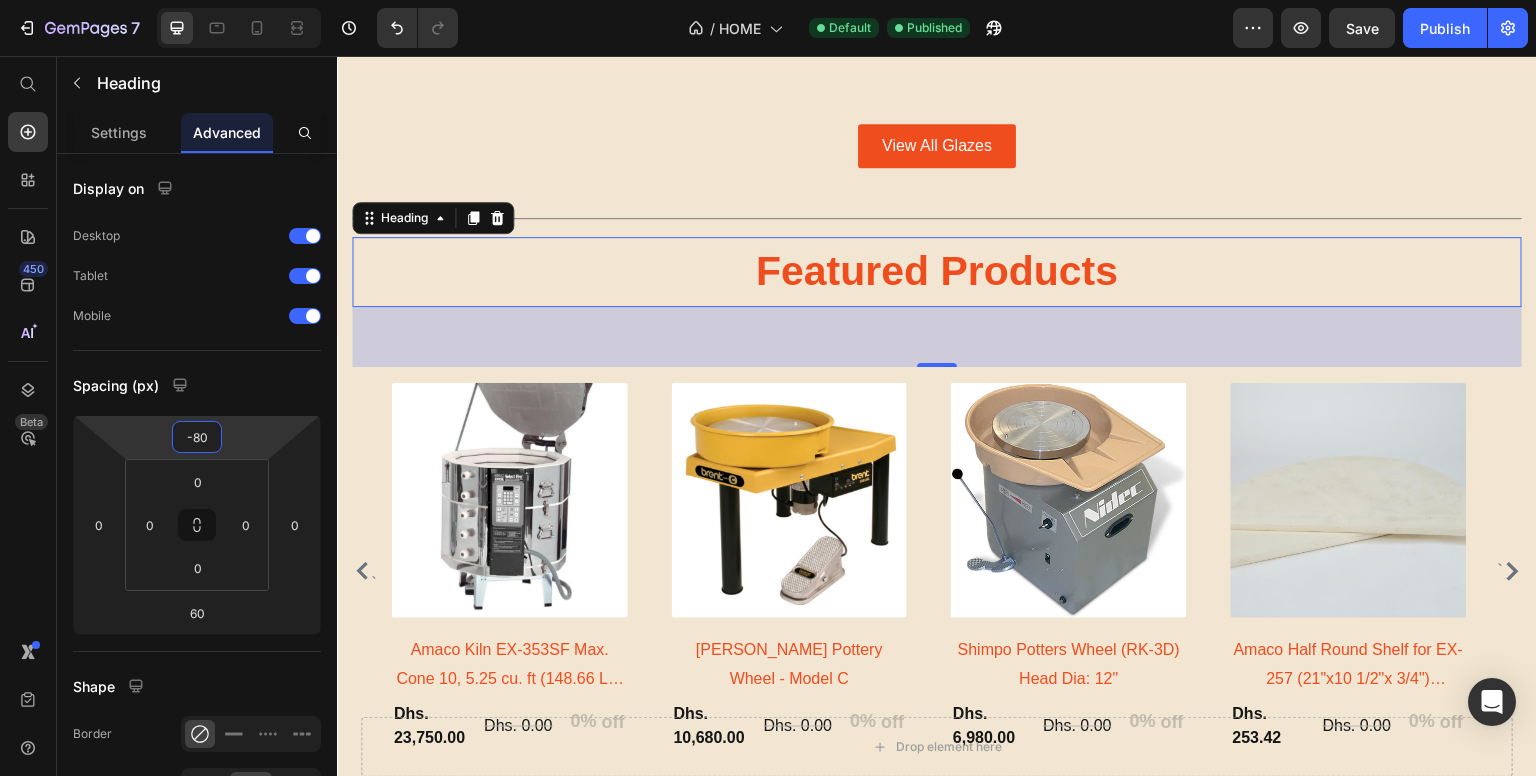 drag, startPoint x: 259, startPoint y: 437, endPoint x: 270, endPoint y: 477, distance: 41.484936 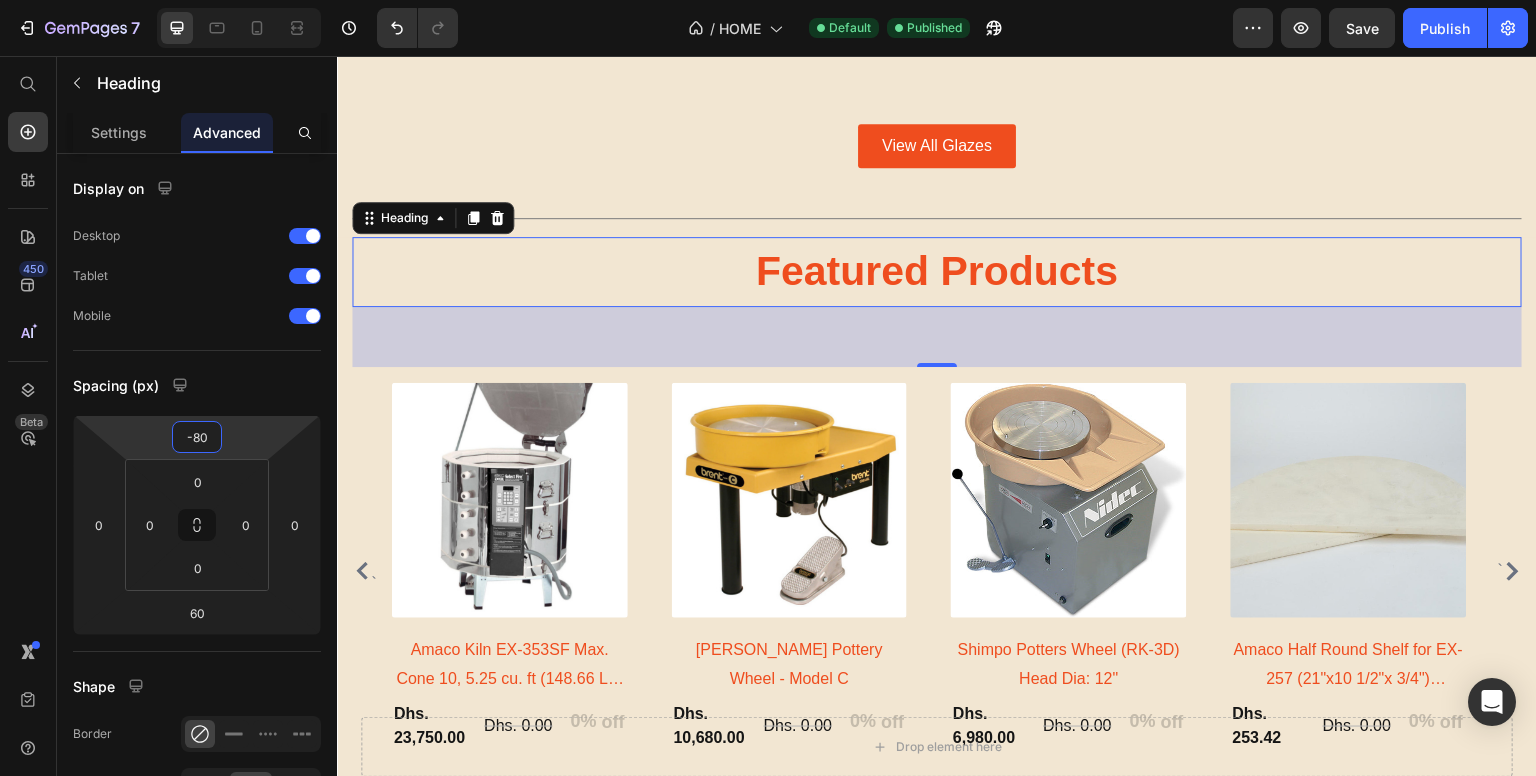 click on "7   /  HOME Default Published Preview  Save   Publish  450 Beta Start with Sections Elements Hero Section Product Detail Brands Trusted Badges Guarantee Product Breakdown How to use Testimonials Compare Bundle FAQs Social Proof Brand Story Product List Collection Blog List Contact Sticky Add to Cart Custom Footer Browse Library 450 Layout
Row
Row
Row
Row Text
Heading
Text Block Button
Button
Button
Sticky Back to top Media
Image
Image" at bounding box center [768, 0] 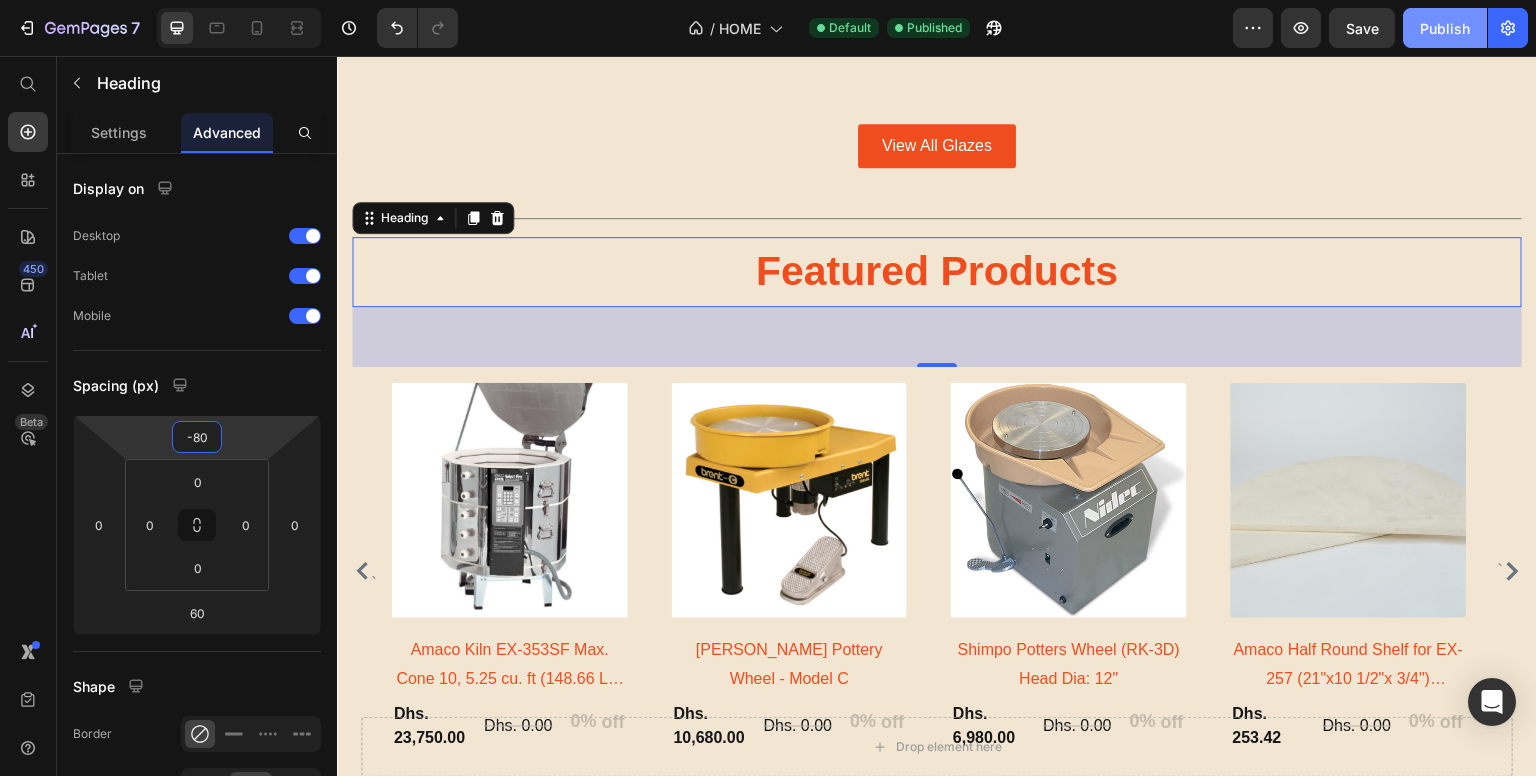 drag, startPoint x: 1418, startPoint y: 27, endPoint x: 828, endPoint y: 99, distance: 594.377 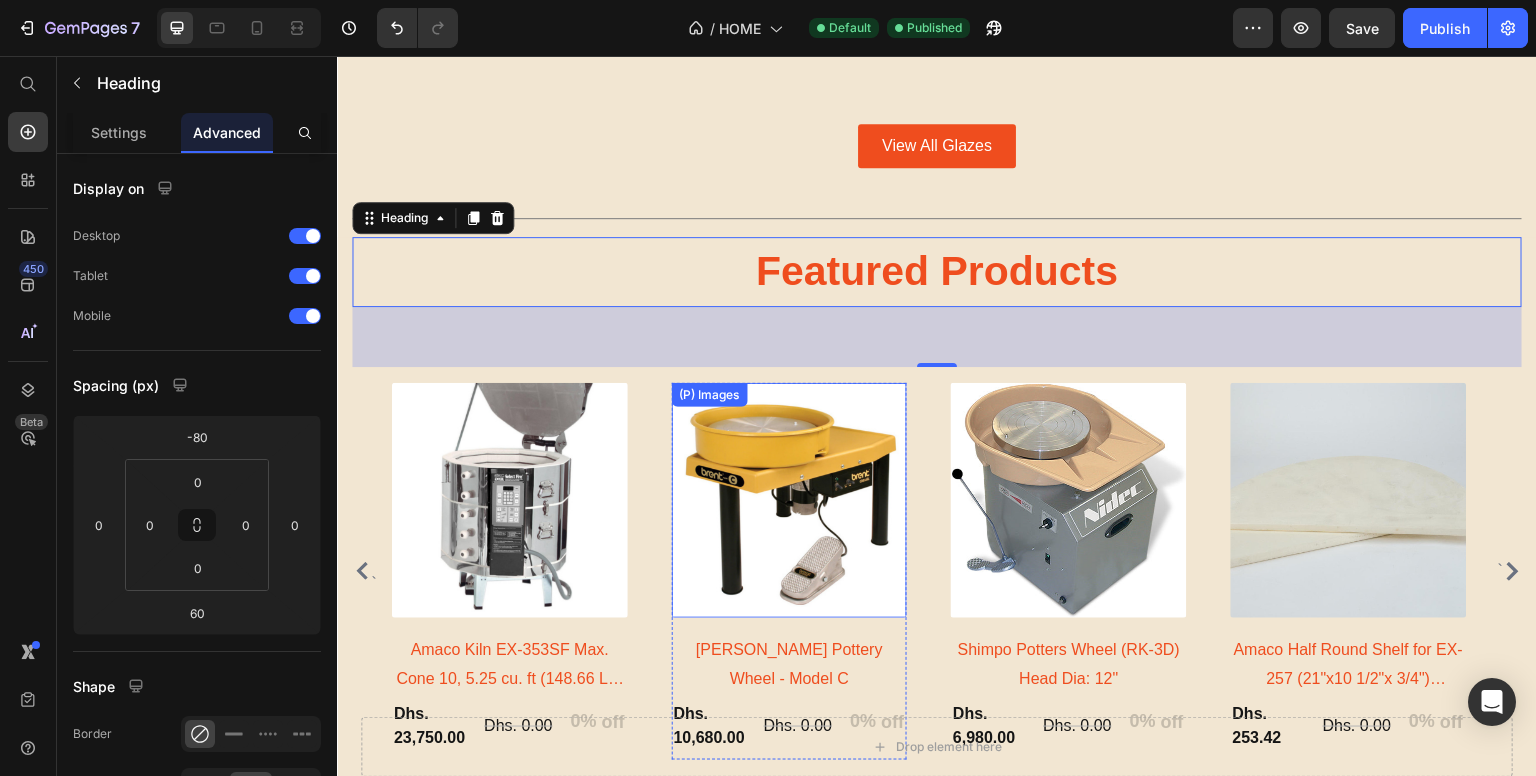 scroll, scrollTop: 2676, scrollLeft: 0, axis: vertical 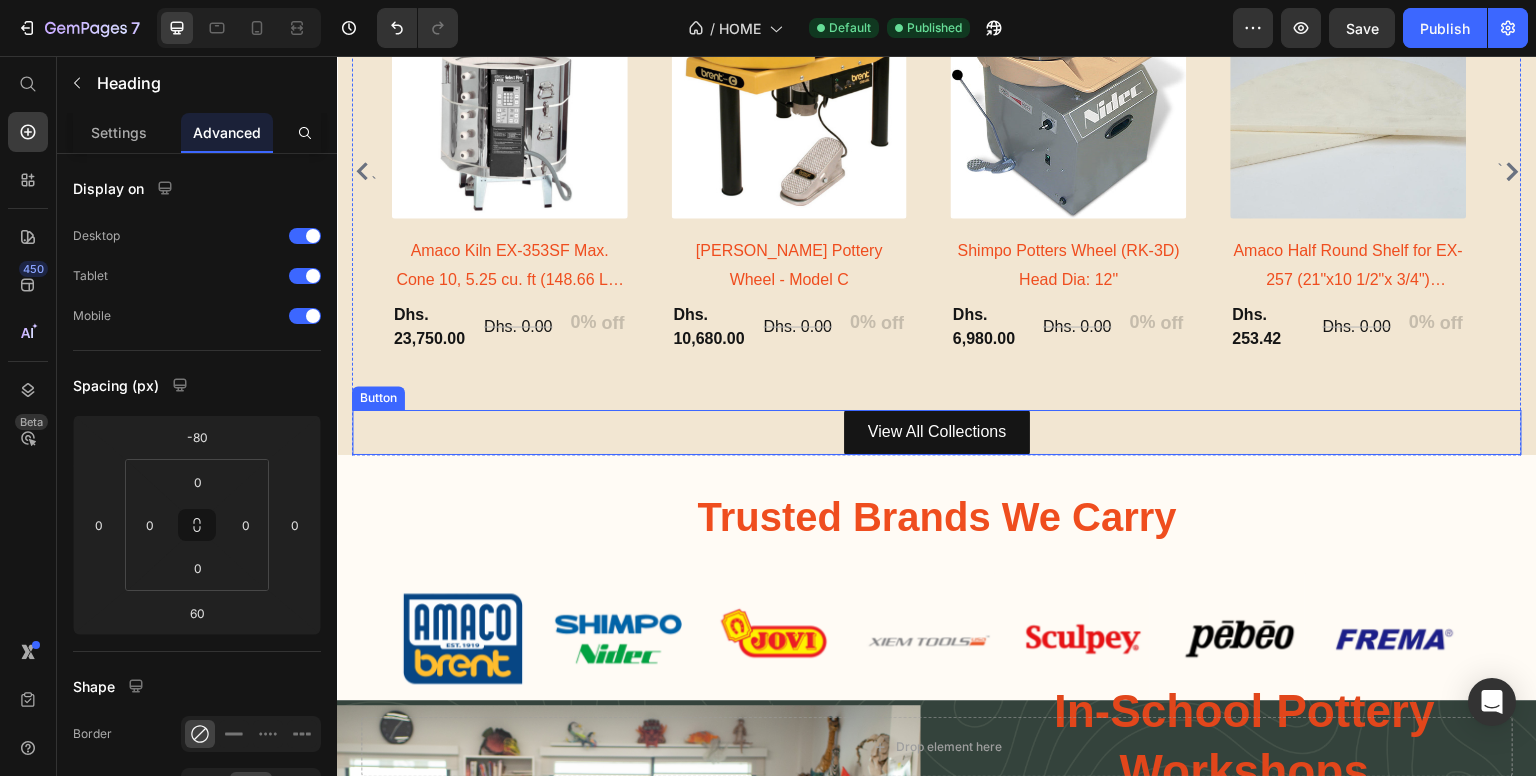 click on "View All Collections" at bounding box center [937, 432] 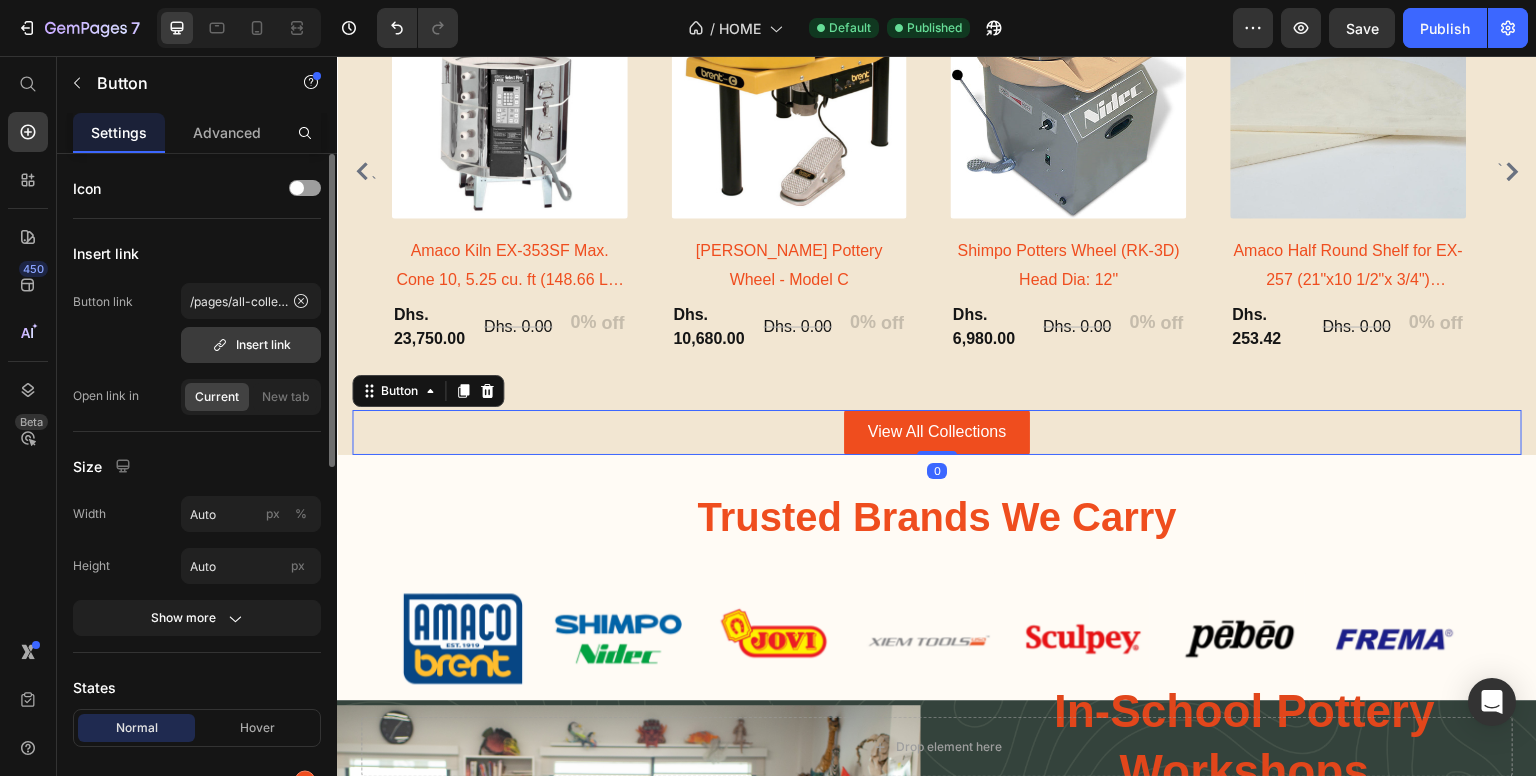 click on "Insert link" at bounding box center [251, 345] 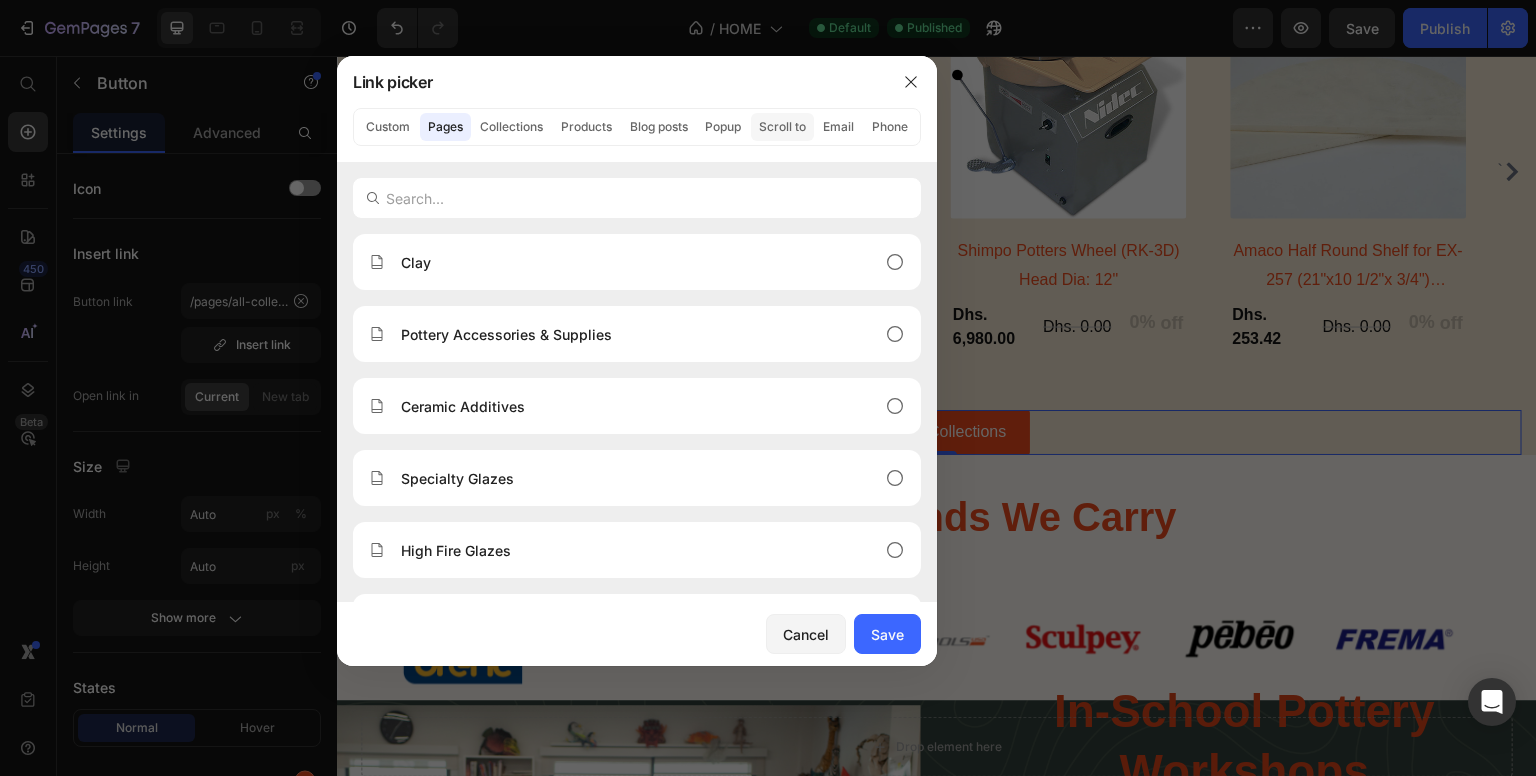 click on "Scroll to" 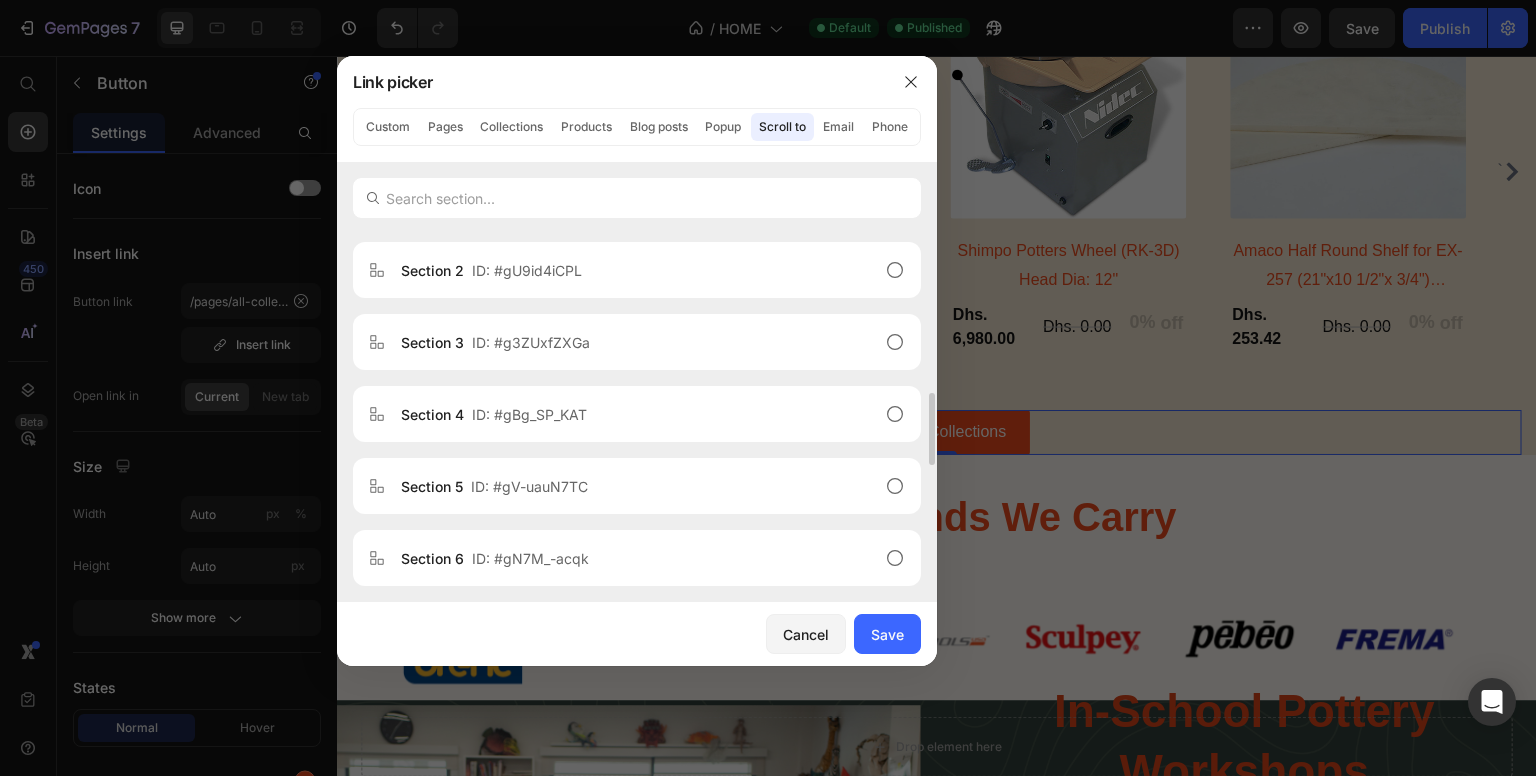 scroll, scrollTop: 300, scrollLeft: 0, axis: vertical 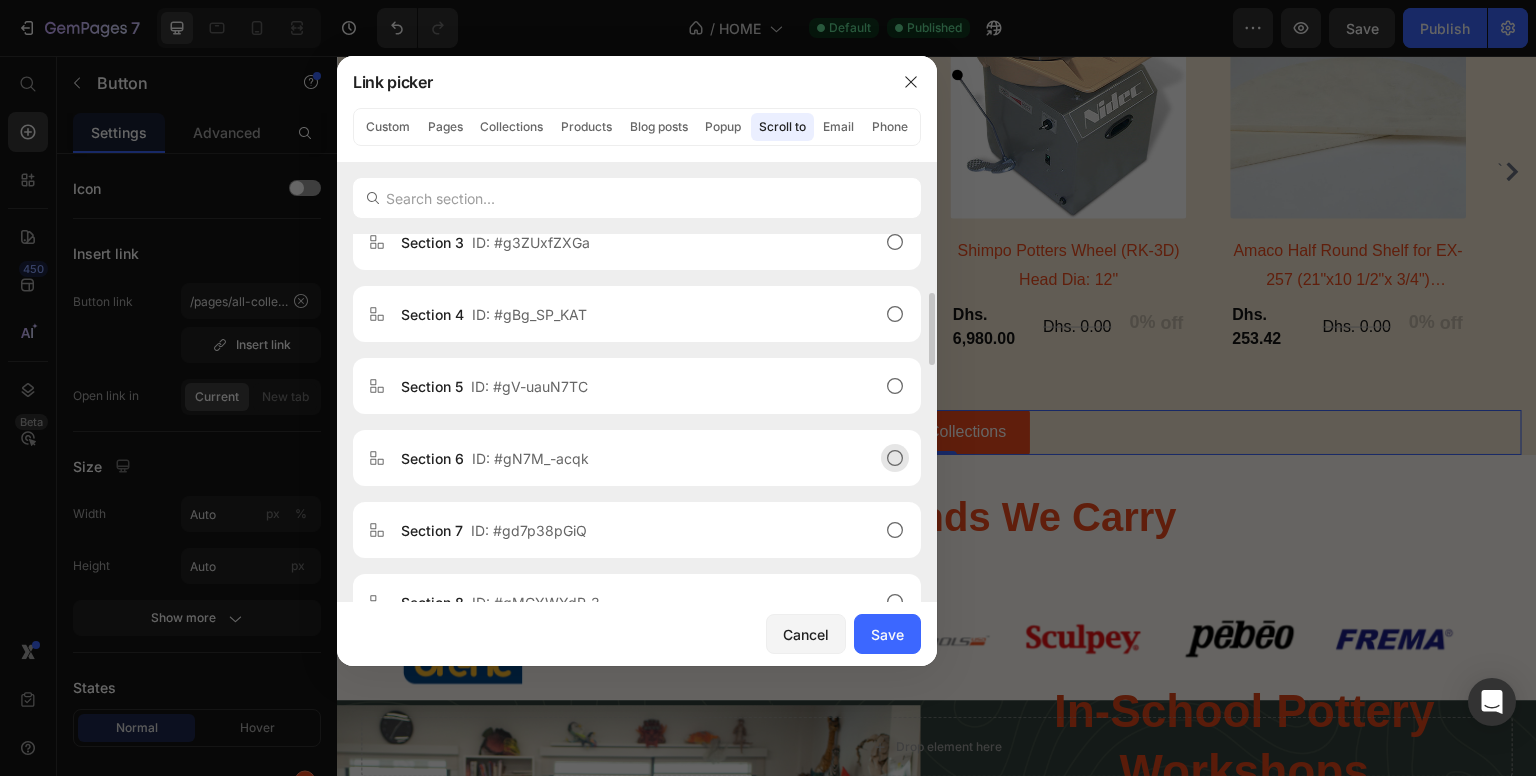 click on "Section 6  ID: #gN7M_-acqk" 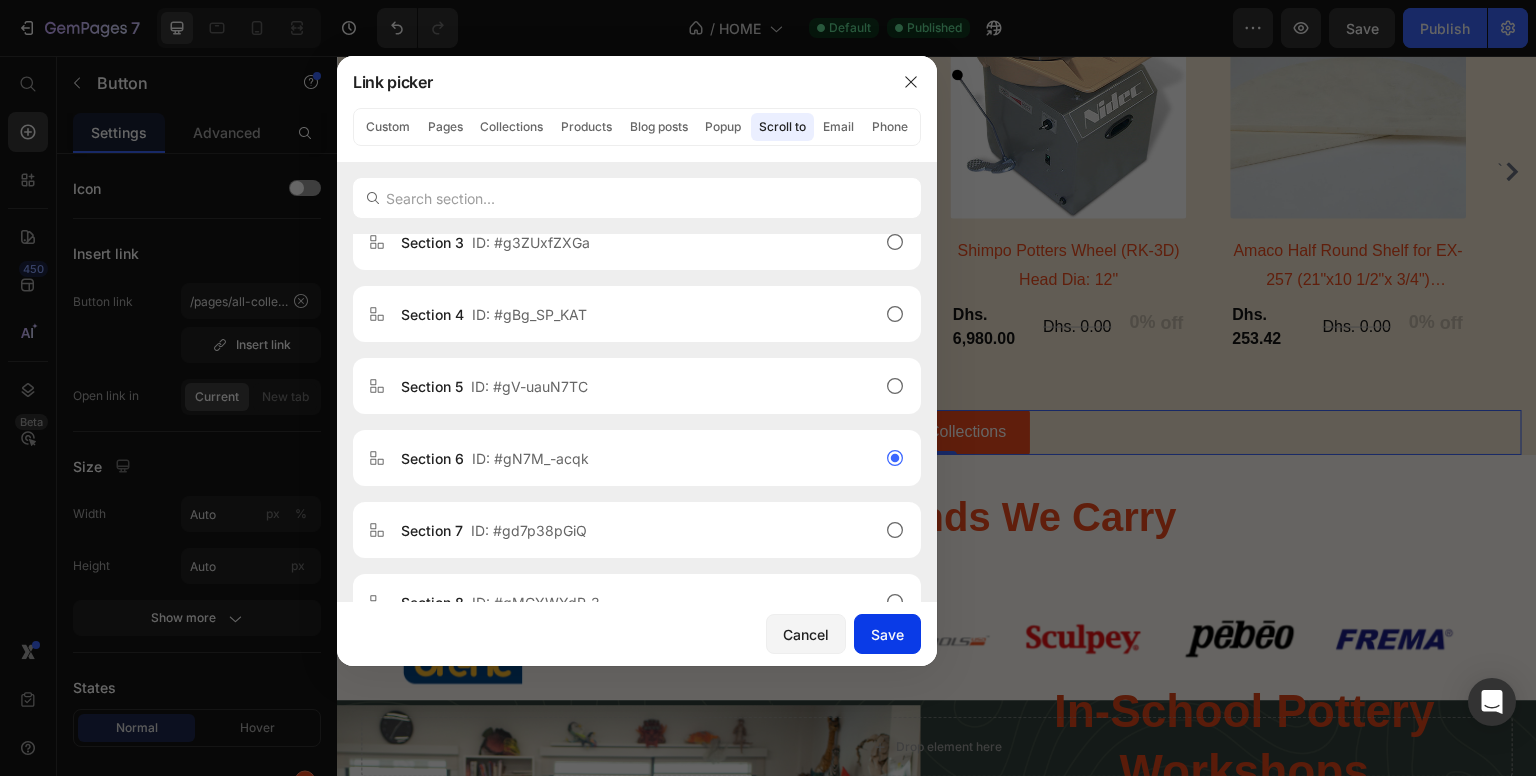 drag, startPoint x: 900, startPoint y: 644, endPoint x: 560, endPoint y: 578, distance: 346.34665 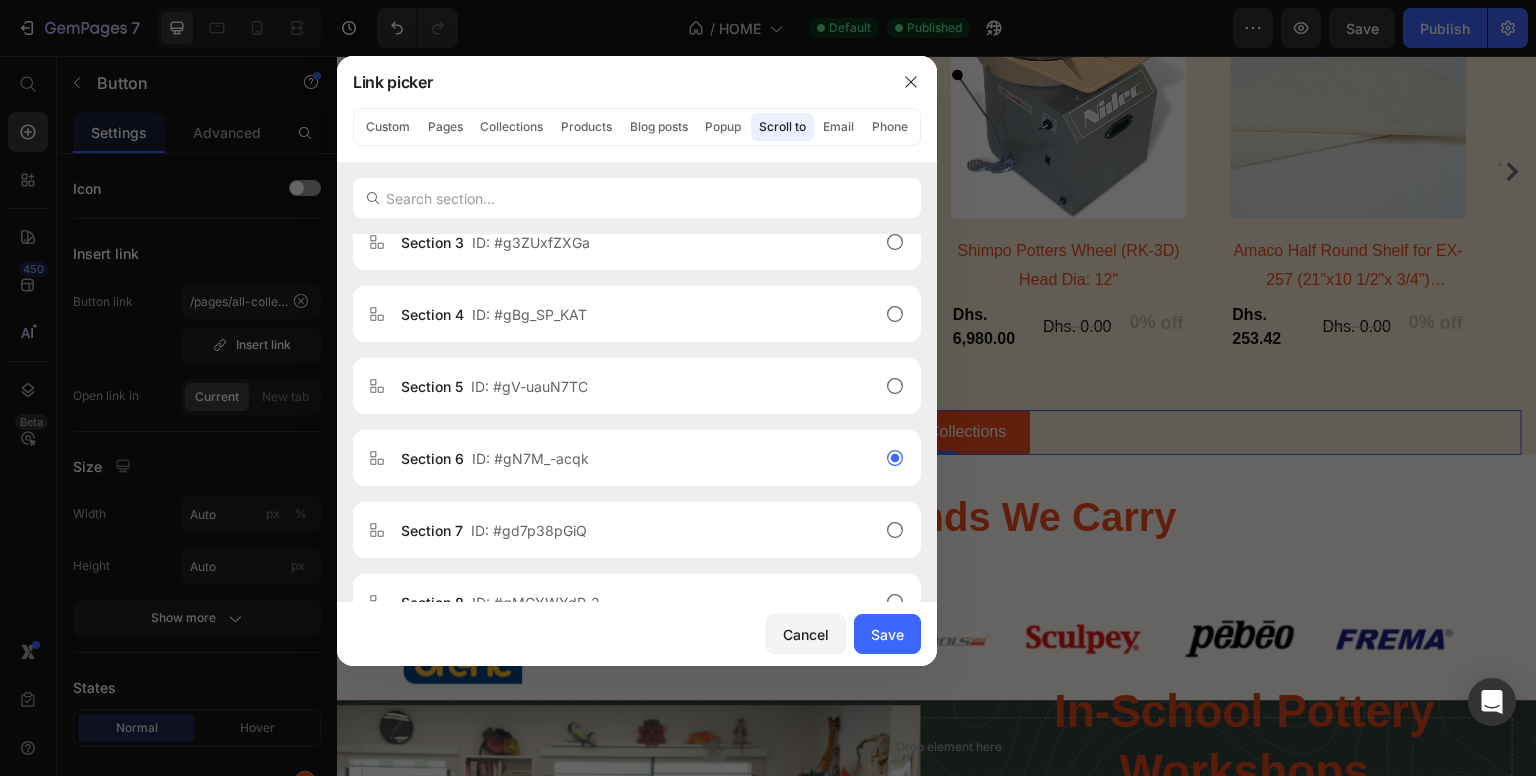 type on "#gN7M_-acqk" 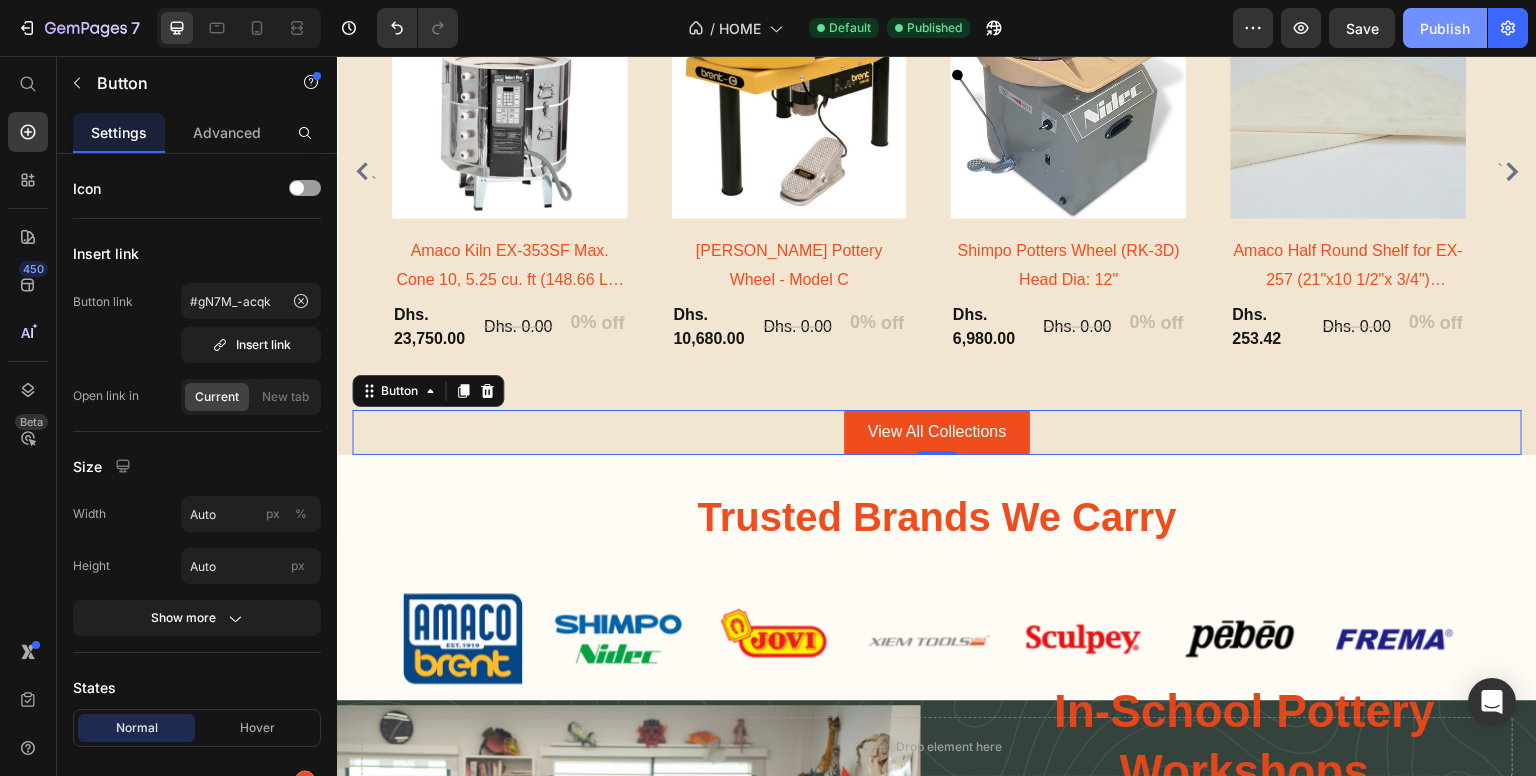 click on "Publish" at bounding box center (1445, 28) 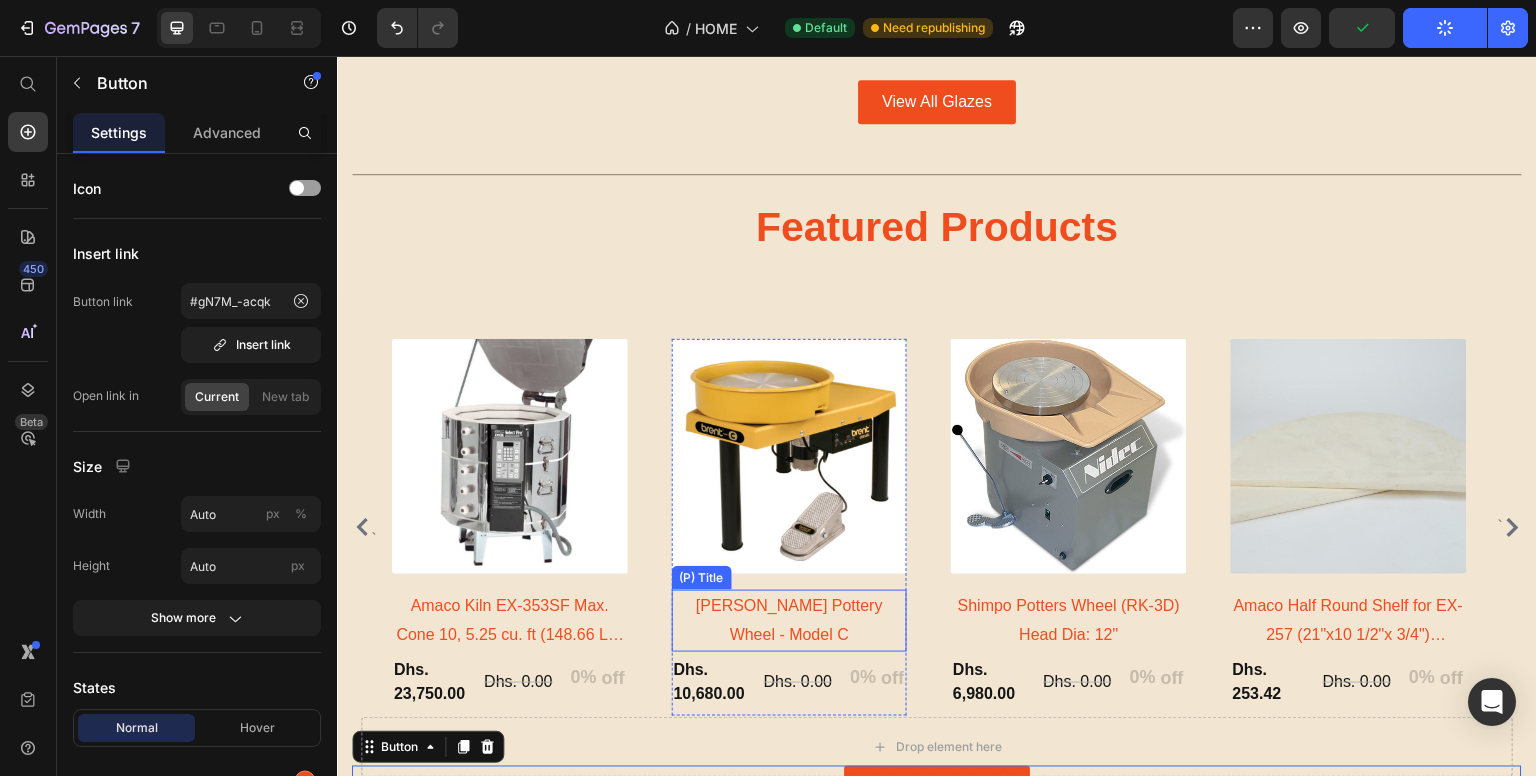 scroll, scrollTop: 2076, scrollLeft: 0, axis: vertical 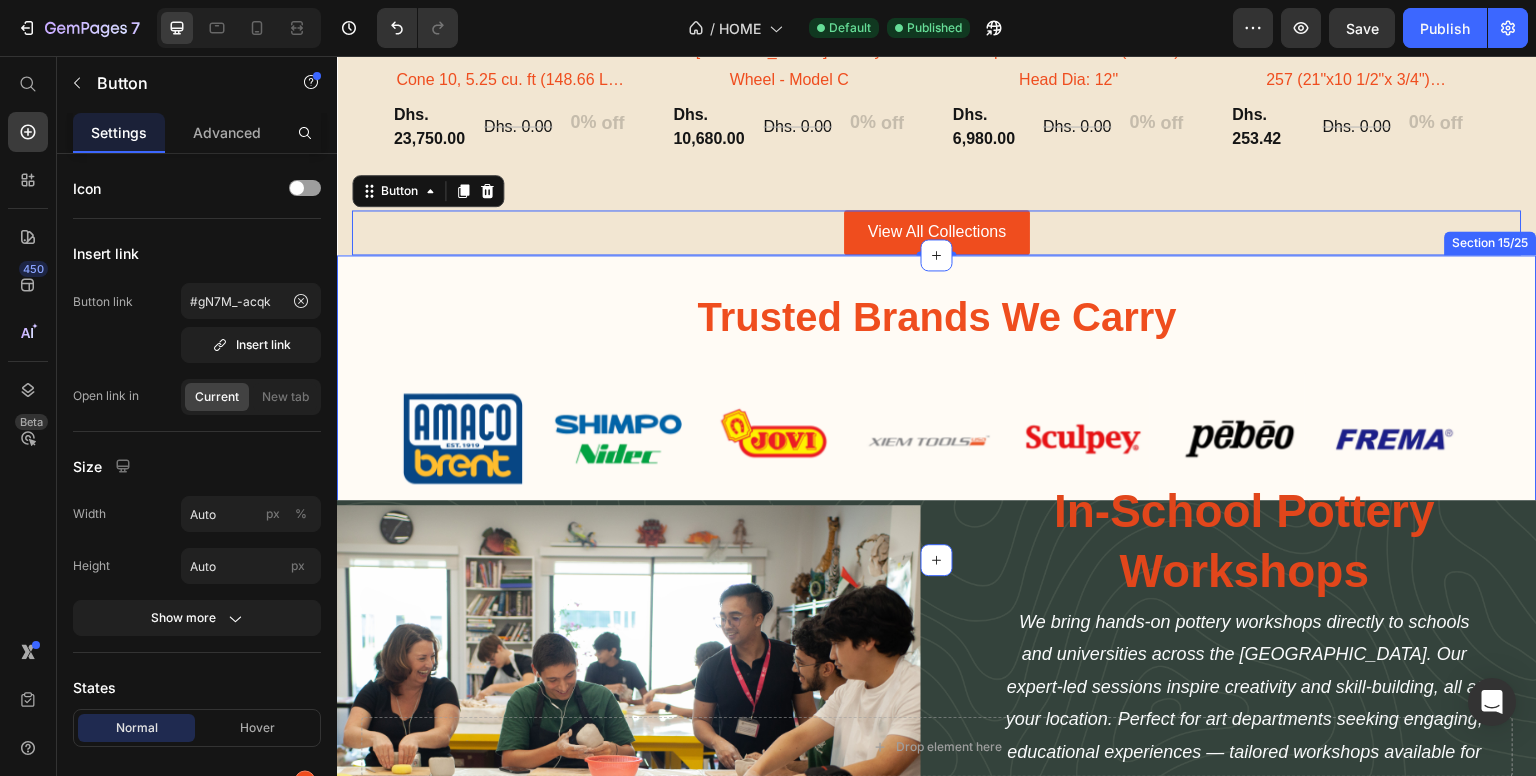 click on "Trusted Brands We Carry Heading Image Image Image Image Image Image Image Carousel Row Section 15/25" at bounding box center [937, 408] 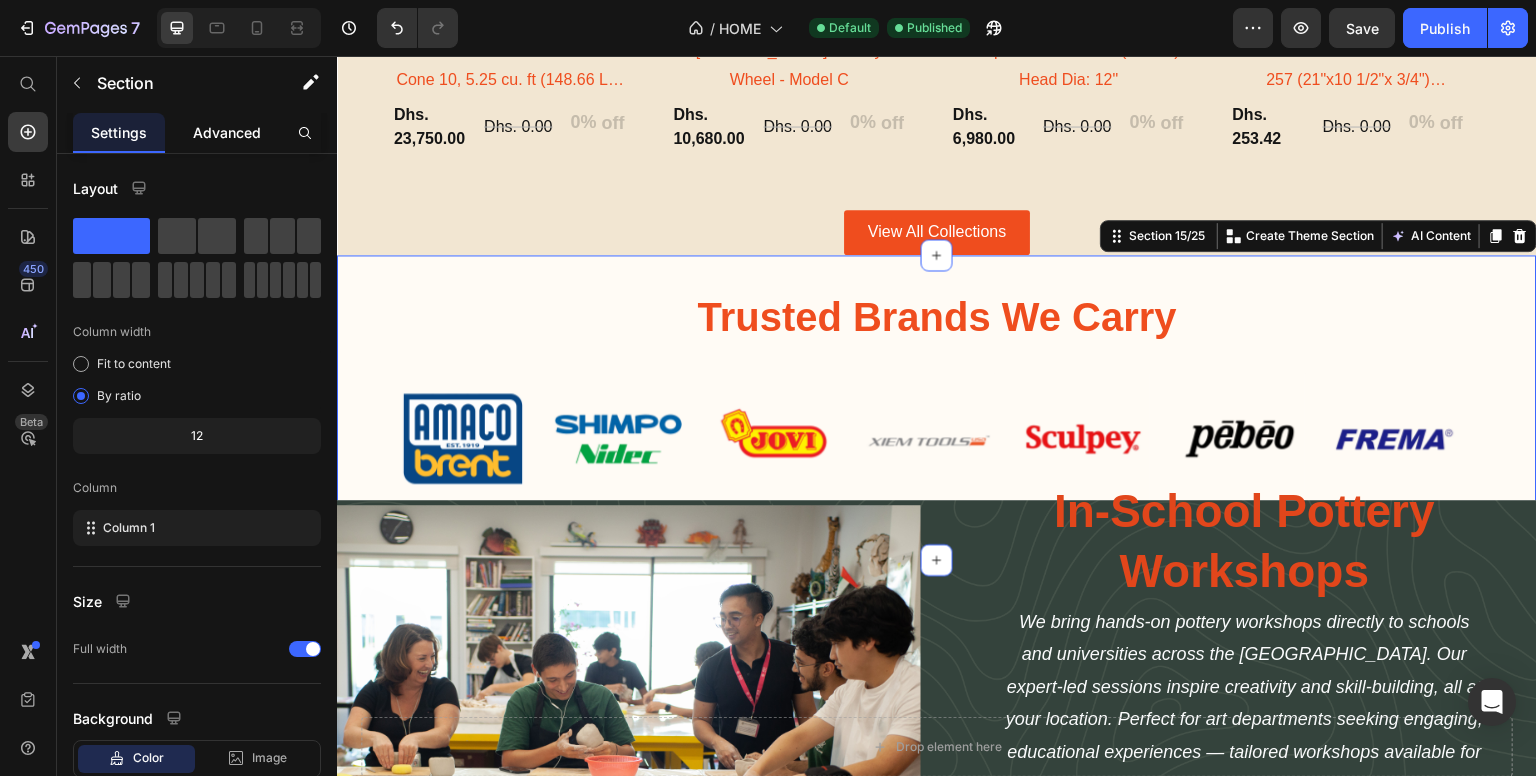 click on "Advanced" at bounding box center (227, 132) 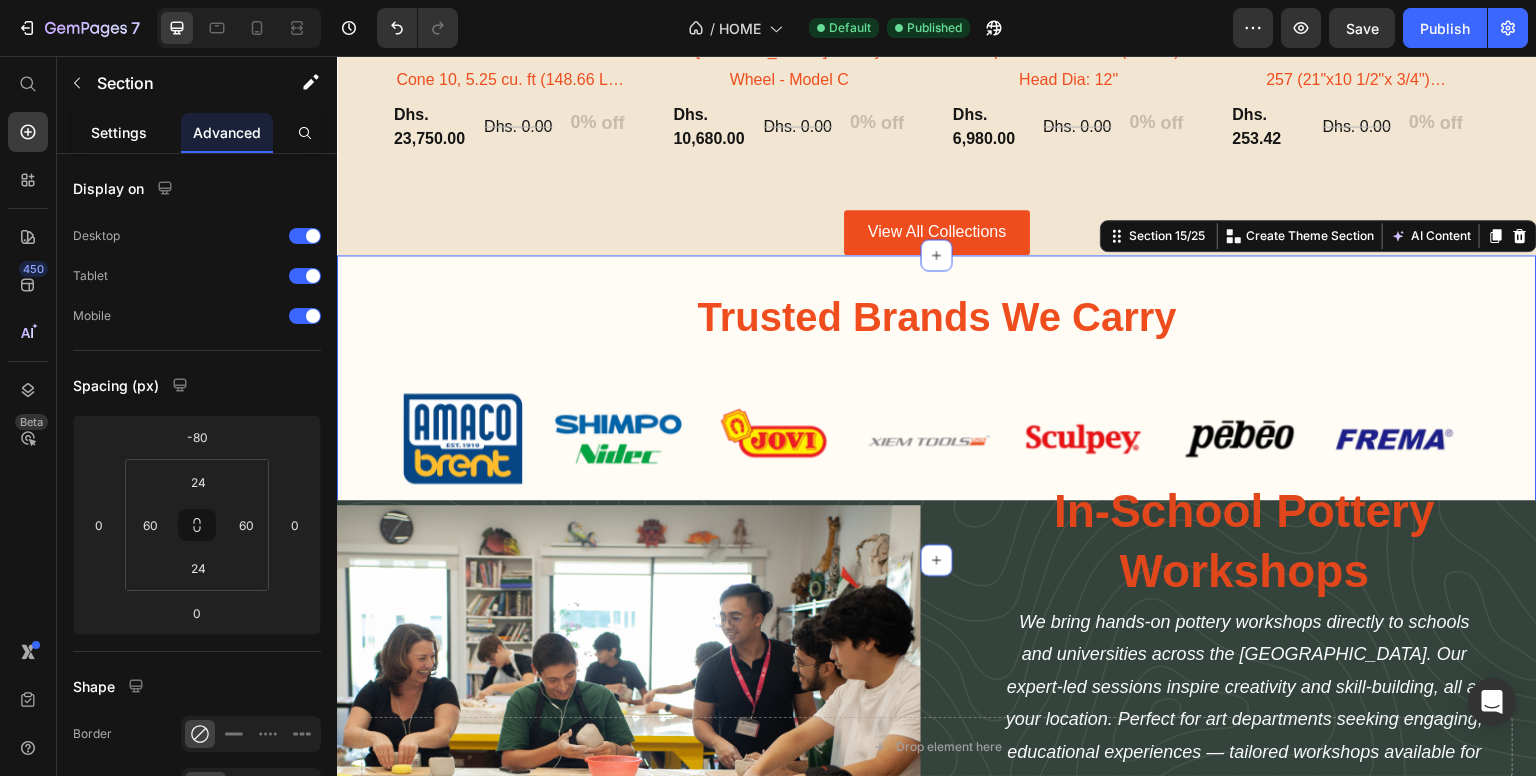 click on "Settings" at bounding box center [119, 132] 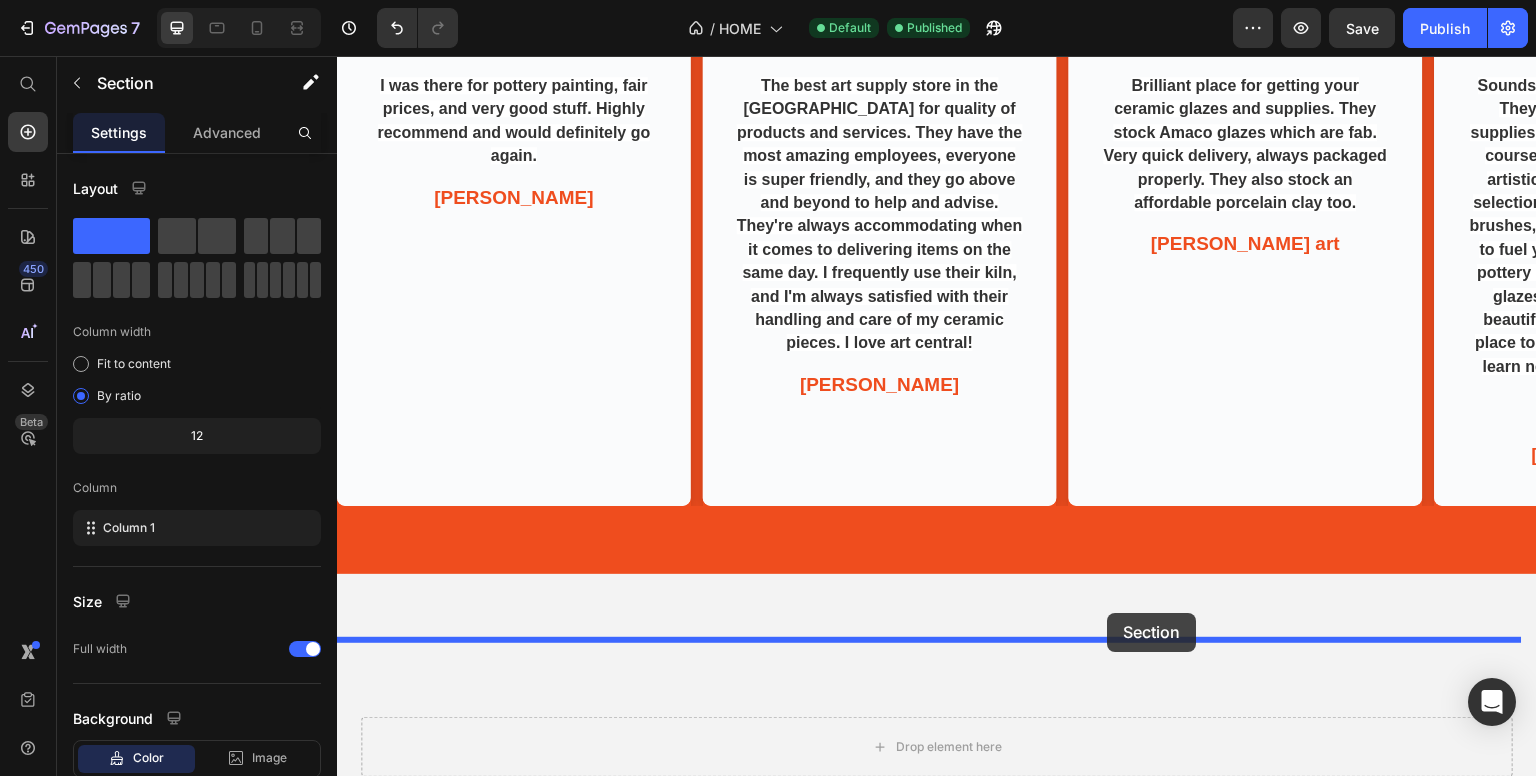 scroll, scrollTop: 4576, scrollLeft: 0, axis: vertical 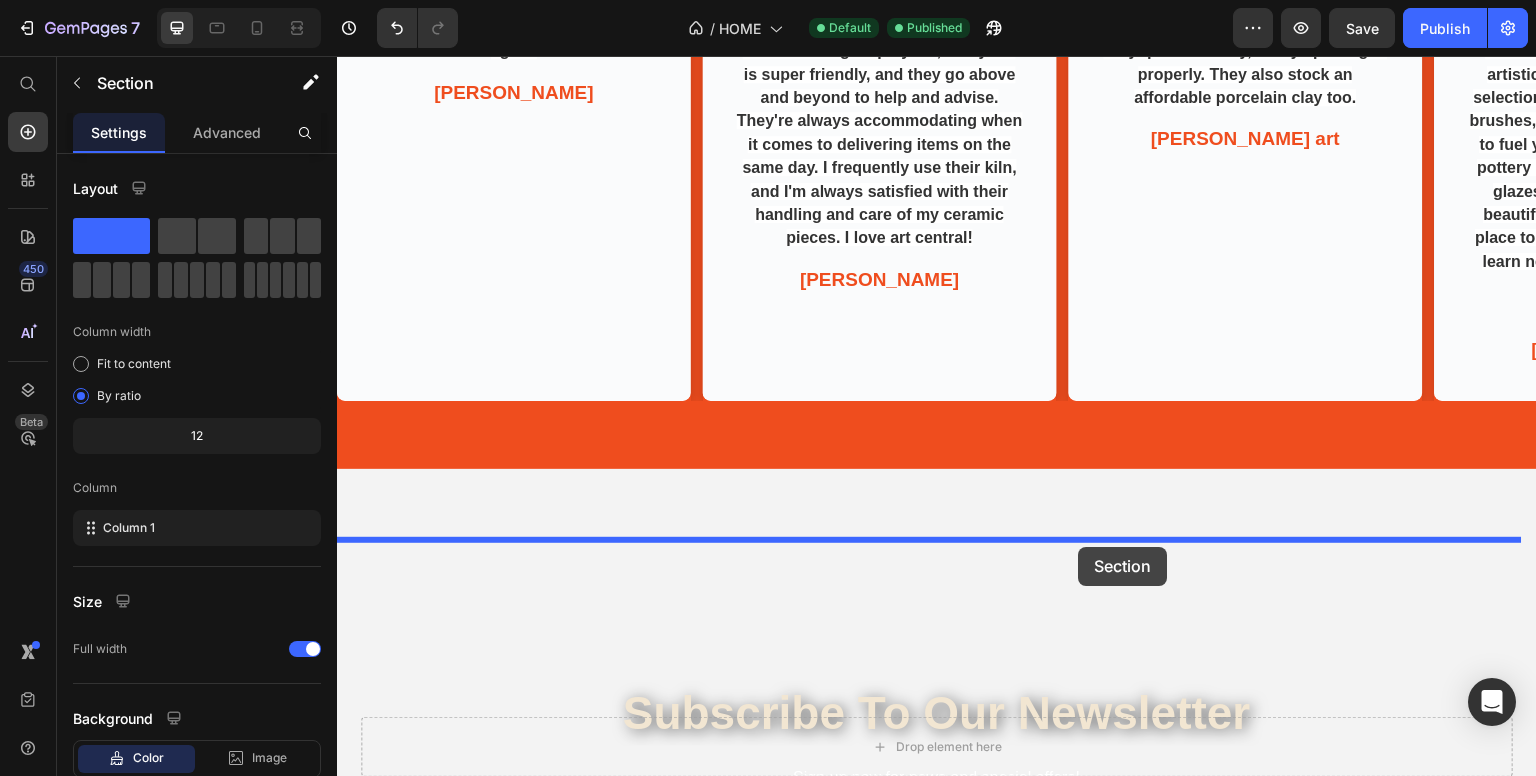 drag, startPoint x: 1153, startPoint y: 227, endPoint x: 1079, endPoint y: 547, distance: 328.44482 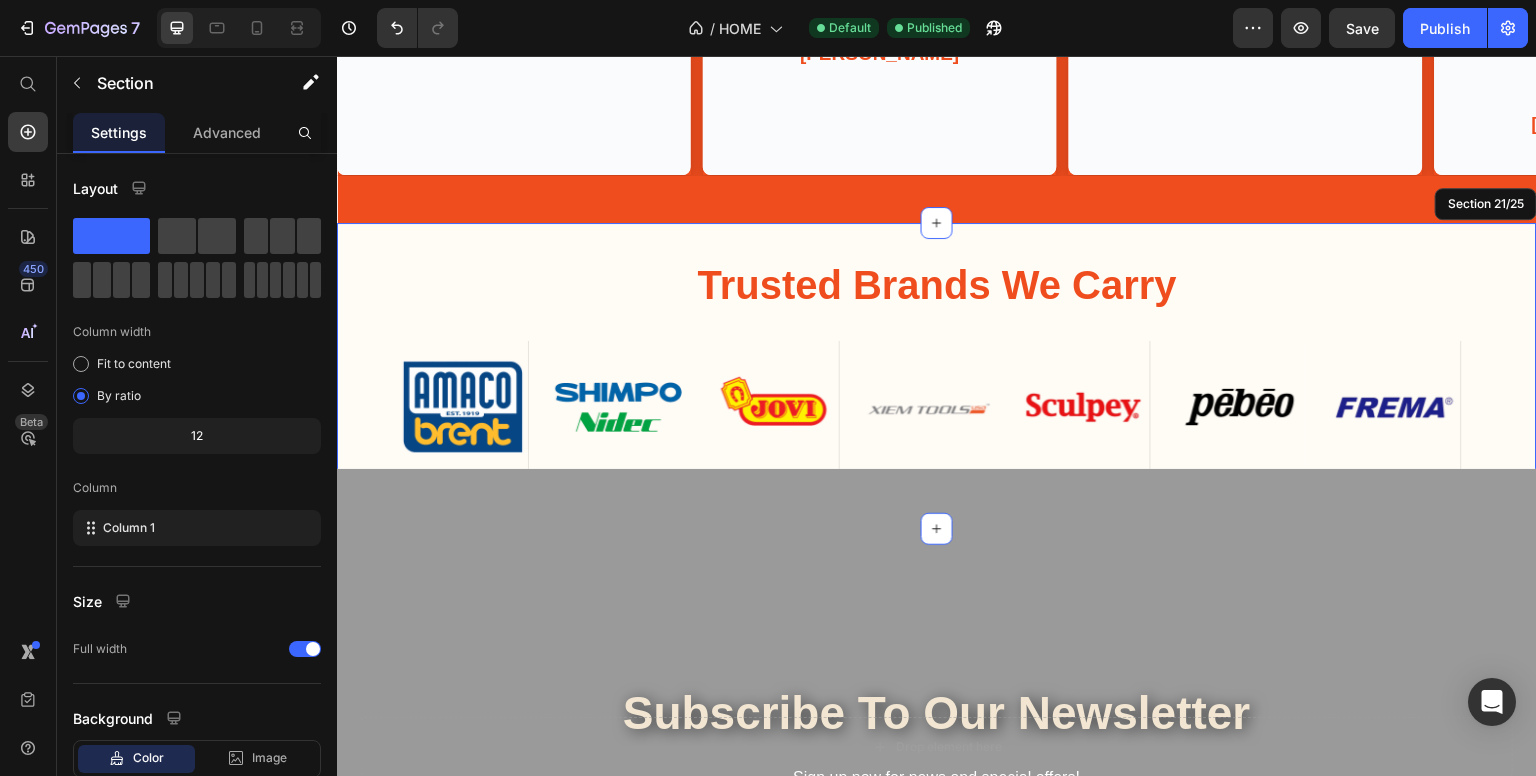 scroll, scrollTop: 4351, scrollLeft: 0, axis: vertical 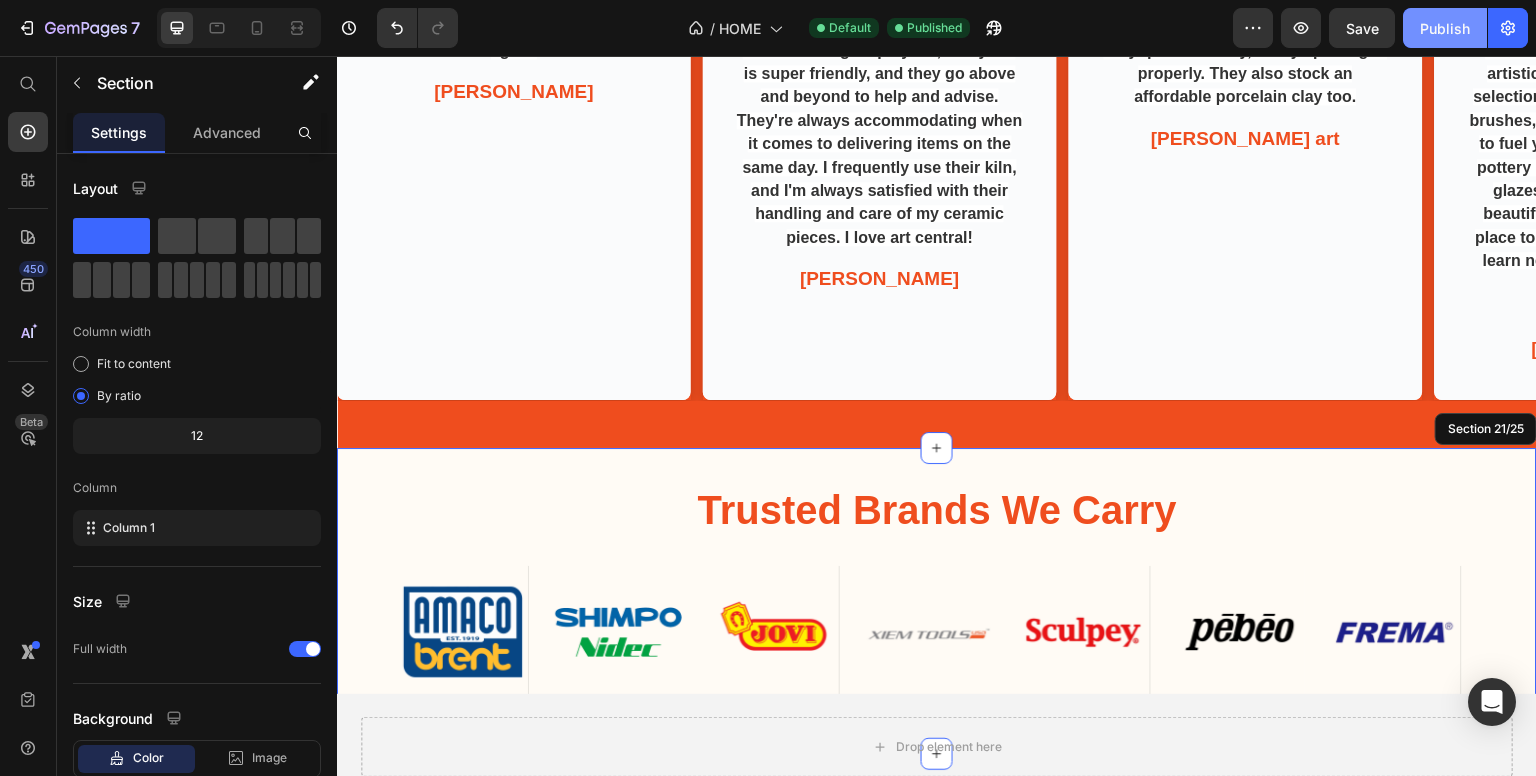 click on "Publish" at bounding box center [1445, 28] 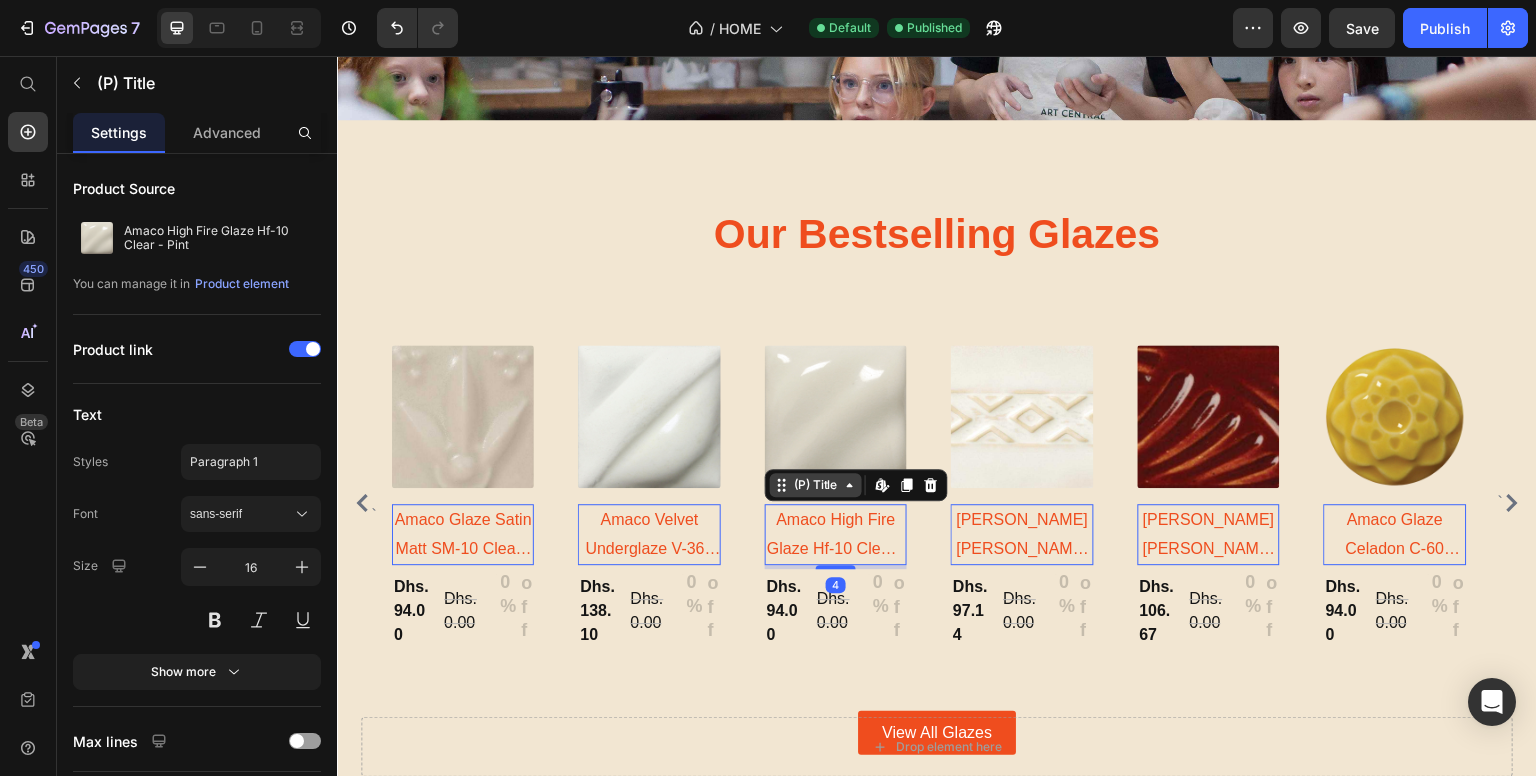 scroll, scrollTop: 1889, scrollLeft: 0, axis: vertical 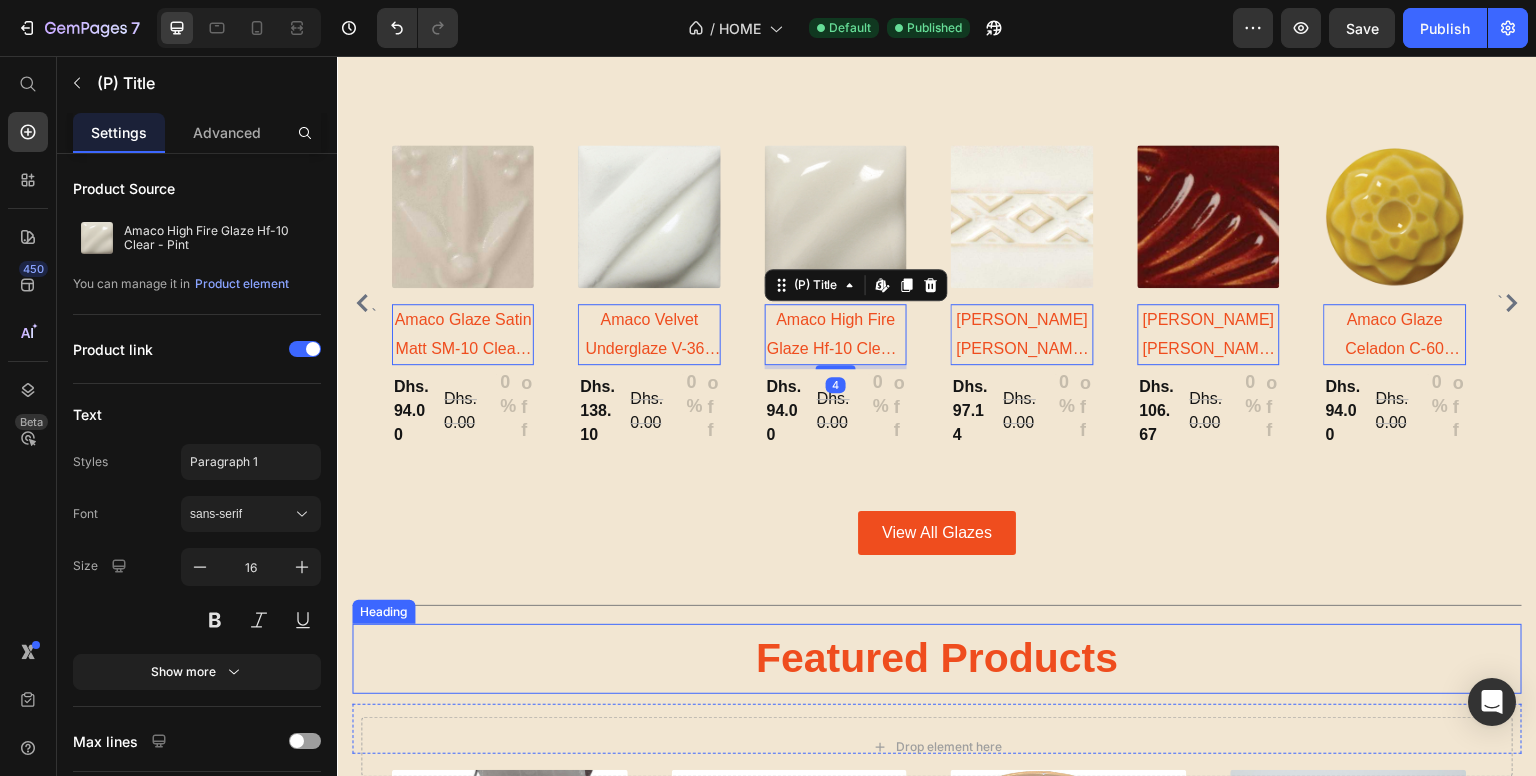 click on "Featured Products" at bounding box center [937, 658] 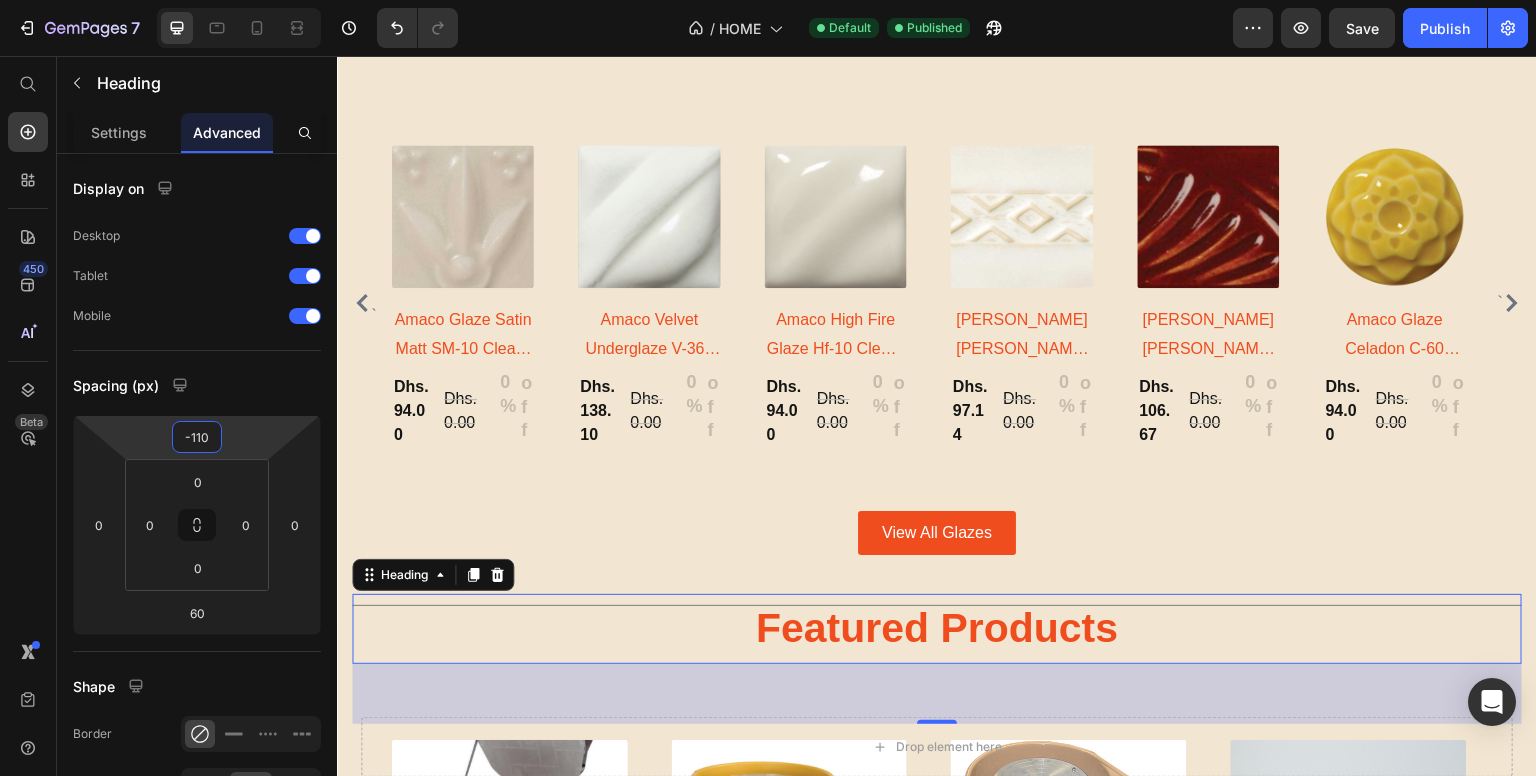 drag, startPoint x: 232, startPoint y: 430, endPoint x: 232, endPoint y: 445, distance: 15 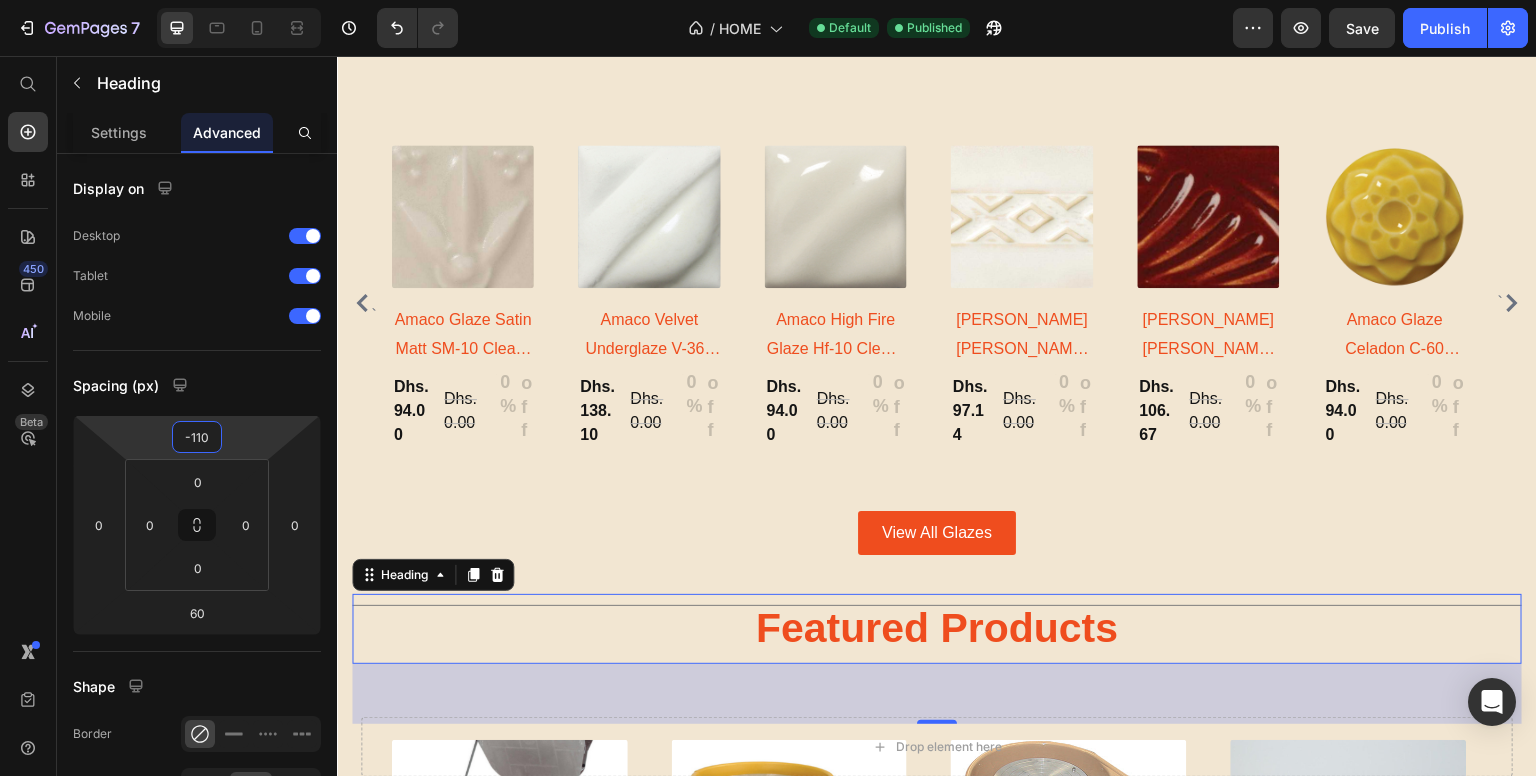 click on "7   /  HOME Default Published Preview  Save   Publish  450 Beta Start with Sections Elements Hero Section Product Detail Brands Trusted Badges Guarantee Product Breakdown How to use Testimonials Compare Bundle FAQs Social Proof Brand Story Product List Collection Blog List Contact Sticky Add to Cart Custom Footer Browse Library 450 Layout
Row
Row
Row
Row Text
Heading
Text Block Button
Button
Button
Sticky Back to top Media
Image
Image" at bounding box center [768, 0] 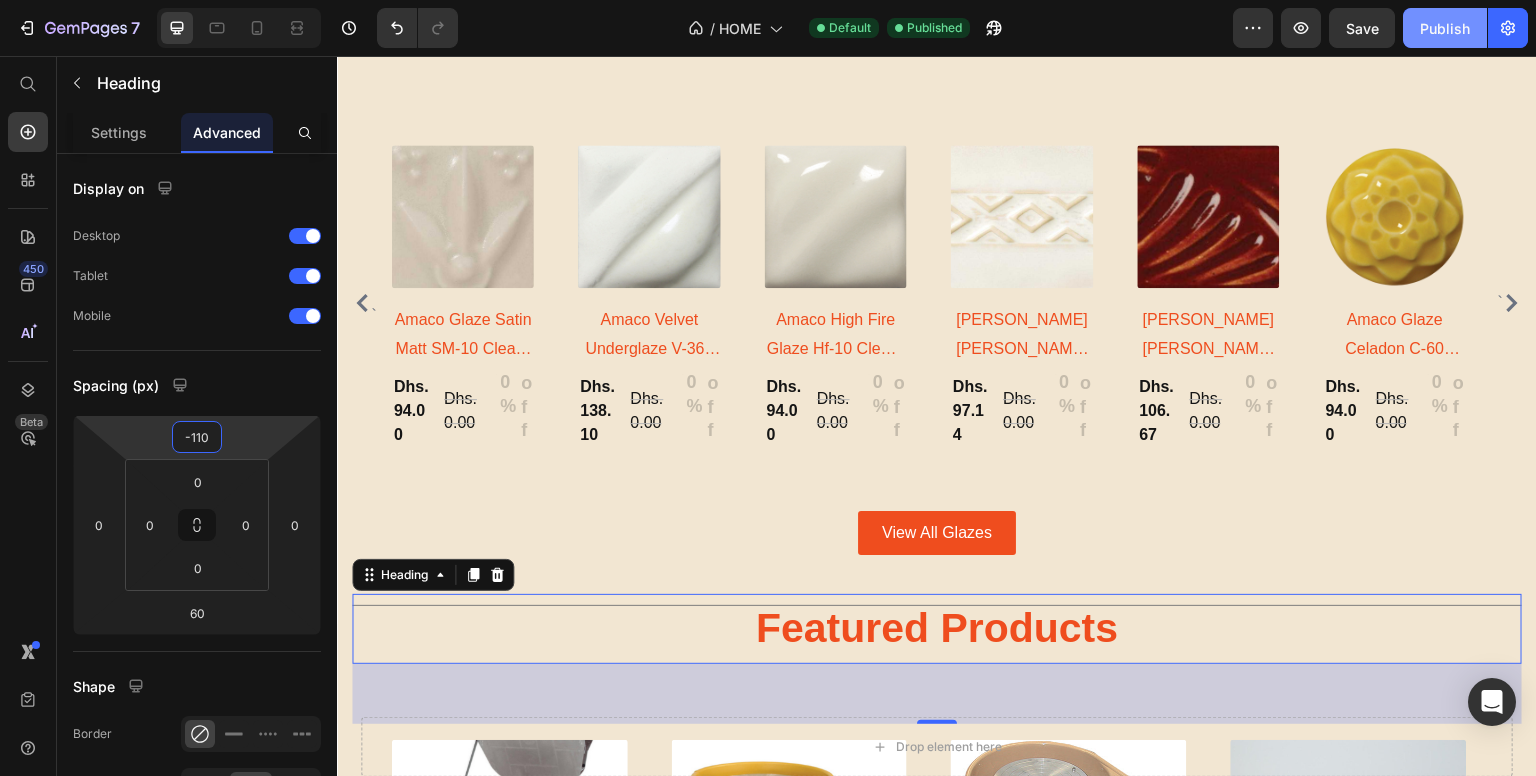 click on "Publish" at bounding box center (1445, 28) 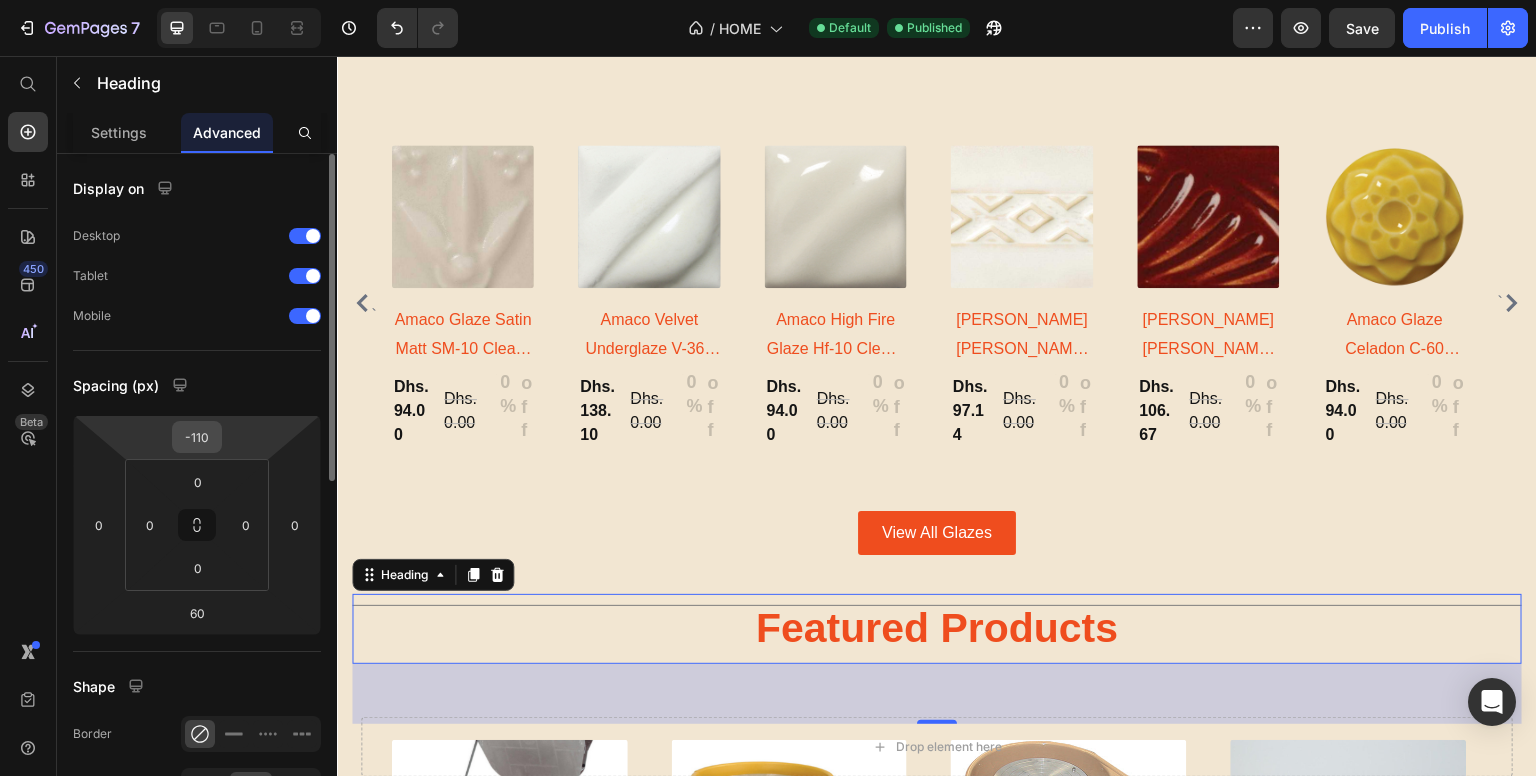 click on "-110" at bounding box center [197, 437] 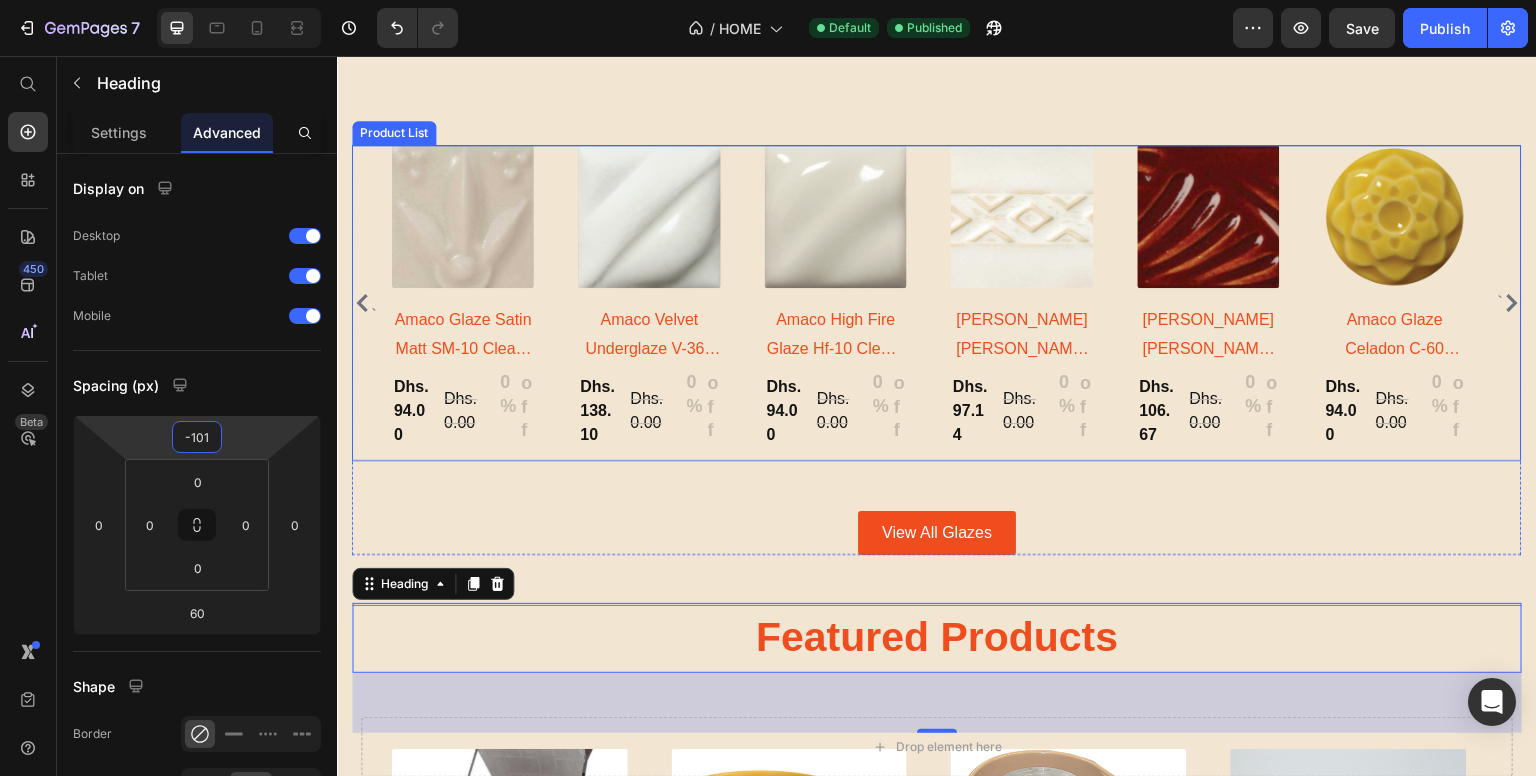 type on "-100" 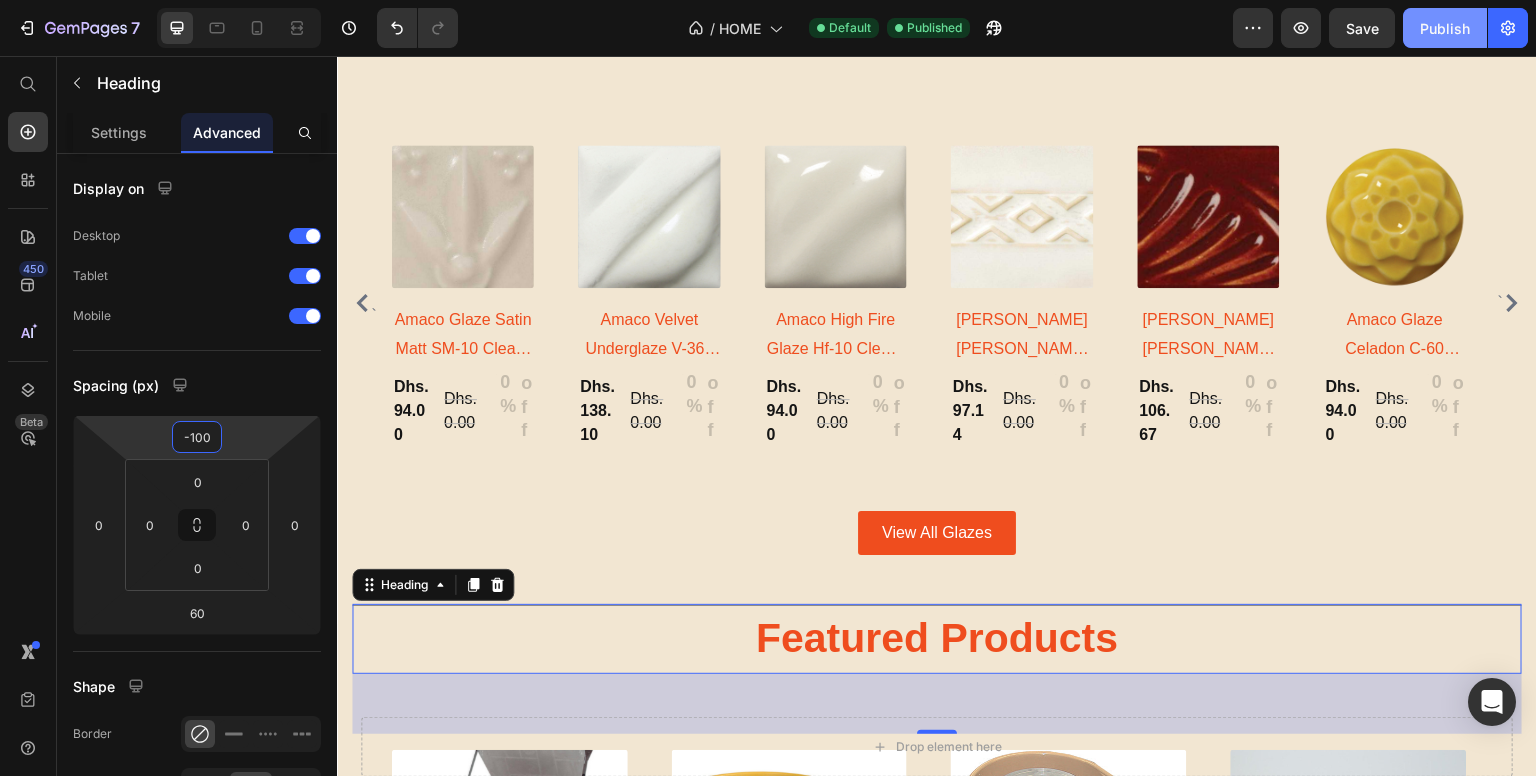 click on "Publish" at bounding box center [1445, 28] 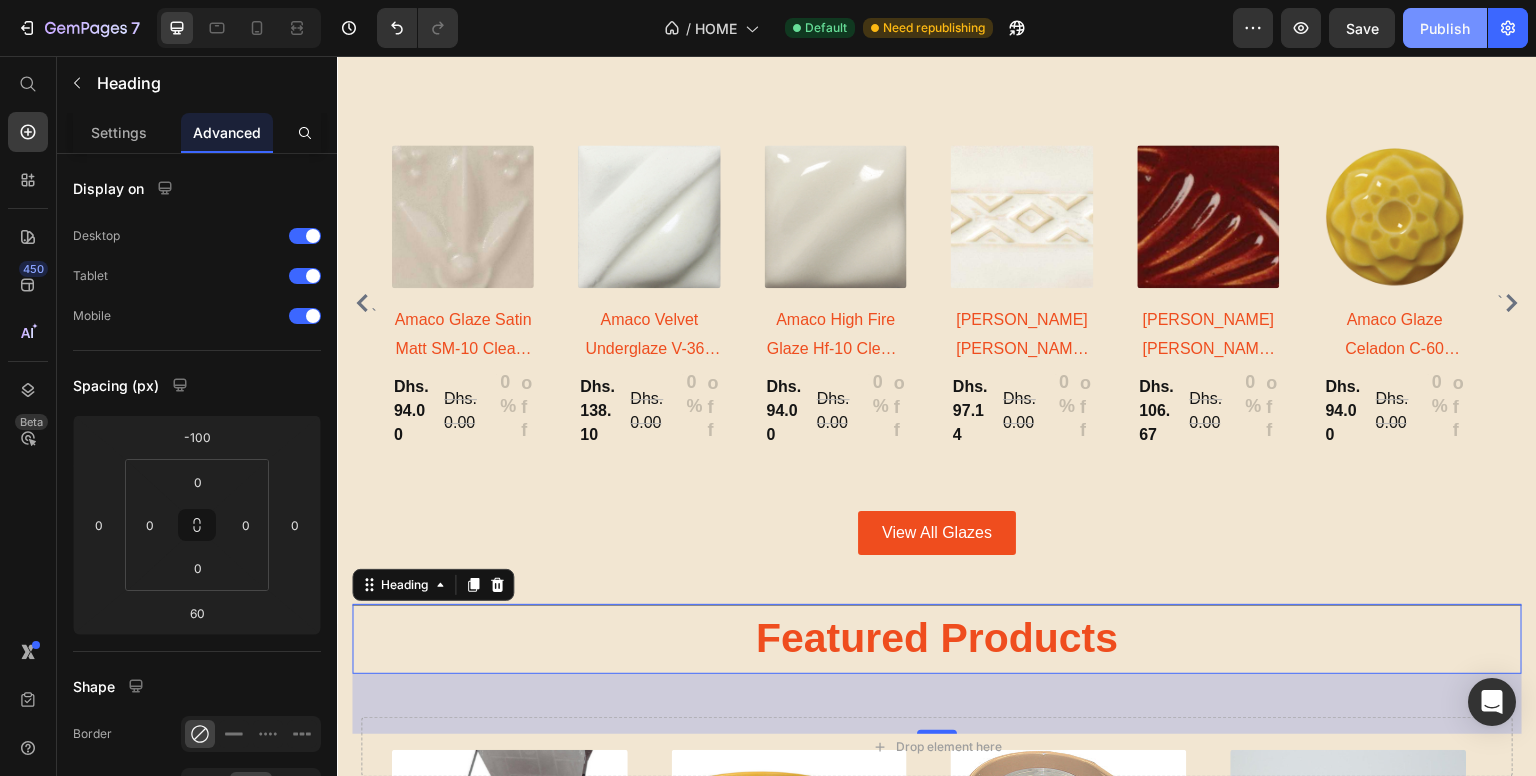 click on "Publish" at bounding box center (1445, 28) 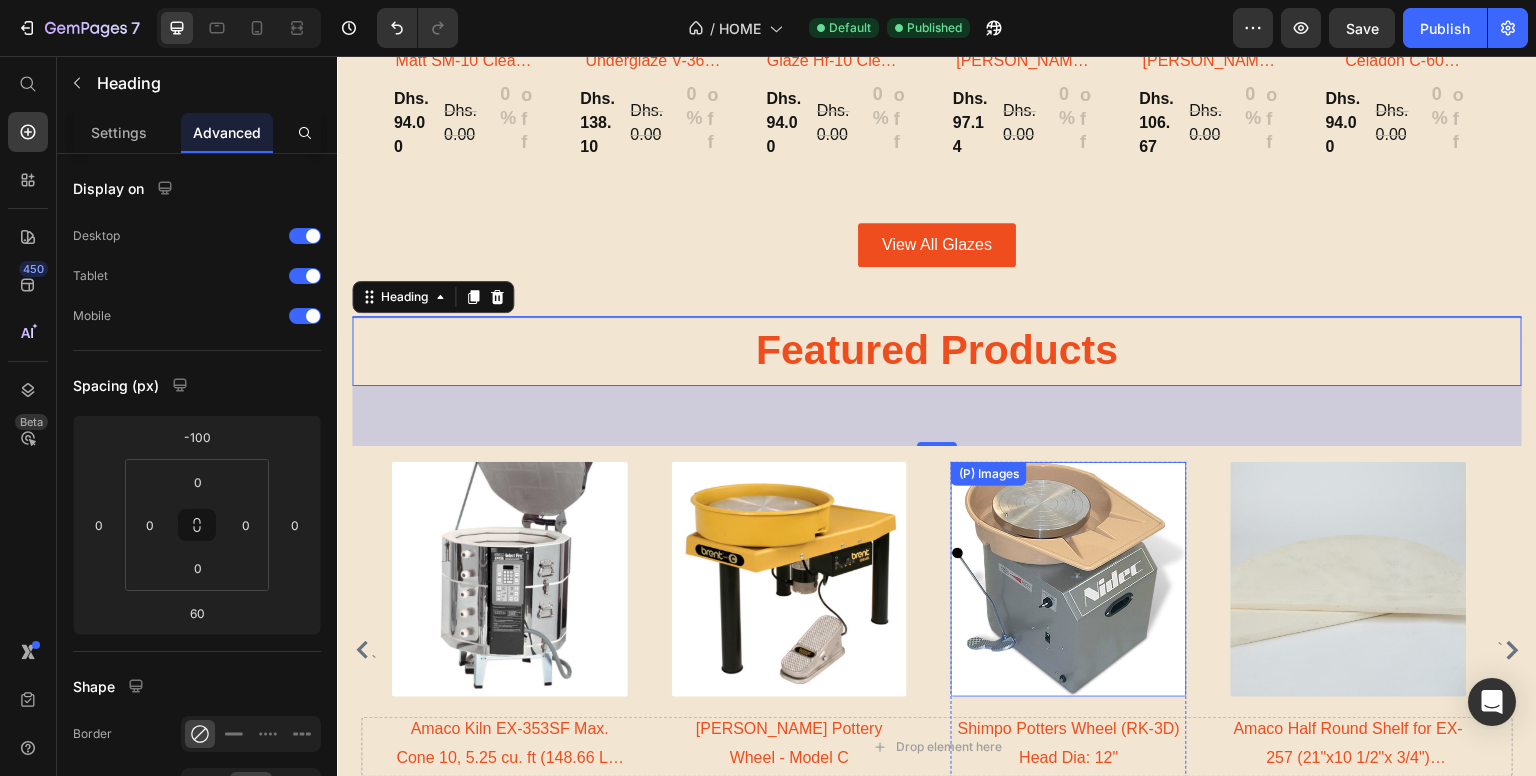 scroll, scrollTop: 2189, scrollLeft: 0, axis: vertical 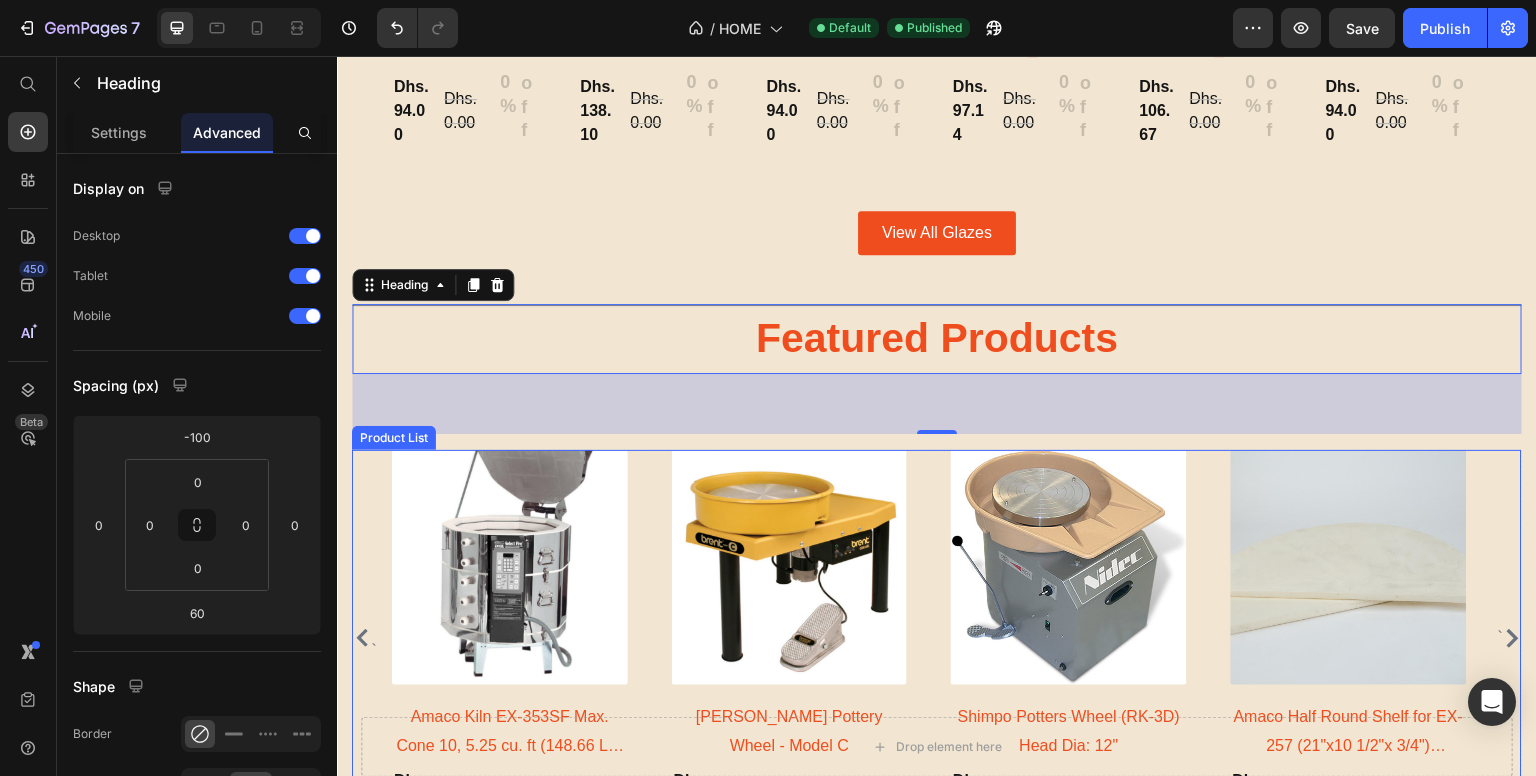click on "(P) Images Amaco Kiln EX-353SF Max. Cone 10, 5.25 cu. ft (148.66 Ltr) 1Phase, 230V, wall thickness 3", With Ez-Lift (P) Title Dhs. 23,750.00 (P) Price Dhs. 0.00 (P) Price 0% off (P) Tag Row Row (P) Images [PERSON_NAME] Pottery Wheel - Model C (P) Title Dhs. 10,680.00 (P) Price Dhs. 0.00 (P) Price 0% off (P) Tag Row Row (P) Images Shimpo Potters Wheel (RK-3D) Head Dia: 12" (P) Title Dhs. 6,980.00 (P) Price Dhs. 0.00 (P) Price 0% off (P) Tag Row Row (P) Images Amaco Half Round Shelf for EX-257 (21"x10 1/2"x 3/4") (53.34cm) (P) Title Dhs. 253.42 (P) Price Dhs. 0.00 (P) Price 0% off (P) Tag Row Row (P) Images Bisque [PERSON_NAME] 10.5cm tall (P) Title Dhs. 8.66 (P) Price Dhs. 0.00 (P) Price 0% off (P) Tag Row Row (P) Images Amaco Air Dry [PERSON_NAME] 4.5kg (P) Title Dhs. 70.00 (P) Price Dhs. 0.00 (P) Price 0% off (P) Tag Row Row (P) Images Shimpo Pugmill NVA-04S Stainless Steel De-Airing, 230V (P) Title Dhs. 35,700.00 (P) Price Dhs. 0.00 (P) Price 0% off (P) Tag Row Row (P) Images Amaco Amaco Pottery Tools Kit (P) Title 0% off" at bounding box center (937, 638) 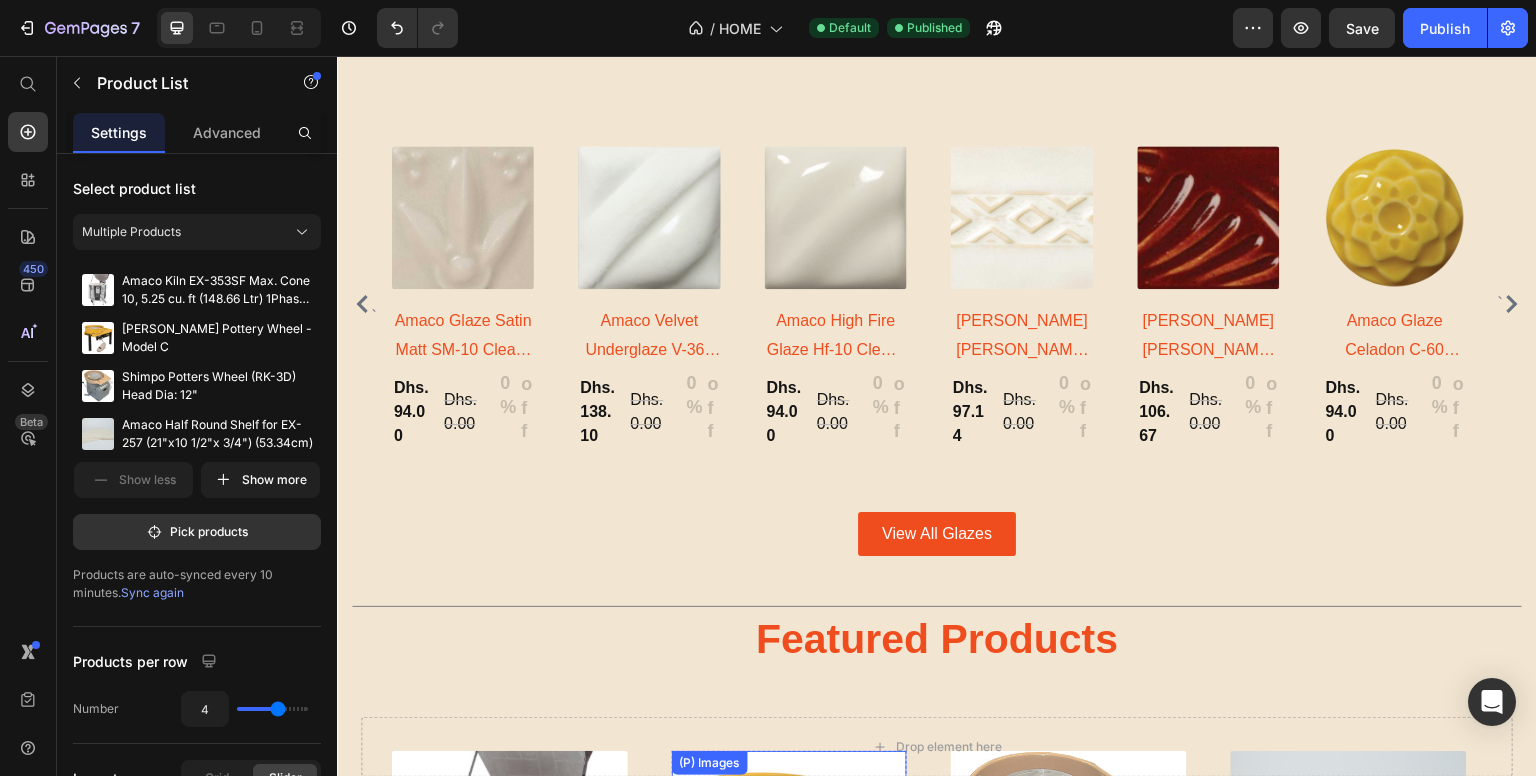 scroll, scrollTop: 2191, scrollLeft: 0, axis: vertical 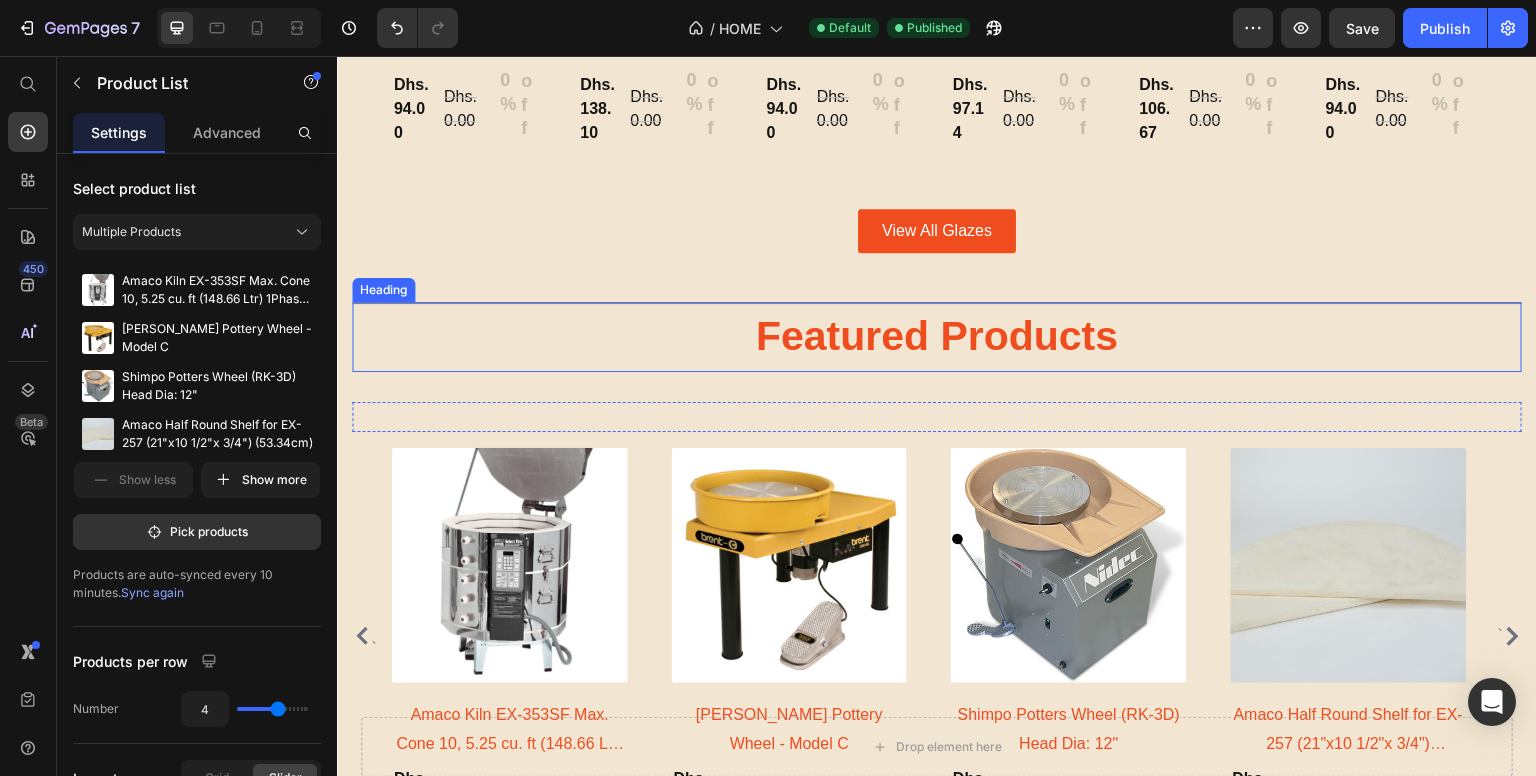 drag, startPoint x: 713, startPoint y: 331, endPoint x: 641, endPoint y: 332, distance: 72.00694 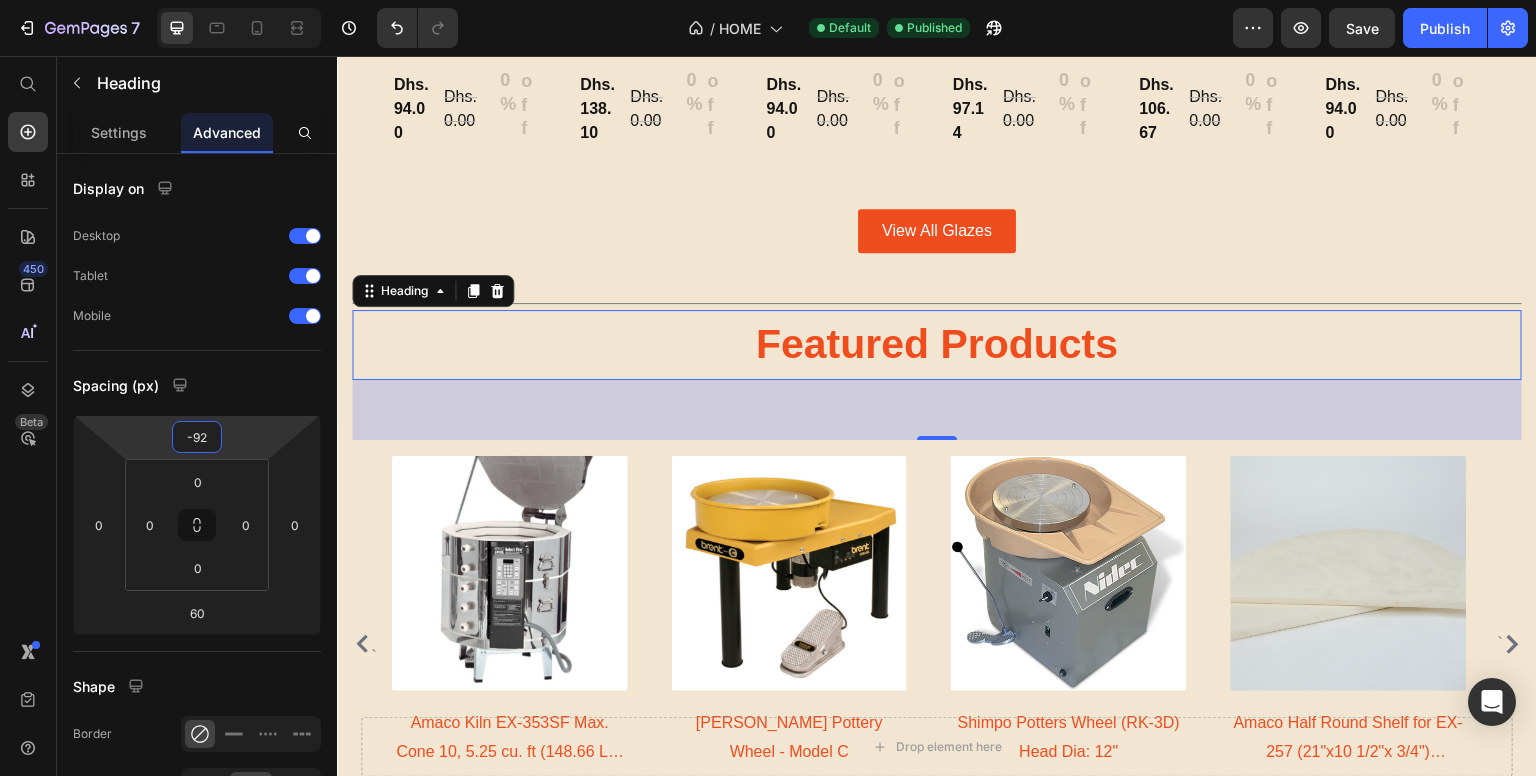 type on "-90" 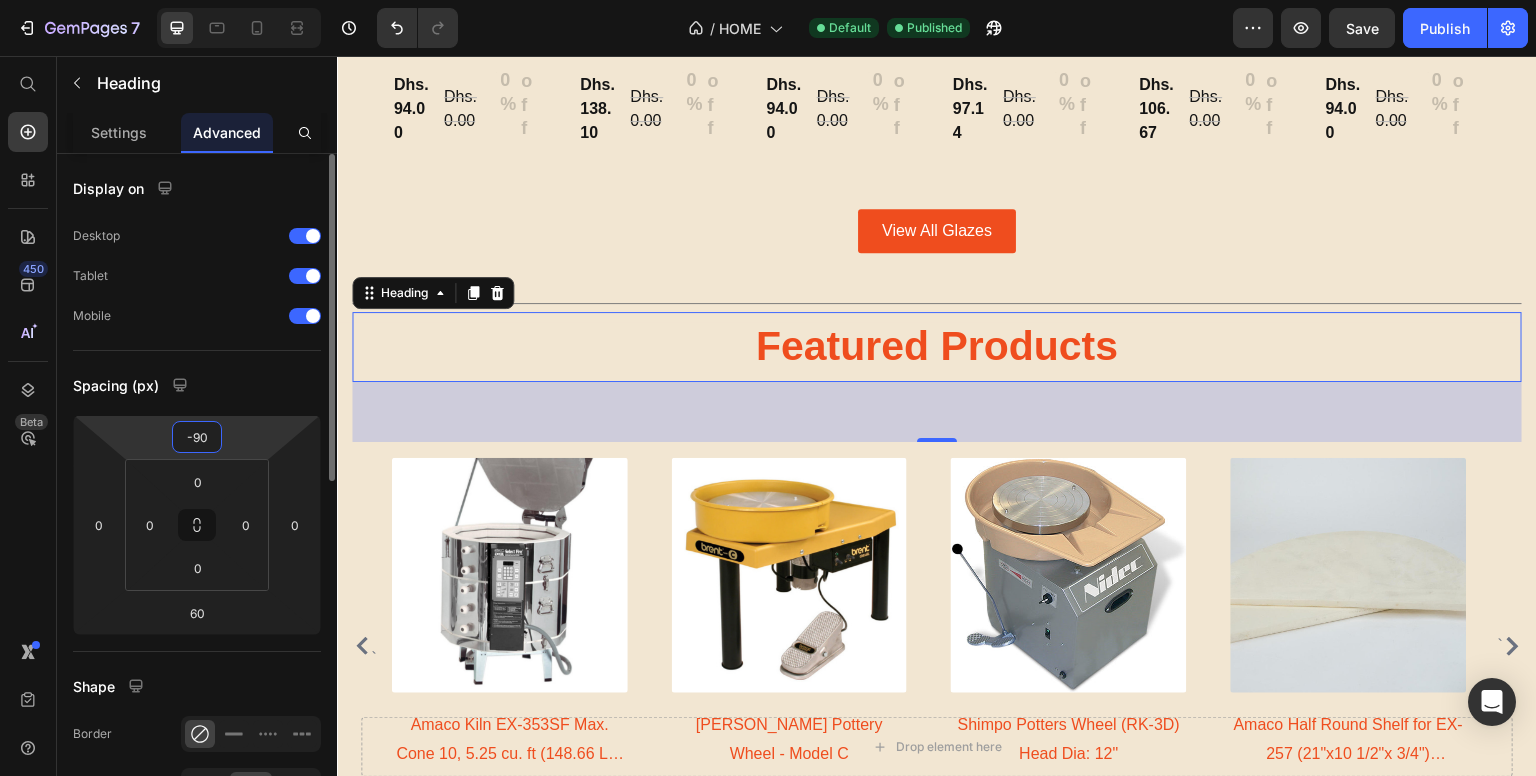 drag, startPoint x: 239, startPoint y: 431, endPoint x: 230, endPoint y: 426, distance: 10.29563 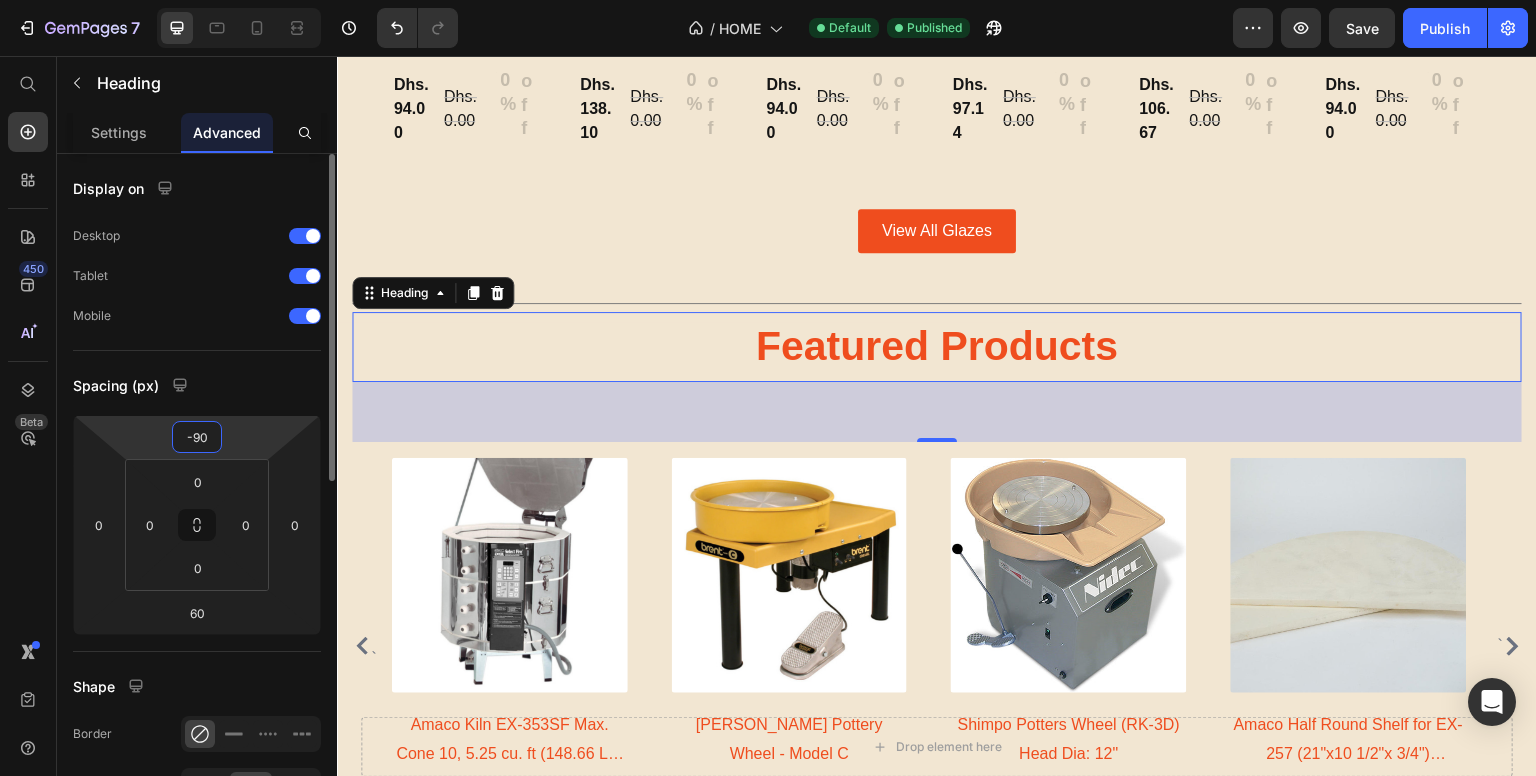 click on "7   /  HOME Default Published Preview  Save   Publish  450 Beta Start with Sections Elements Hero Section Product Detail Brands Trusted Badges Guarantee Product Breakdown How to use Testimonials Compare Bundle FAQs Social Proof Brand Story Product List Collection Blog List Contact Sticky Add to Cart Custom Footer Browse Library 450 Layout
Row
Row
Row
Row Text
Heading
Text Block Button
Button
Button
Sticky Back to top Media
Image
Image" at bounding box center [768, 0] 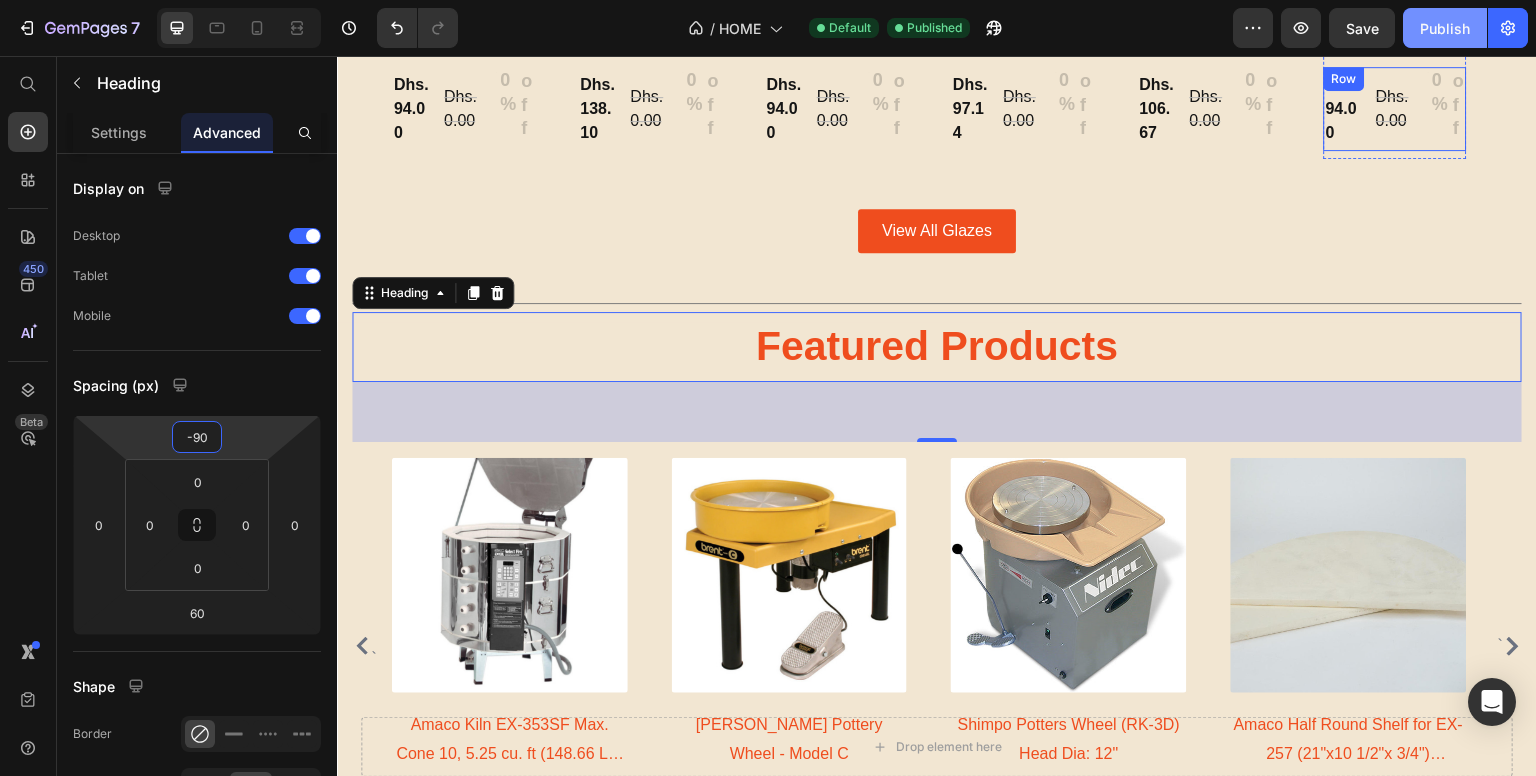 click on "Publish" at bounding box center [1445, 28] 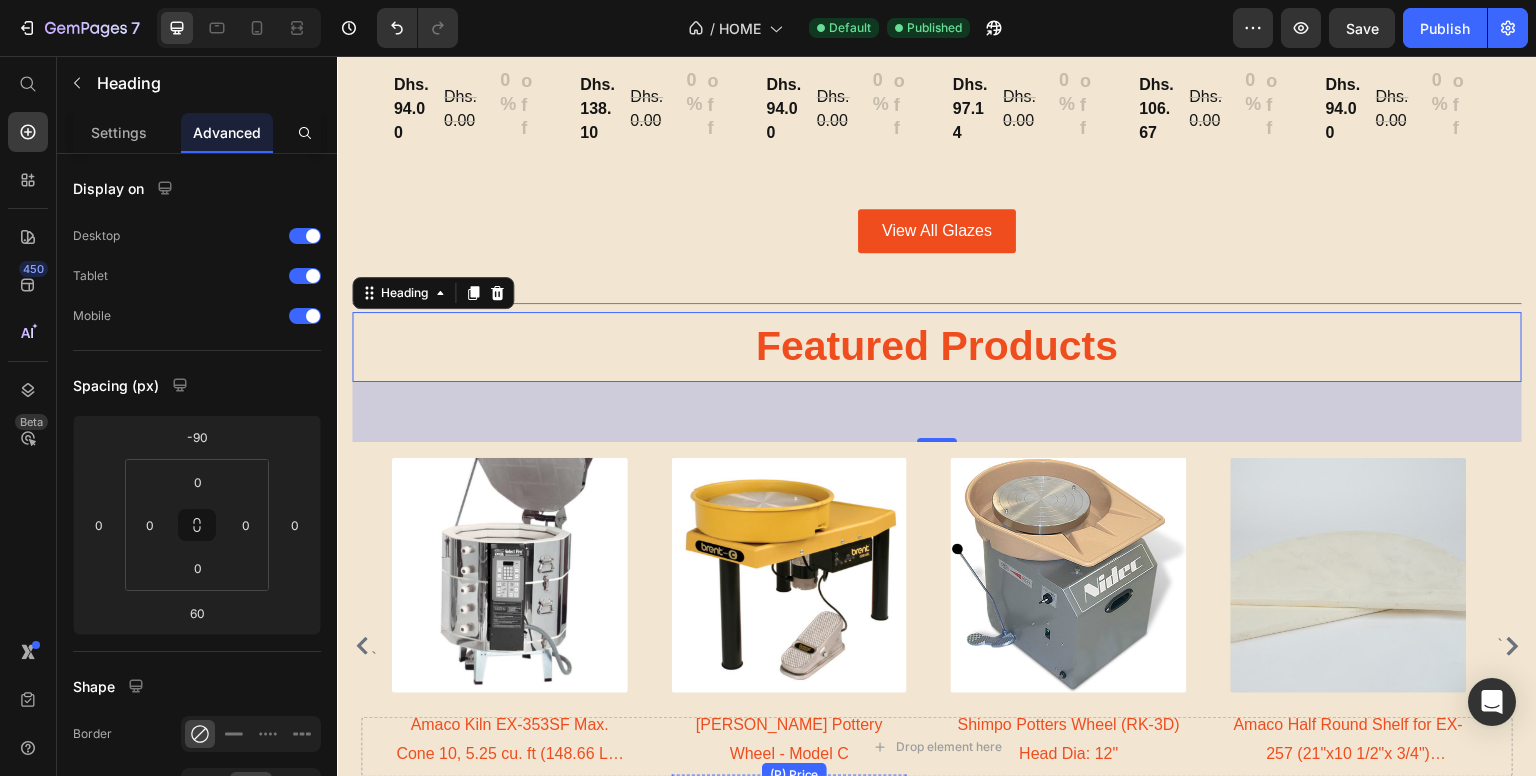 scroll, scrollTop: 2837, scrollLeft: 0, axis: vertical 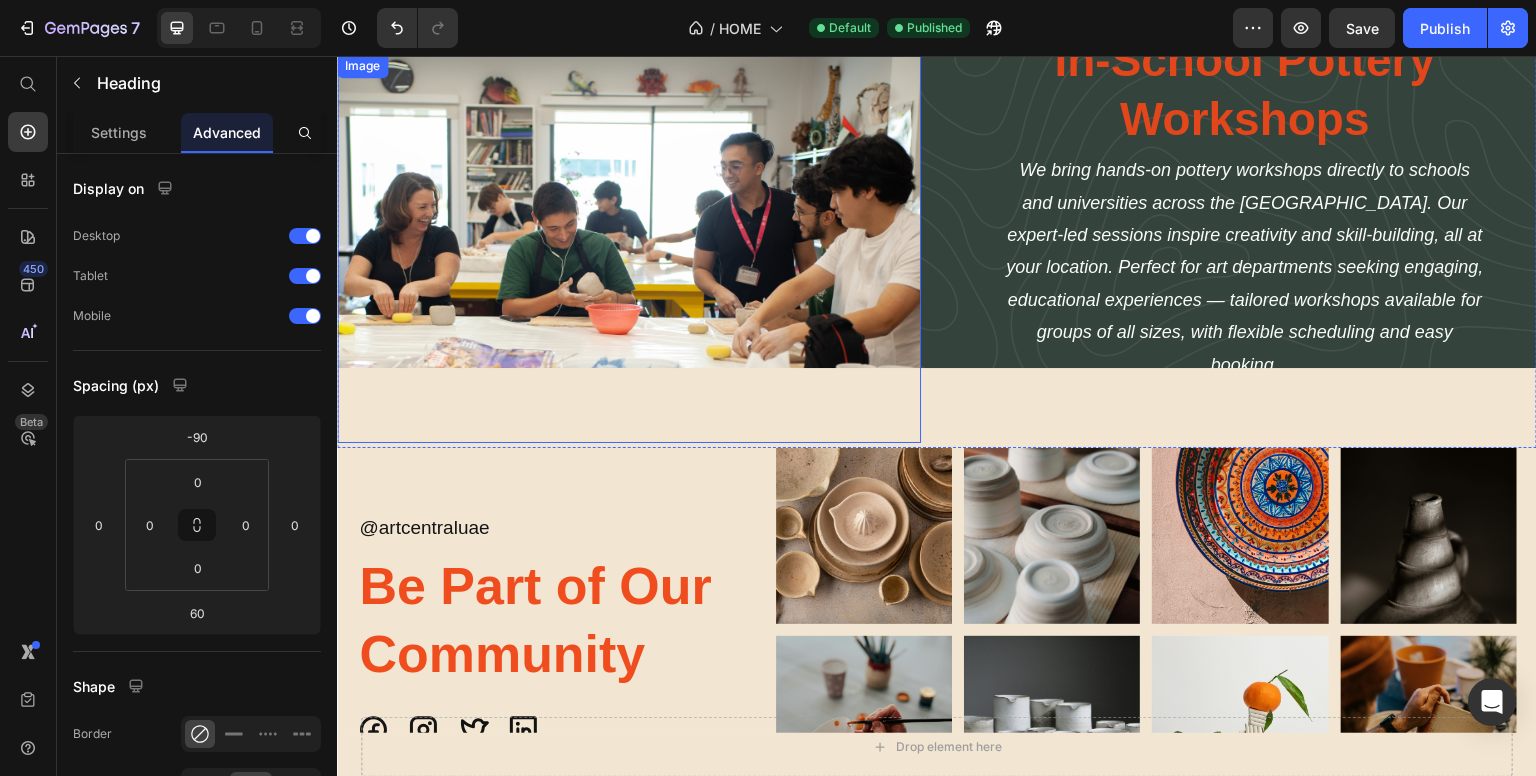 click at bounding box center [629, 248] 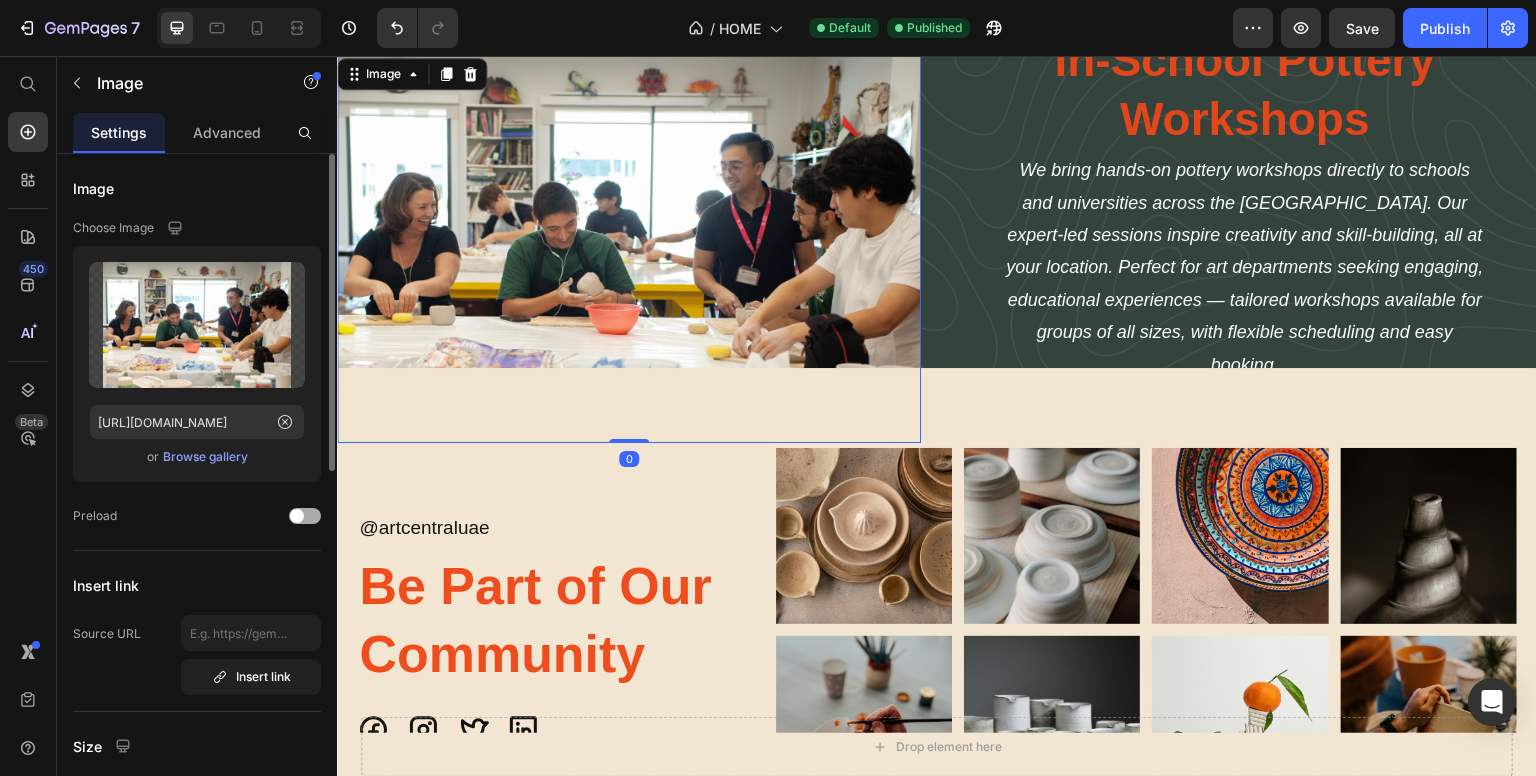 click at bounding box center [305, 516] 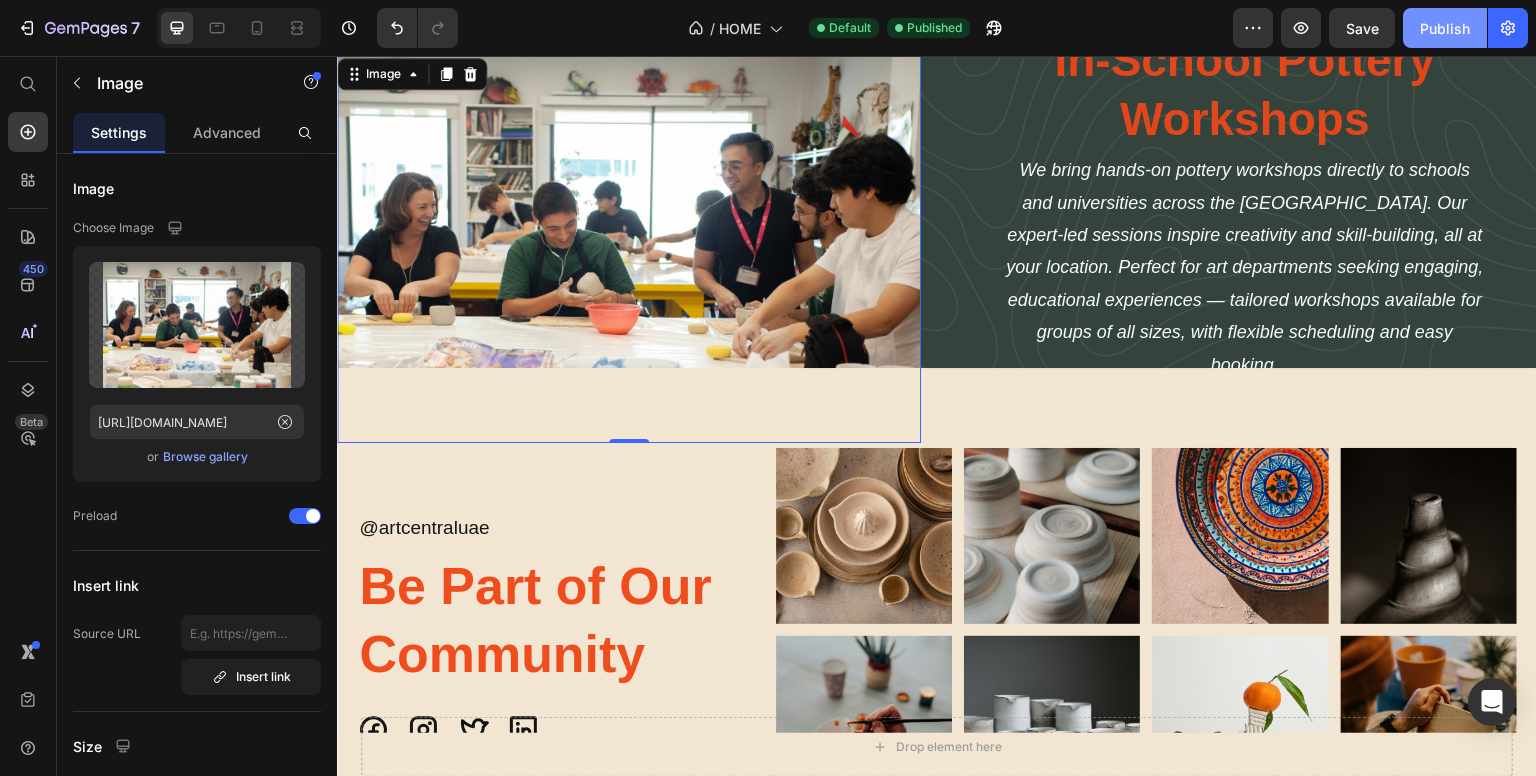 click on "Publish" 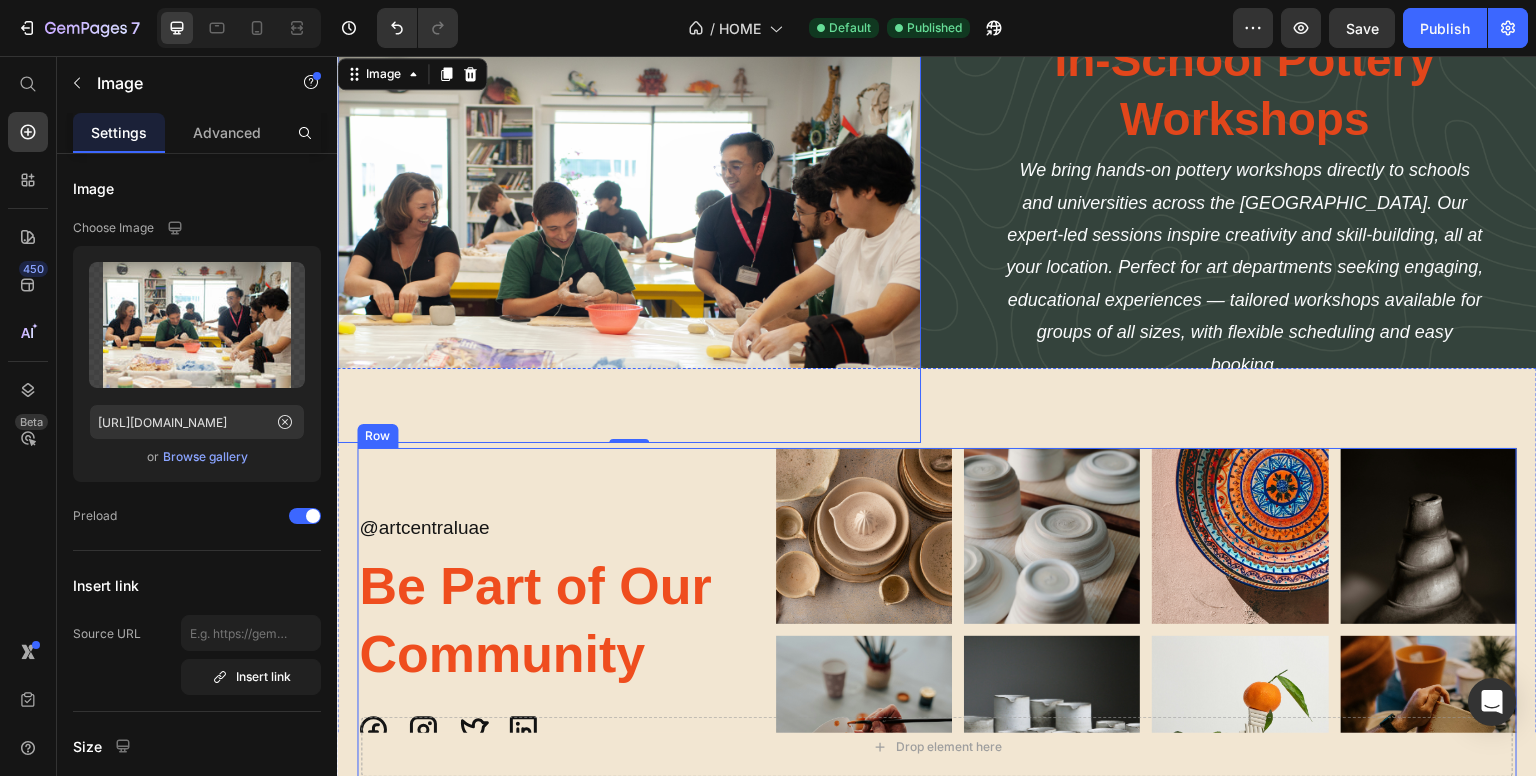 scroll, scrollTop: 3591, scrollLeft: 0, axis: vertical 